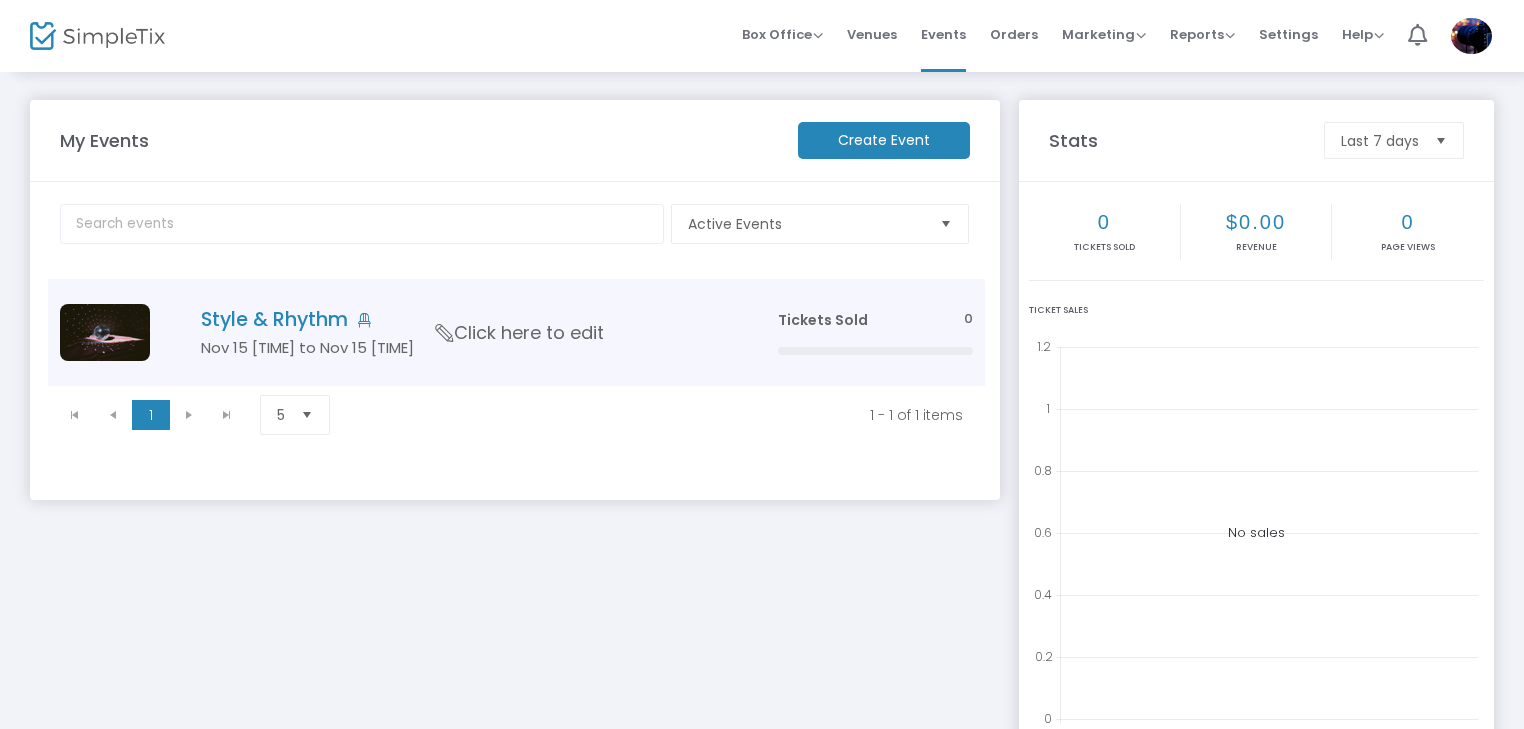 scroll, scrollTop: 0, scrollLeft: 0, axis: both 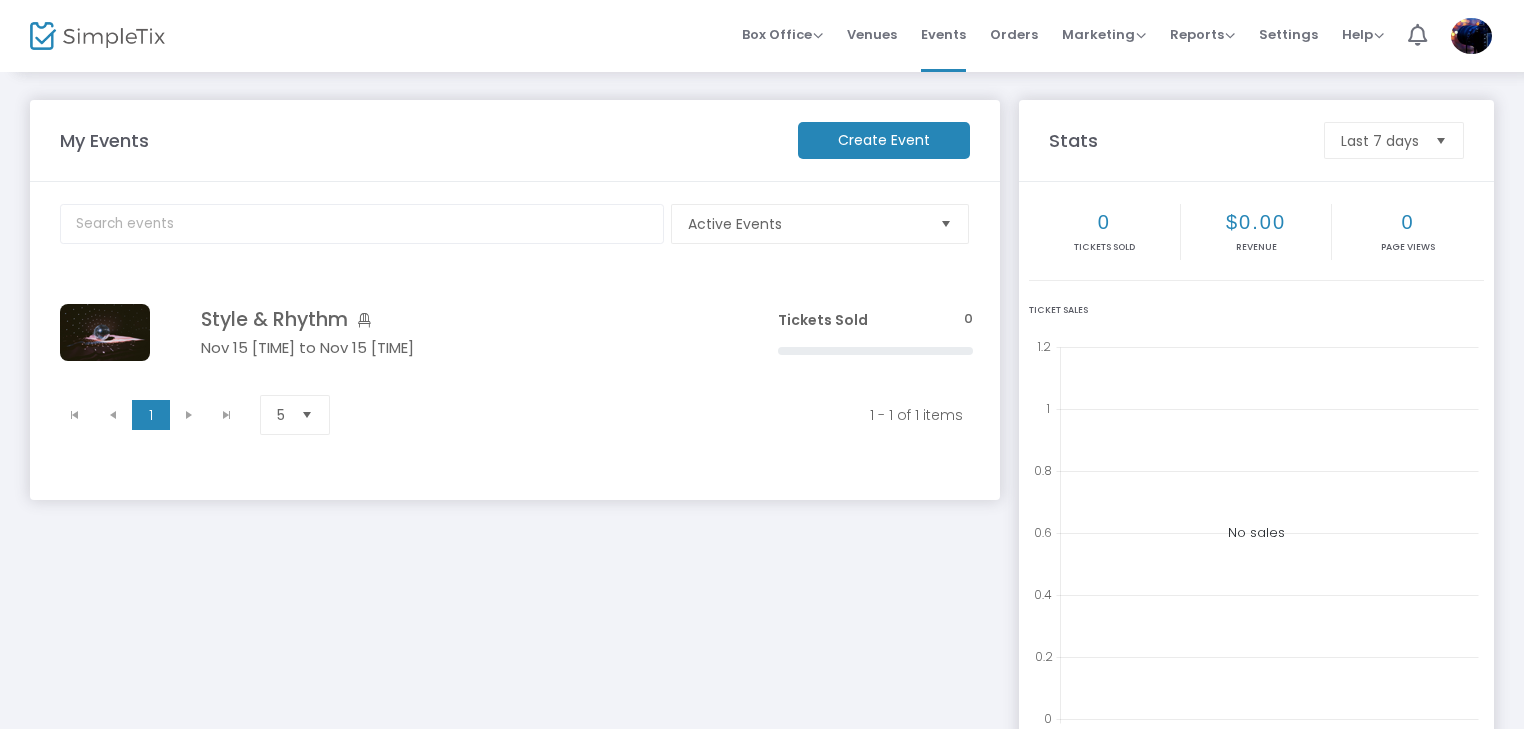 drag, startPoint x: 304, startPoint y: 316, endPoint x: 307, endPoint y: 339, distance: 23.194826 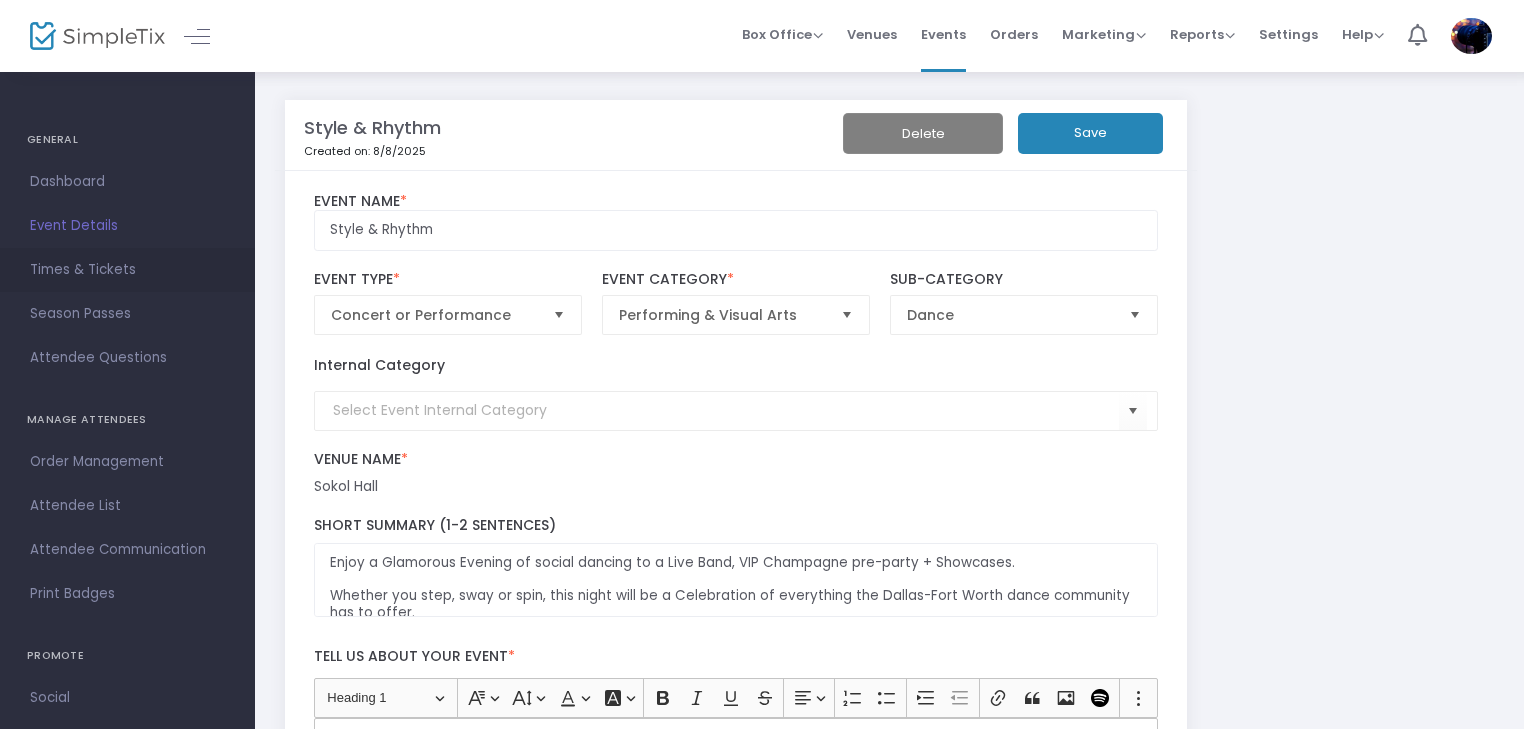 click on "Times & Tickets" at bounding box center (127, 270) 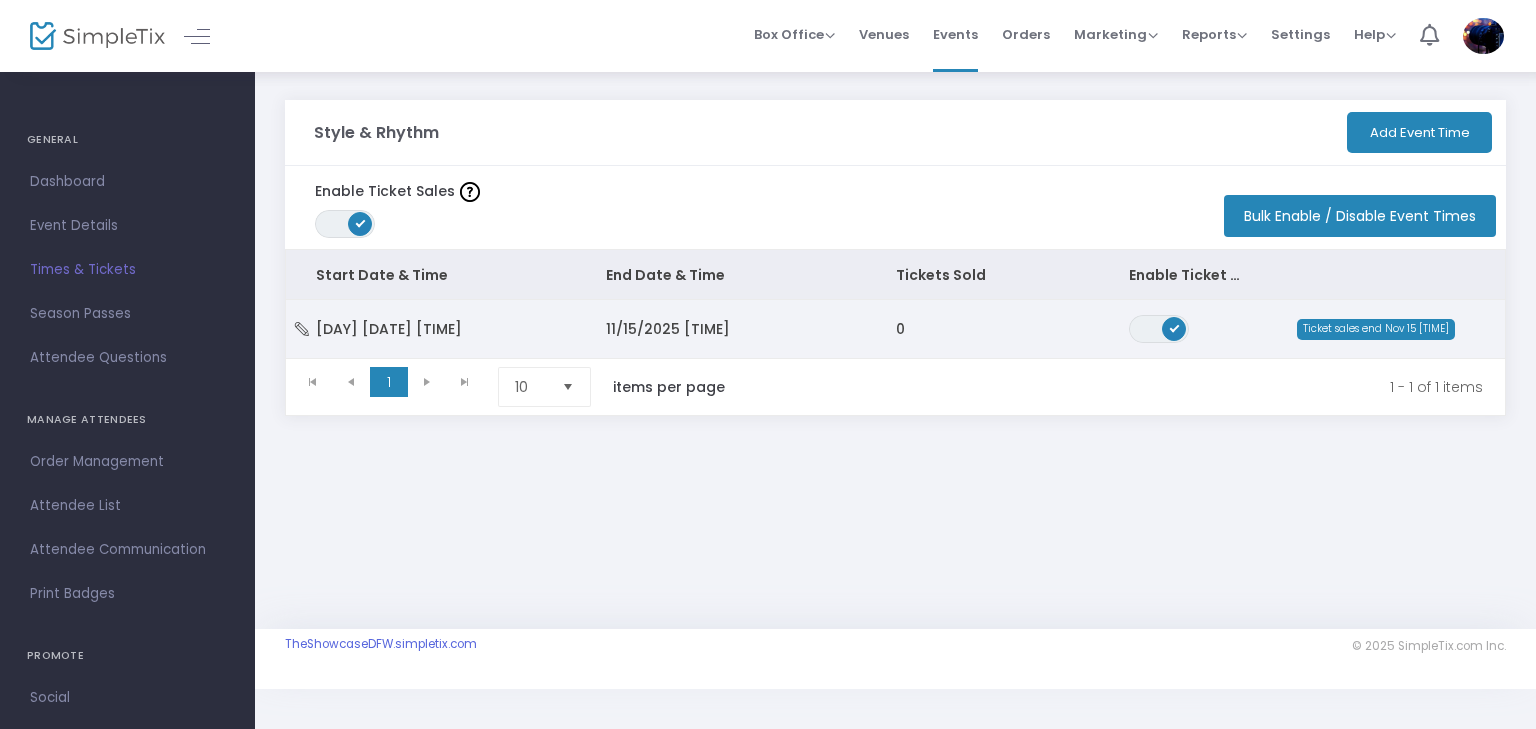 click on "11/15/2025 [TIME]" 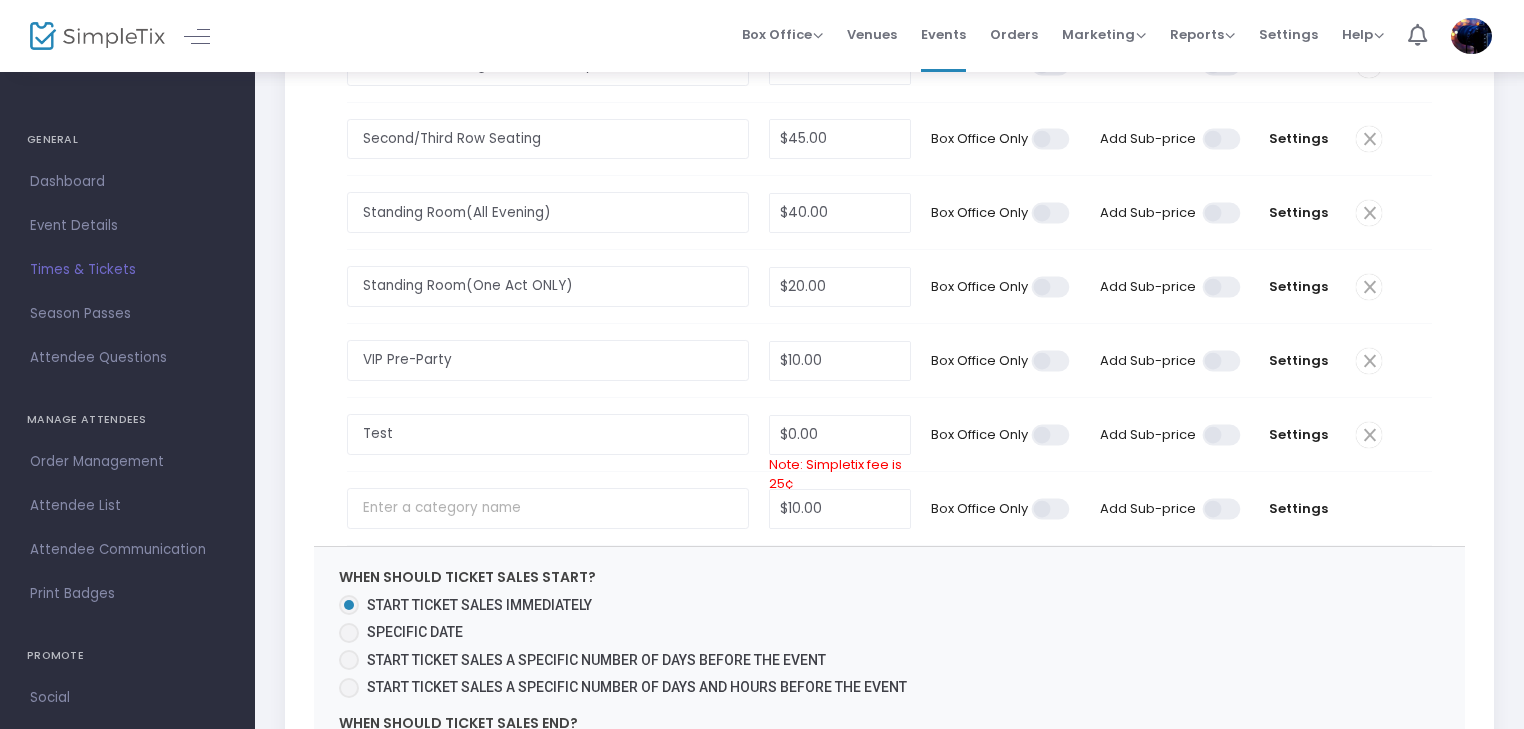 scroll, scrollTop: 396, scrollLeft: 0, axis: vertical 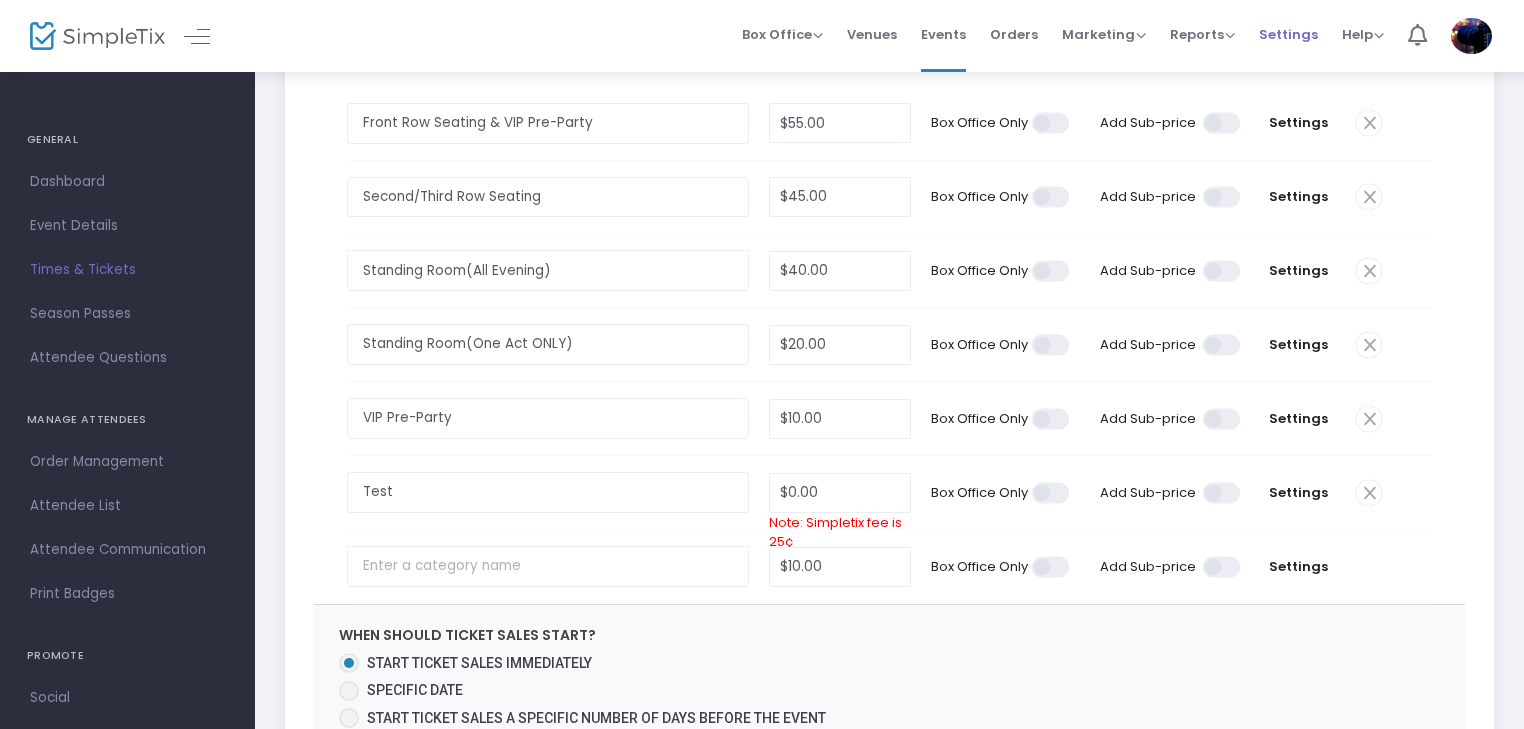 click on "Settings" at bounding box center (1288, 34) 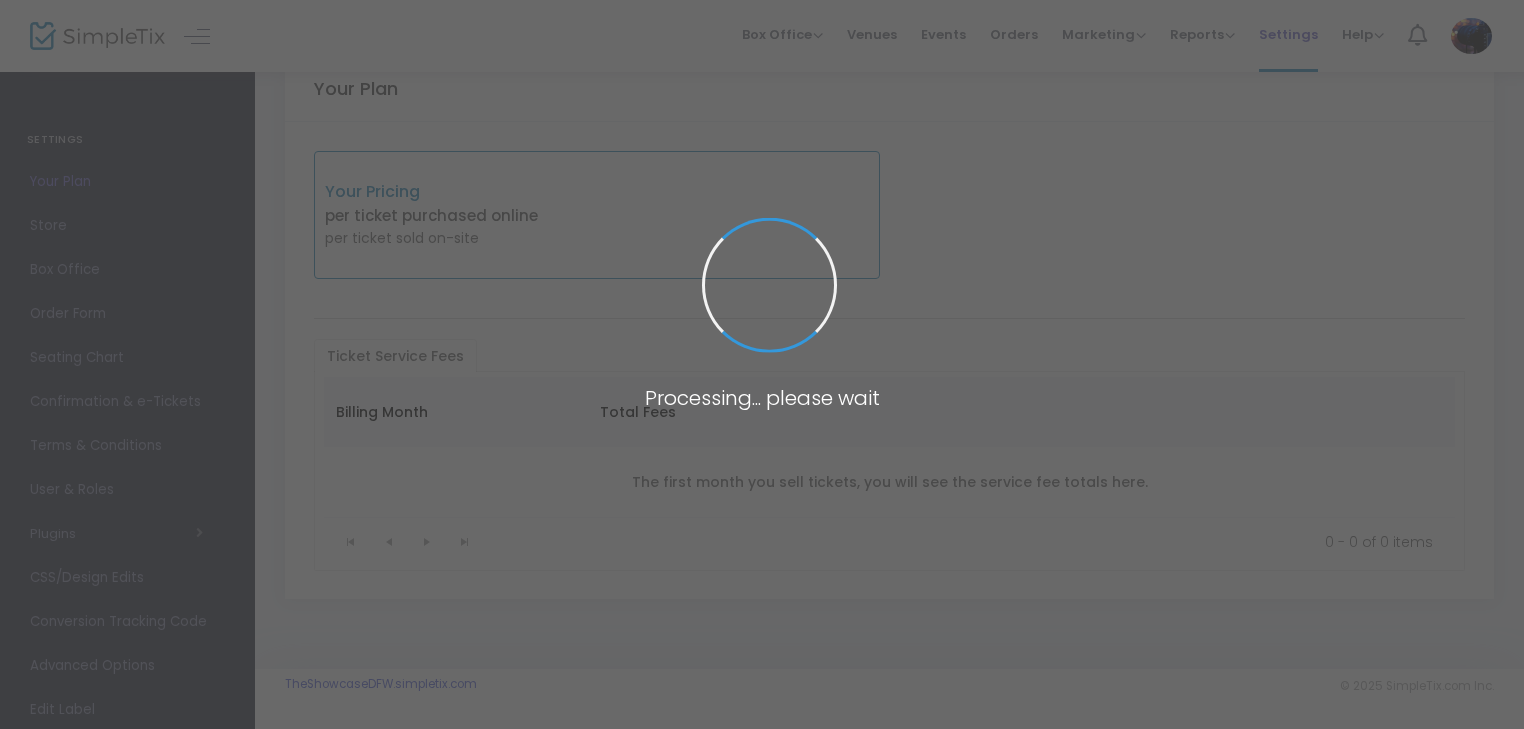 scroll, scrollTop: 64, scrollLeft: 0, axis: vertical 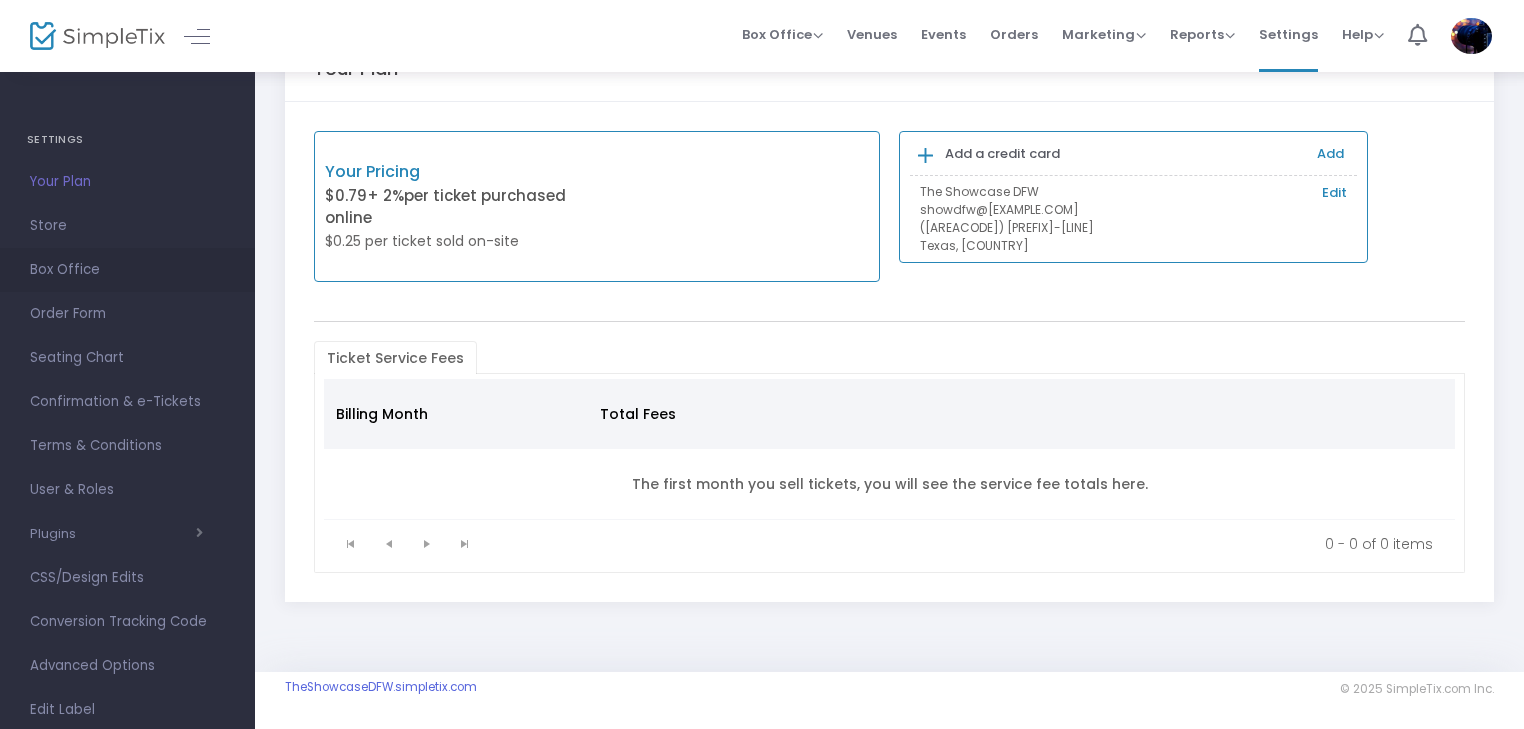 click on "Box Office" at bounding box center (127, 270) 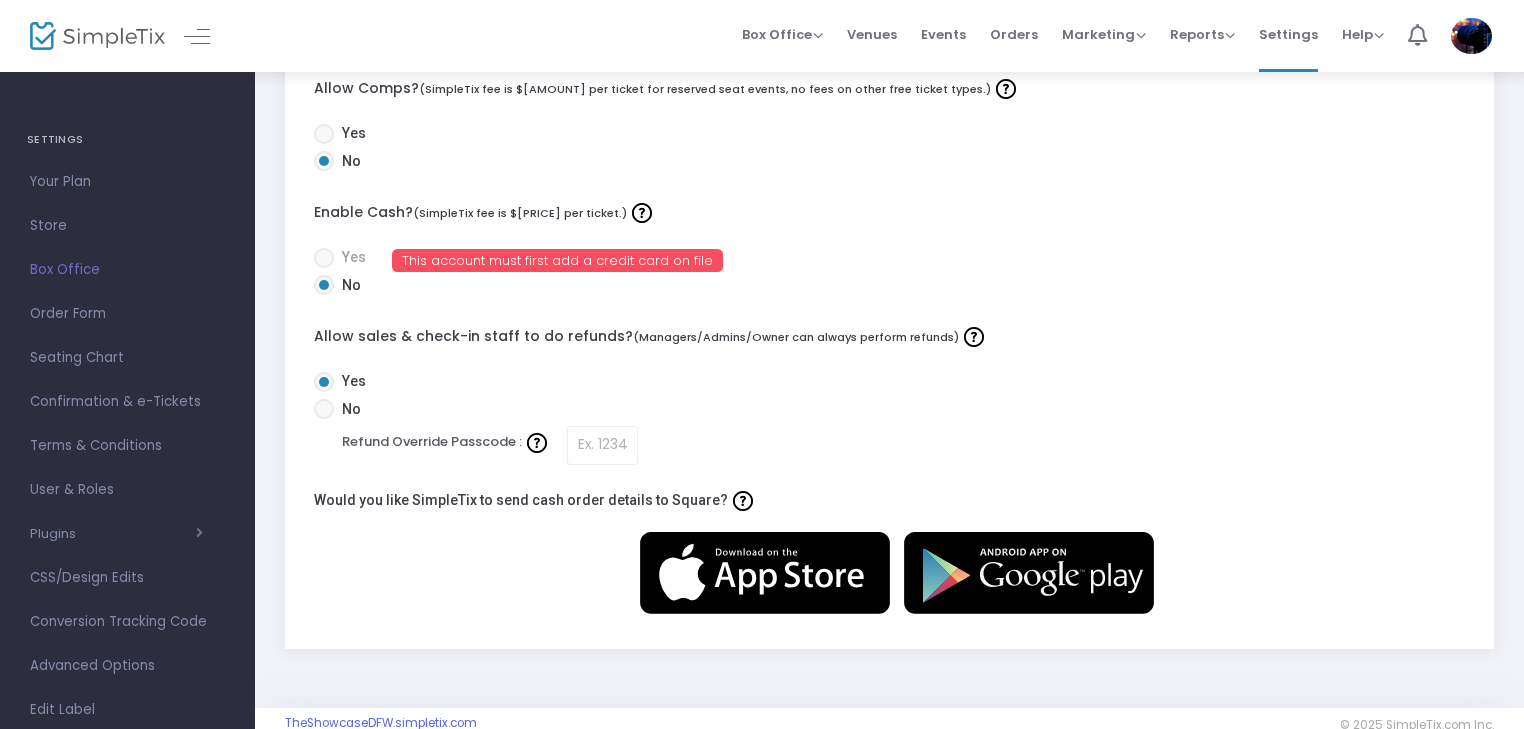 scroll, scrollTop: 764, scrollLeft: 0, axis: vertical 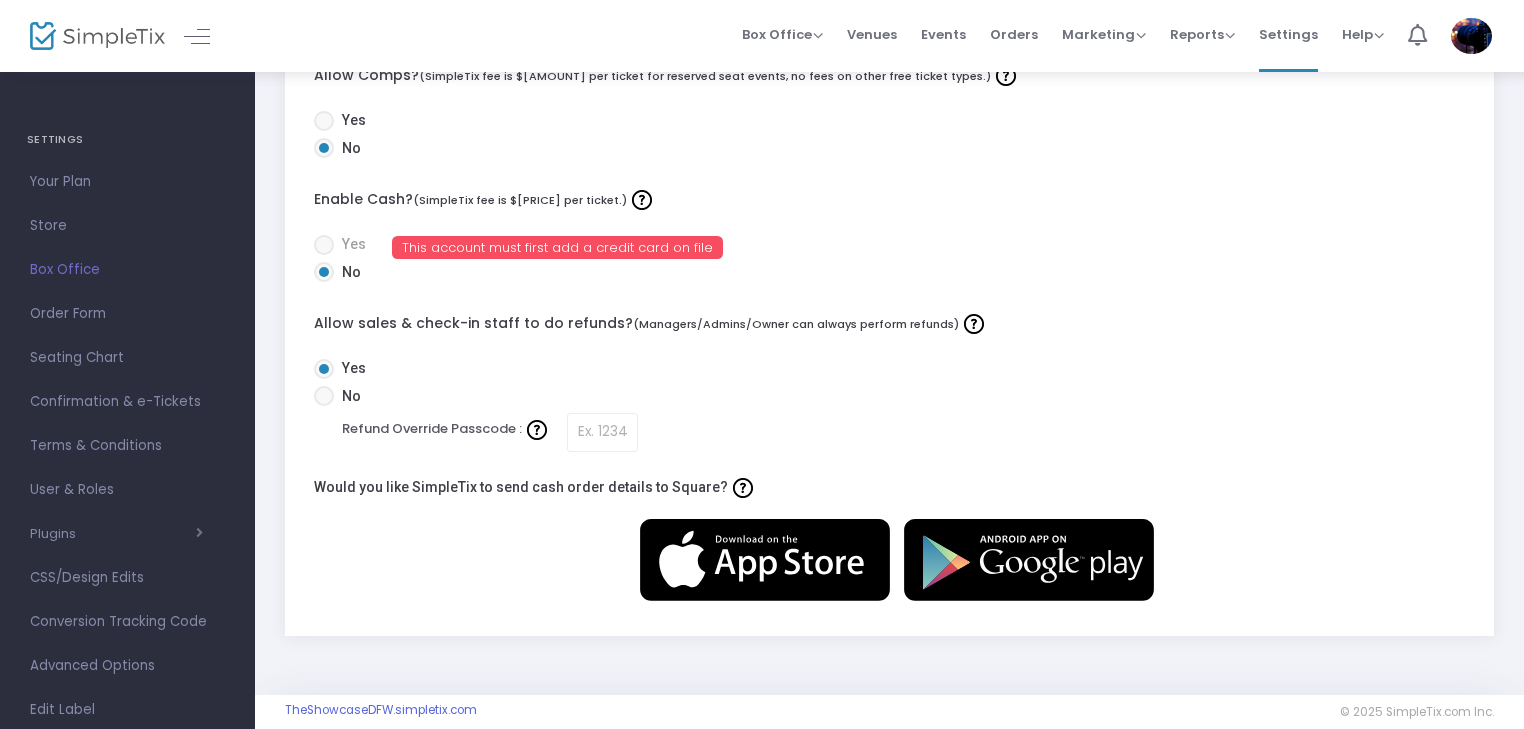 click on "Order Form" at bounding box center (127, 314) 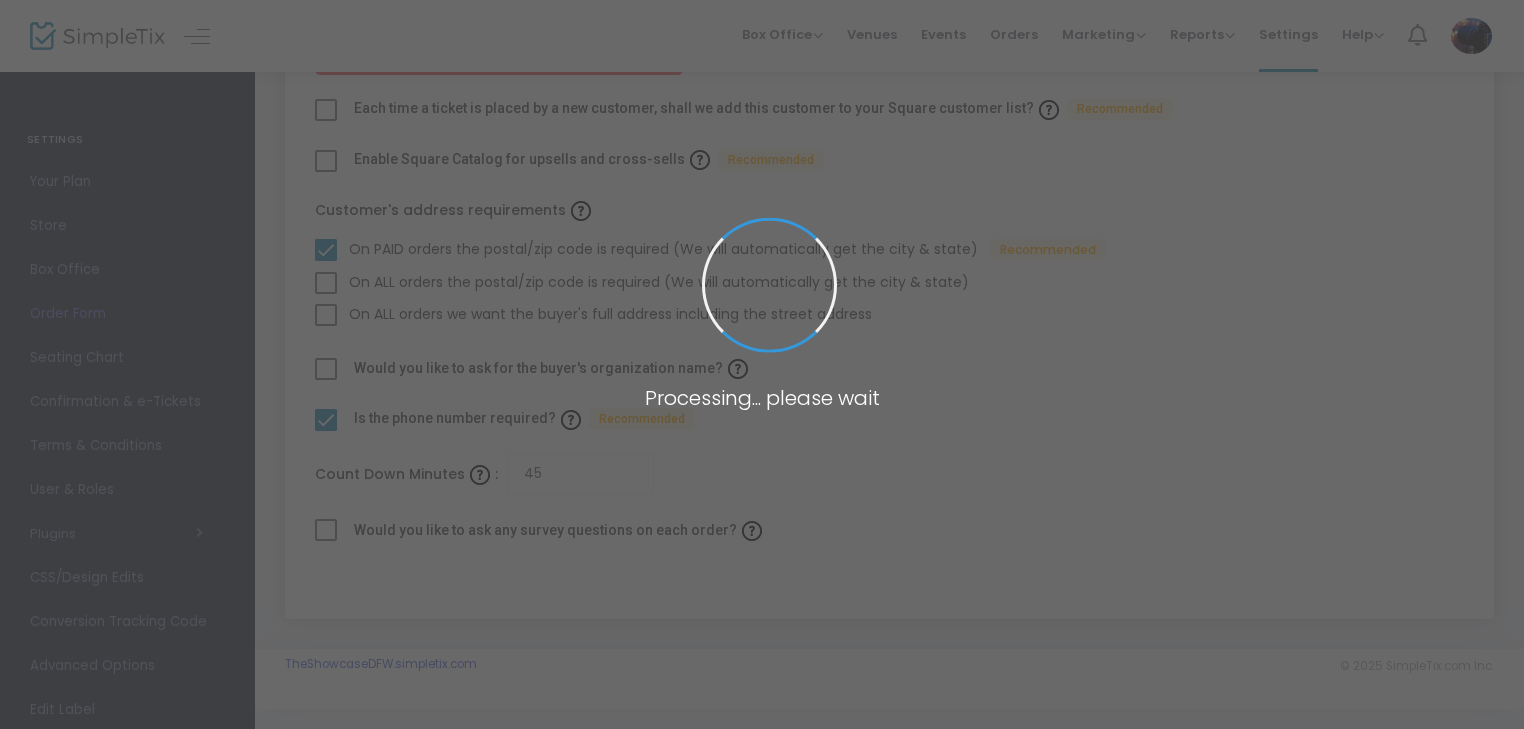 scroll, scrollTop: 201, scrollLeft: 0, axis: vertical 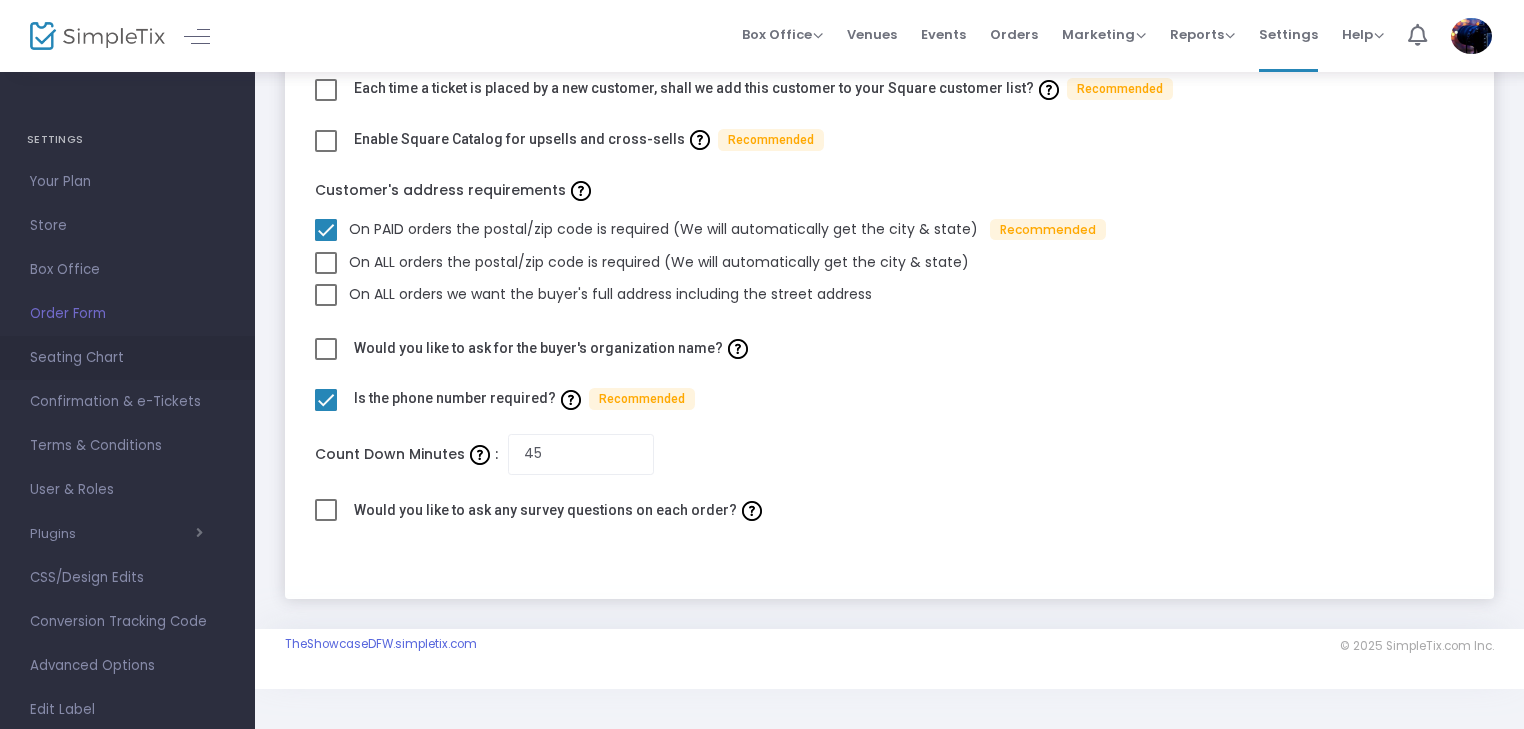 click on "Seating Chart" at bounding box center (127, 358) 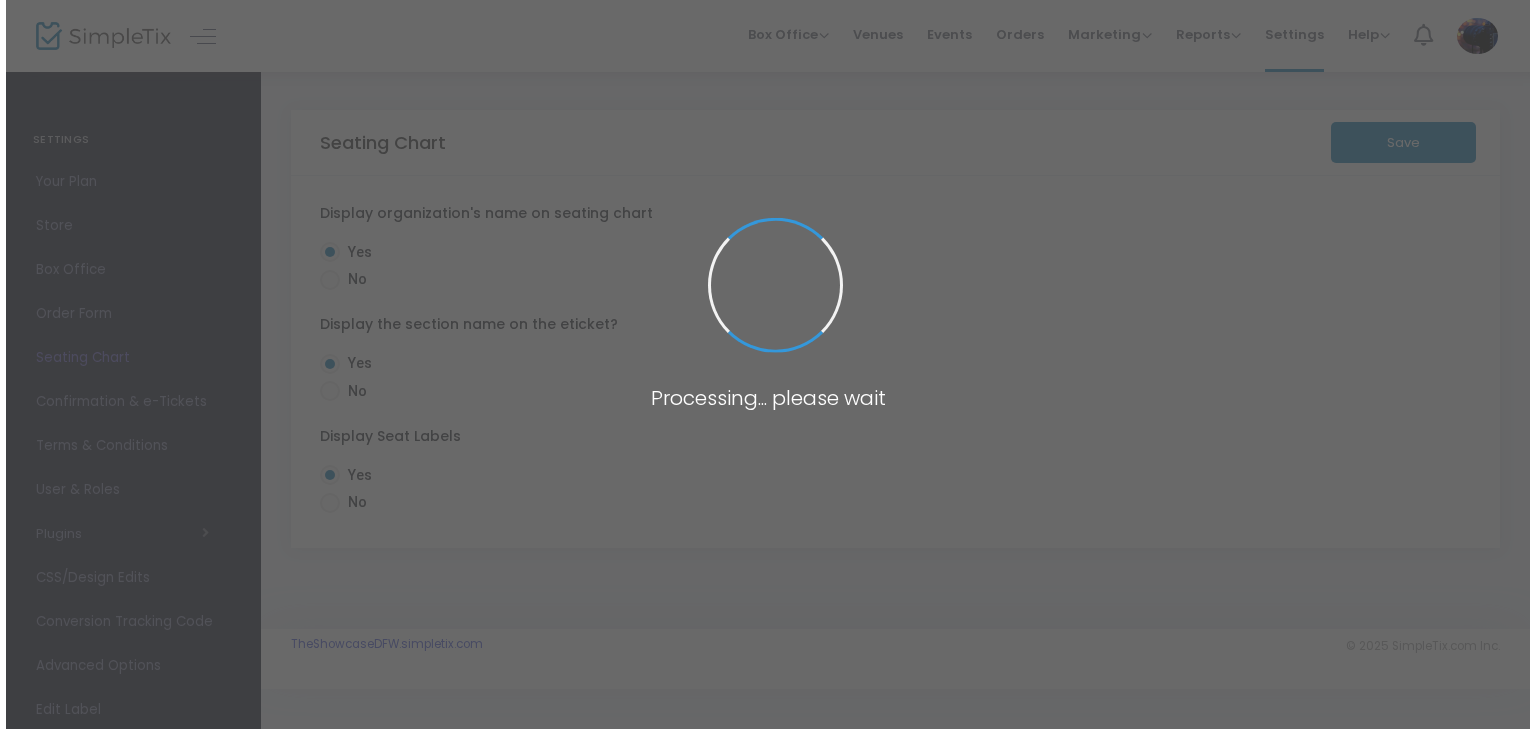 scroll, scrollTop: 0, scrollLeft: 0, axis: both 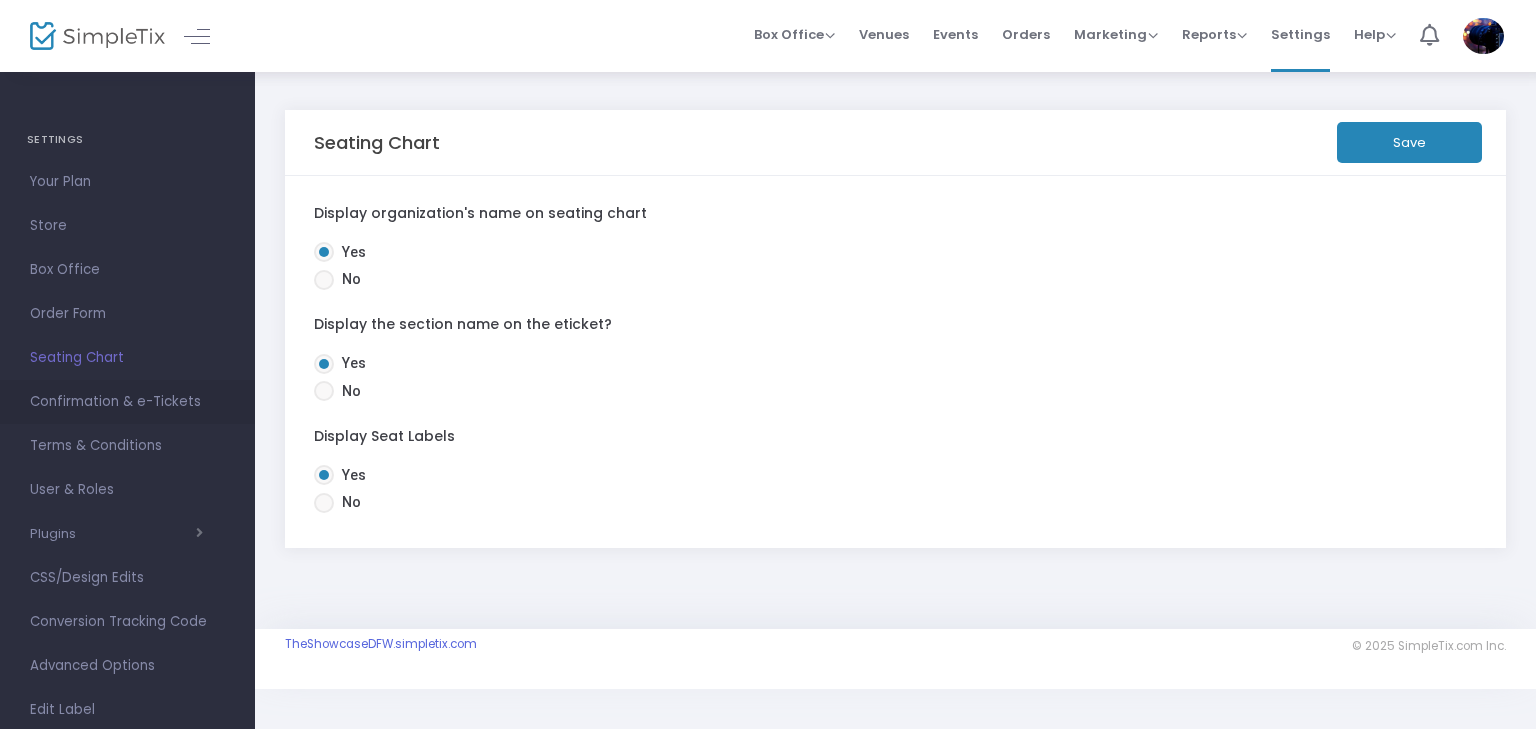 click on "Confirmation & e-Tickets" at bounding box center (127, 402) 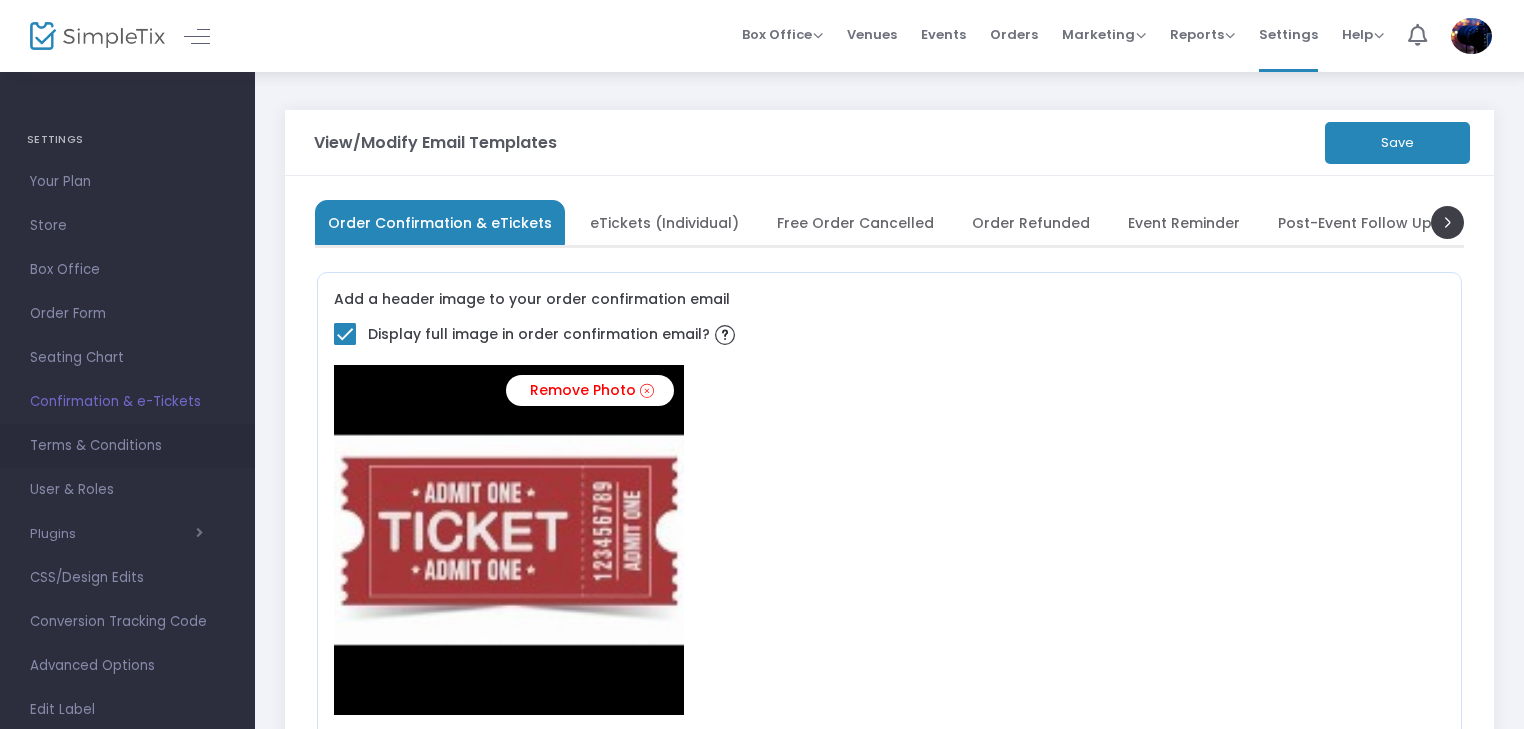 click on "Terms & Conditions" at bounding box center (127, 446) 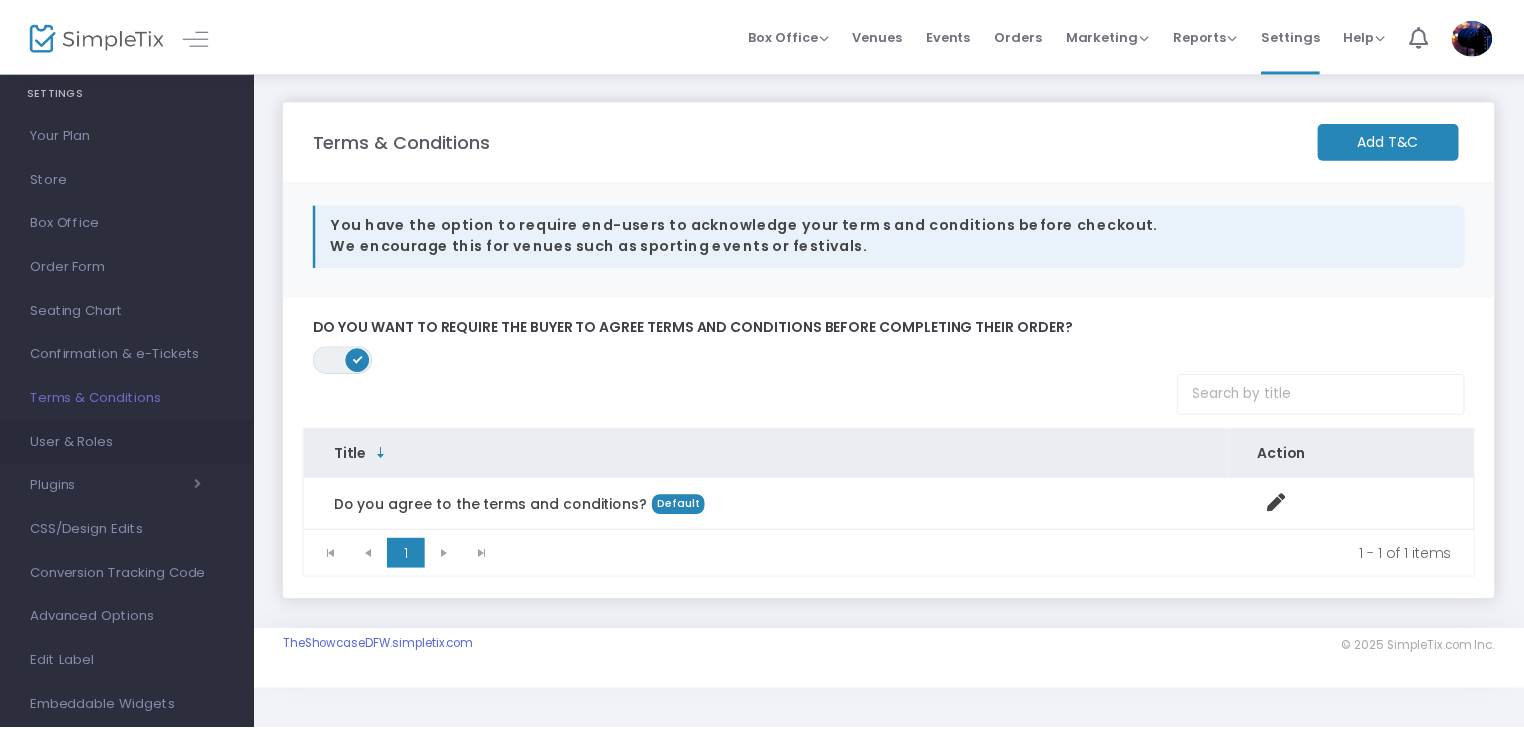 scroll, scrollTop: 0, scrollLeft: 0, axis: both 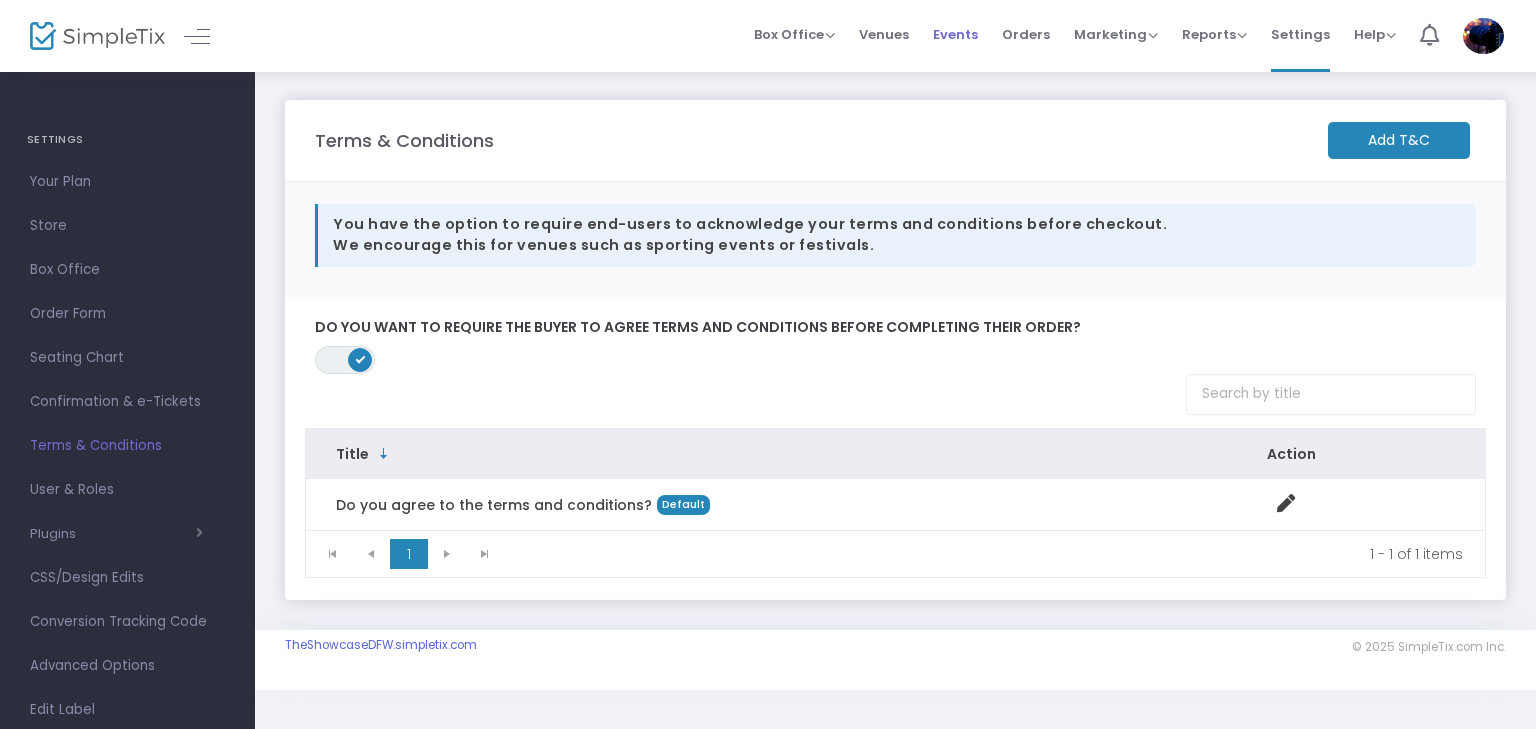 click on "Events" at bounding box center (955, 34) 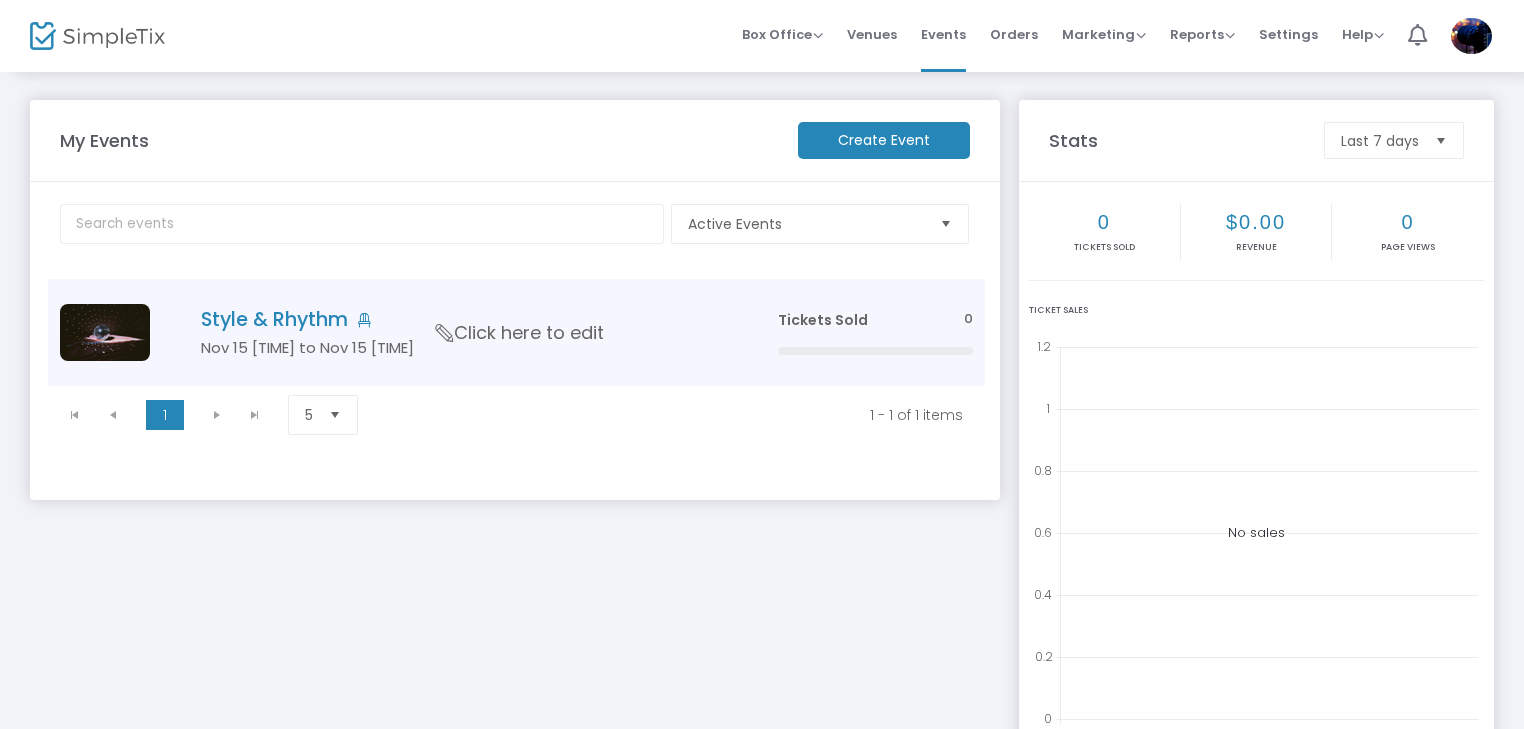 click on "Style & Rhythm" 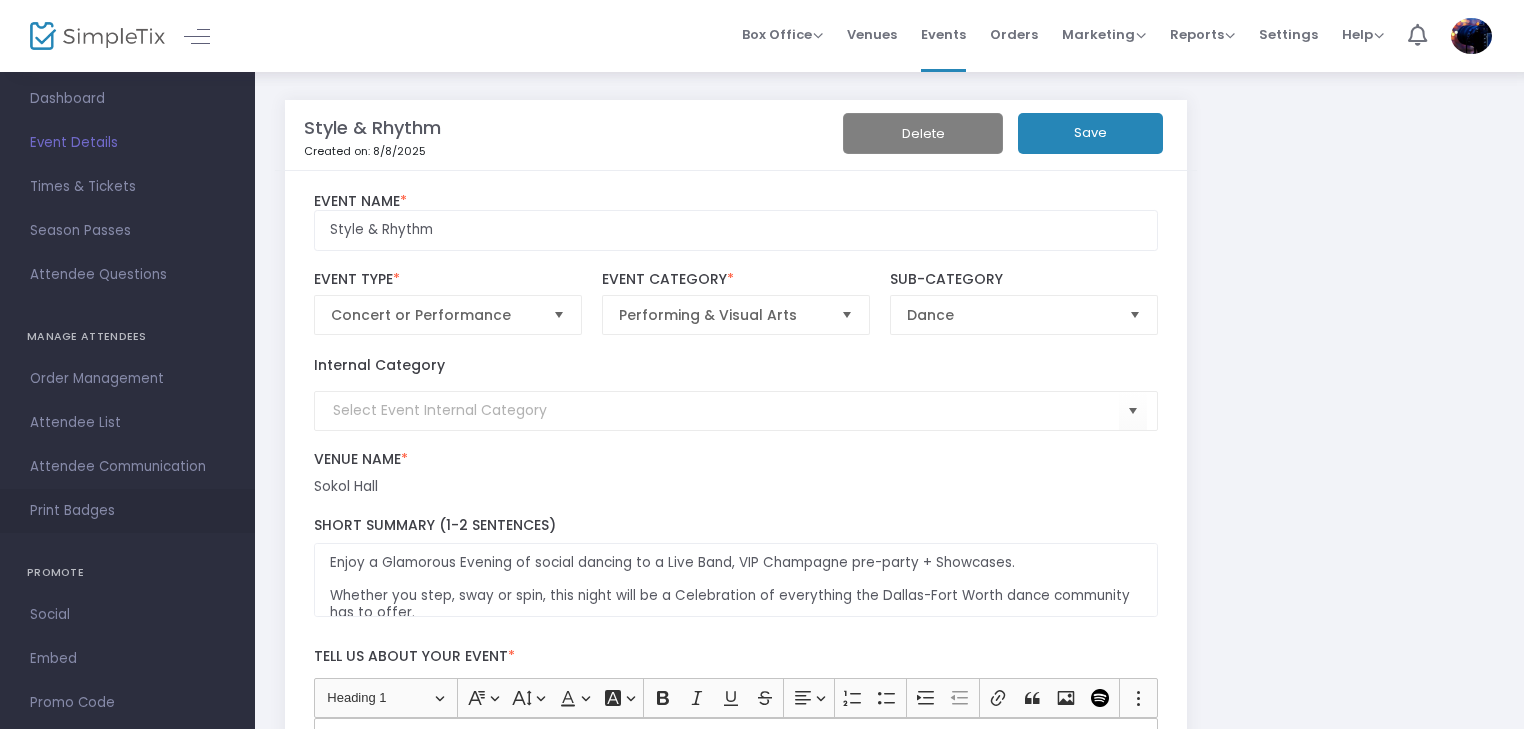 scroll, scrollTop: 166, scrollLeft: 0, axis: vertical 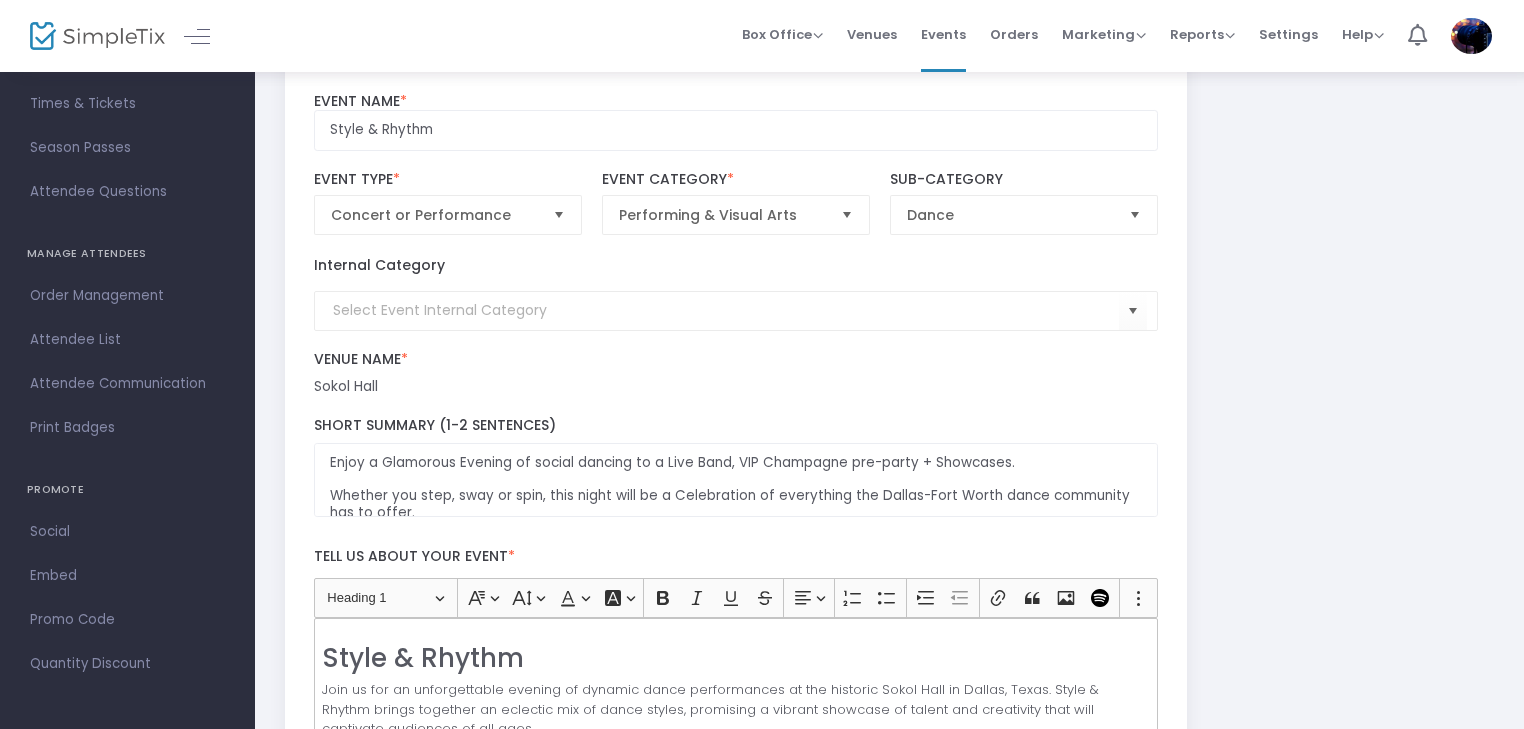 click on "Promo Code" at bounding box center [127, 620] 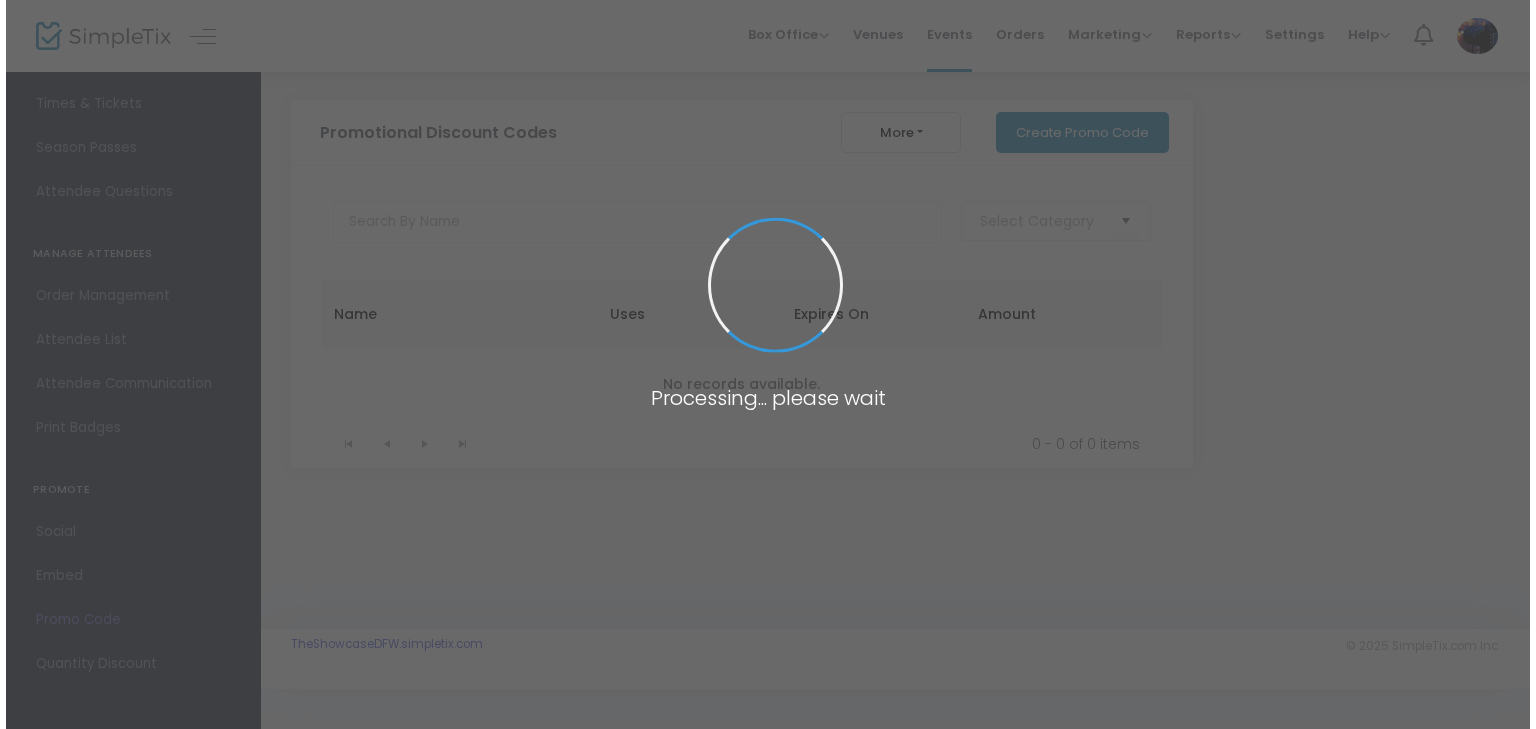 scroll, scrollTop: 0, scrollLeft: 0, axis: both 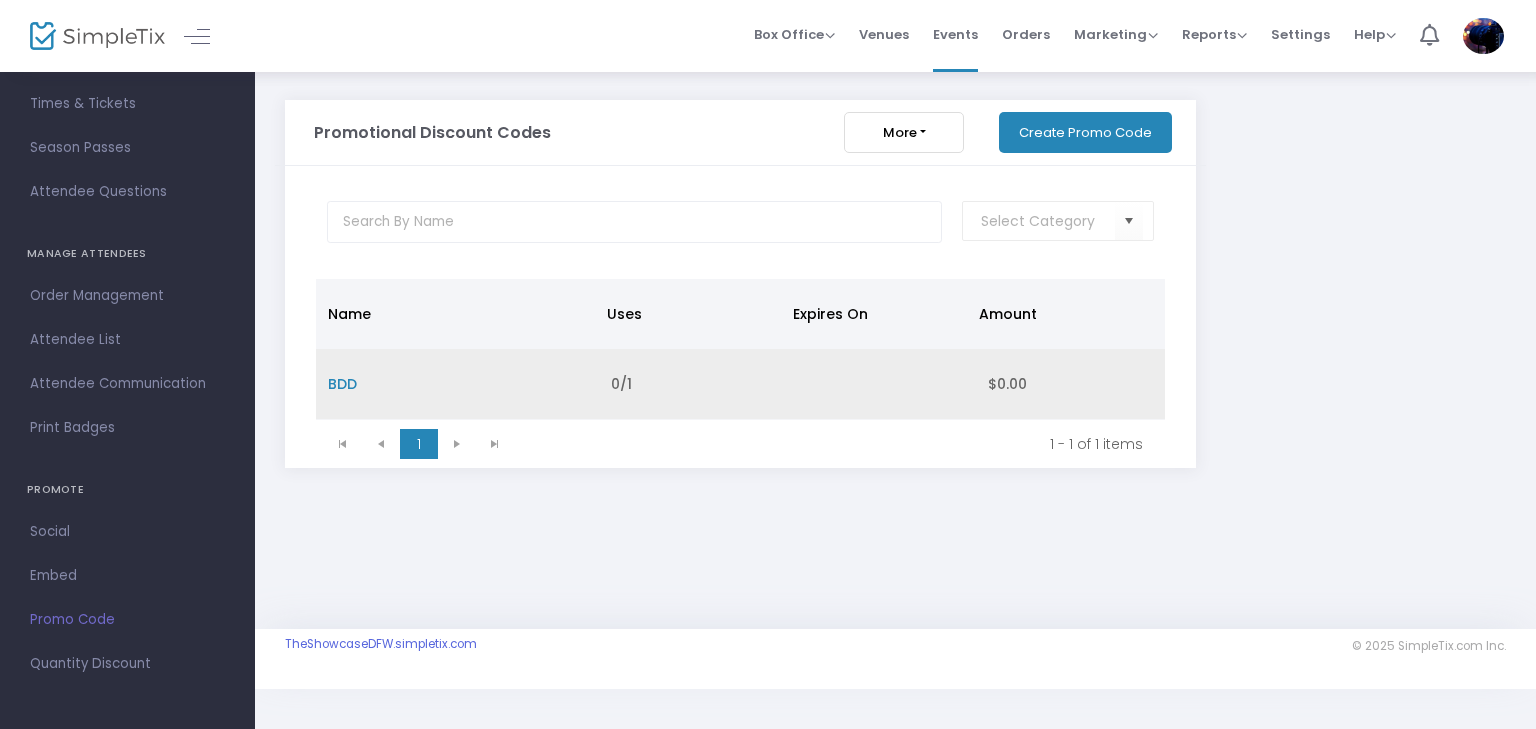 click on "0/1" 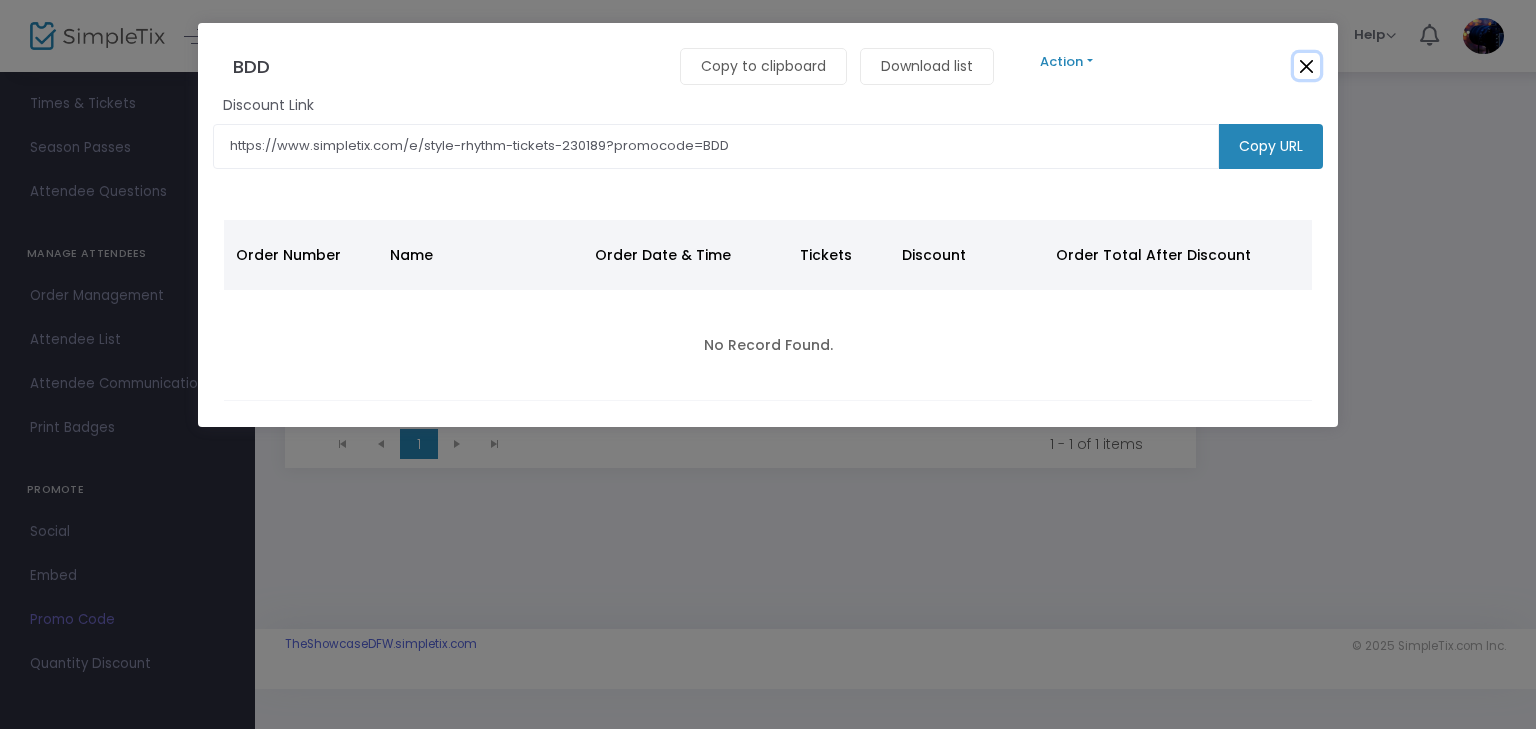click 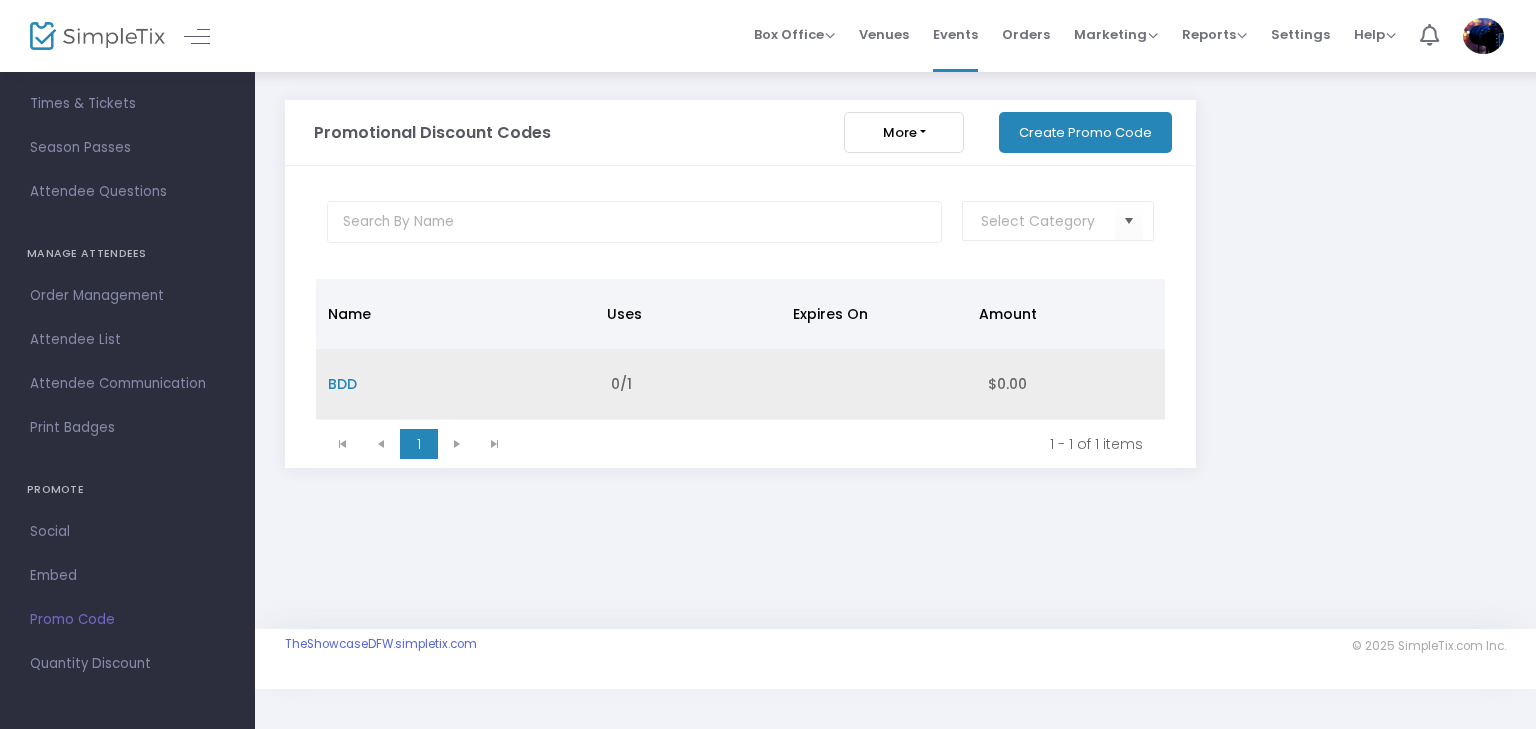 click on "BDD" 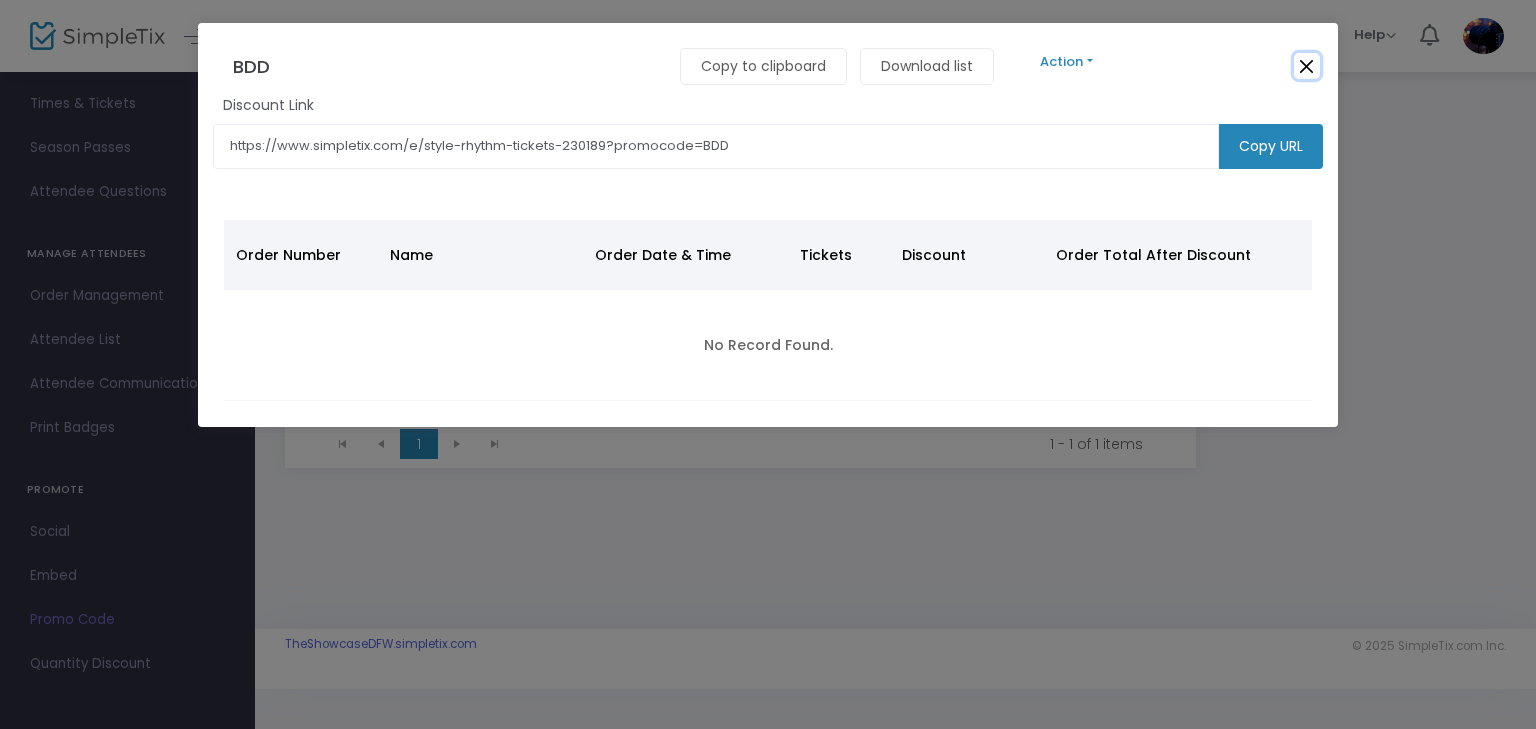 click 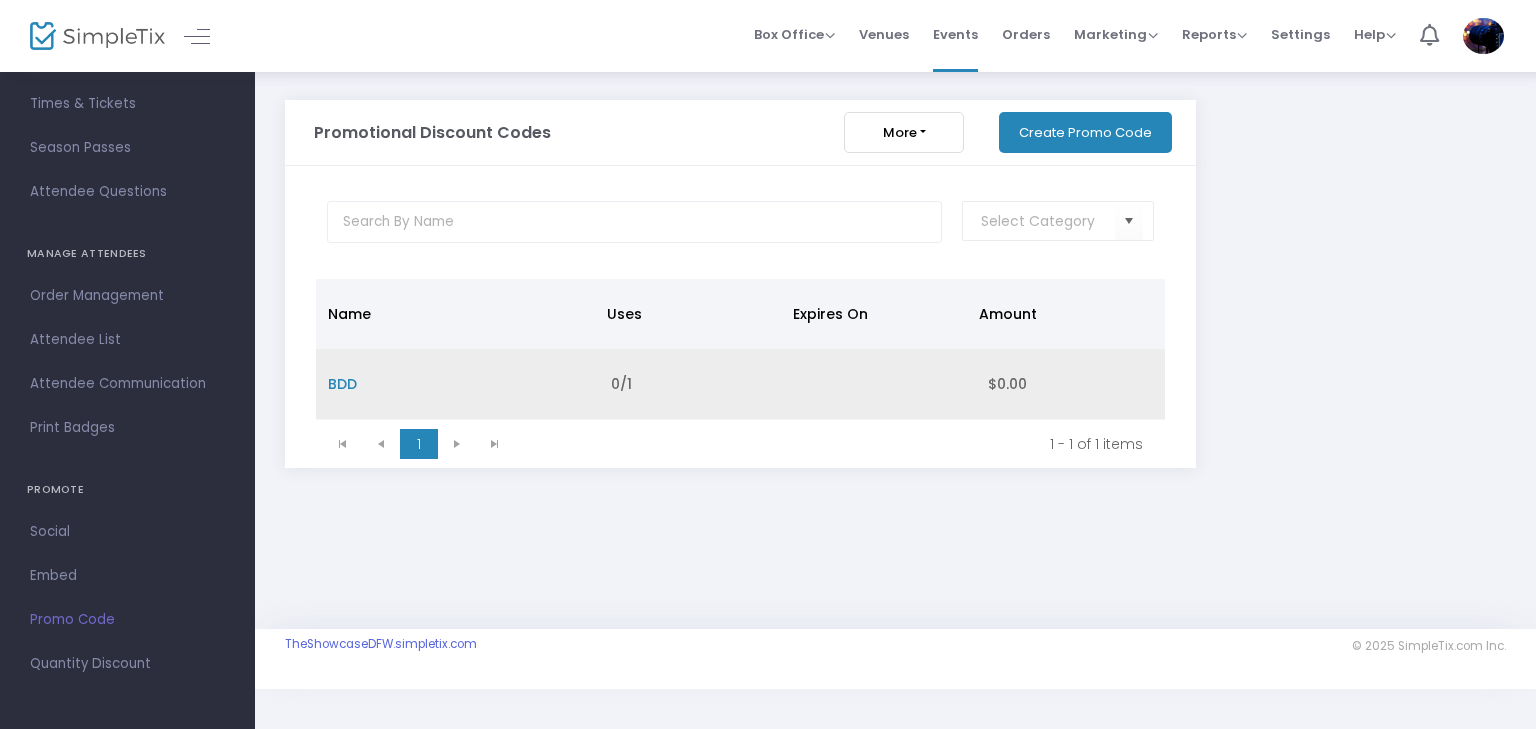click on "$0.00" 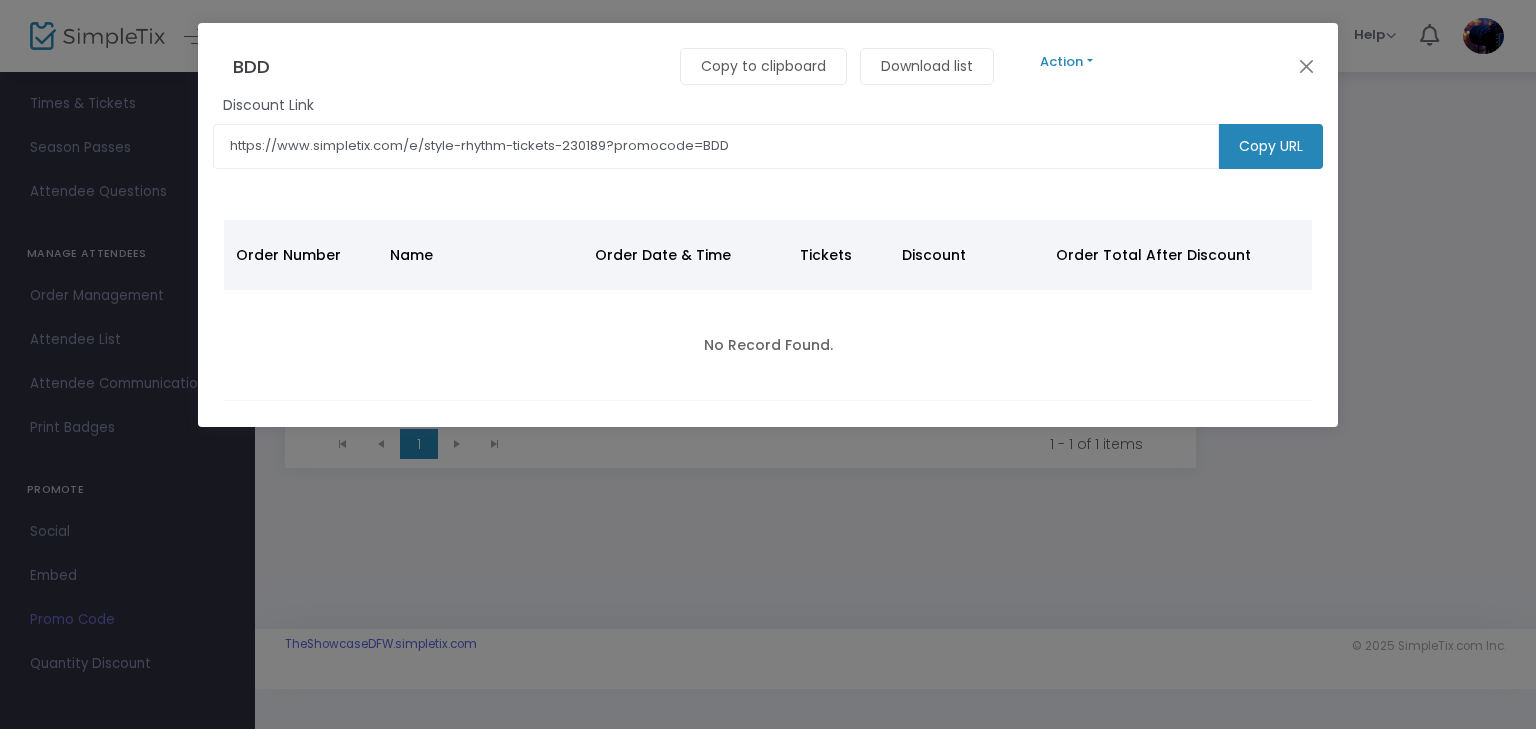 click on "Order Date & Time" 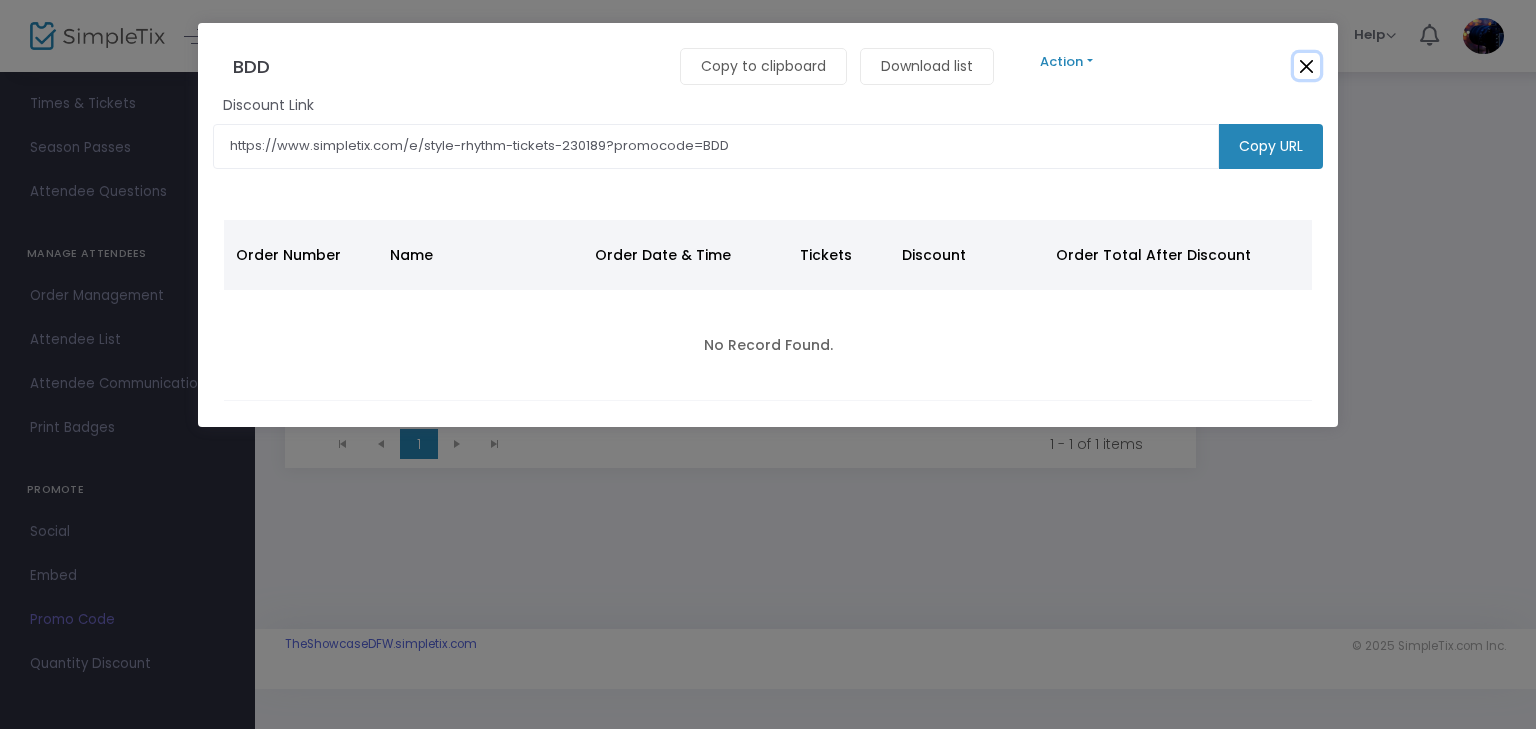 click 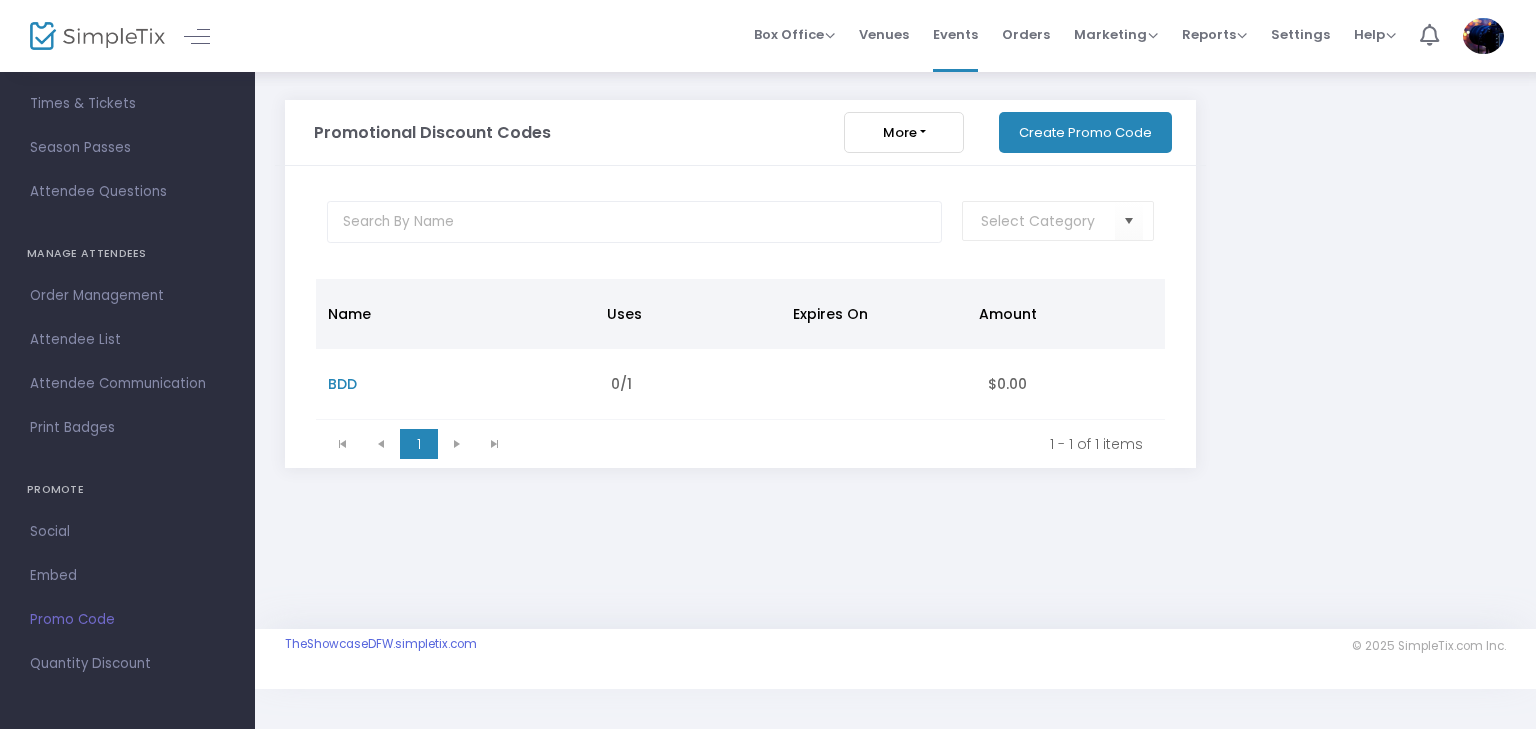 click on "More" 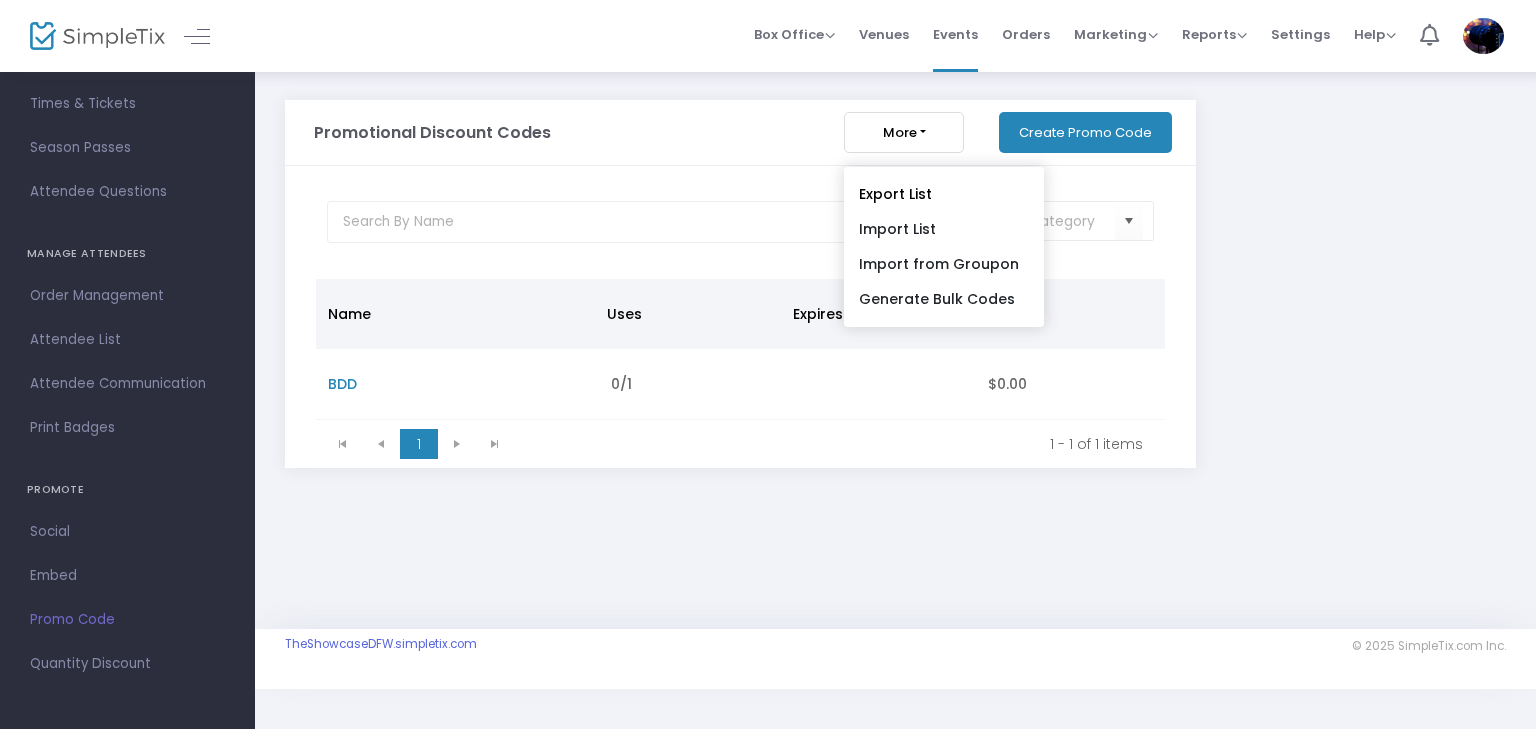 click on "Promotional Discount Codes" 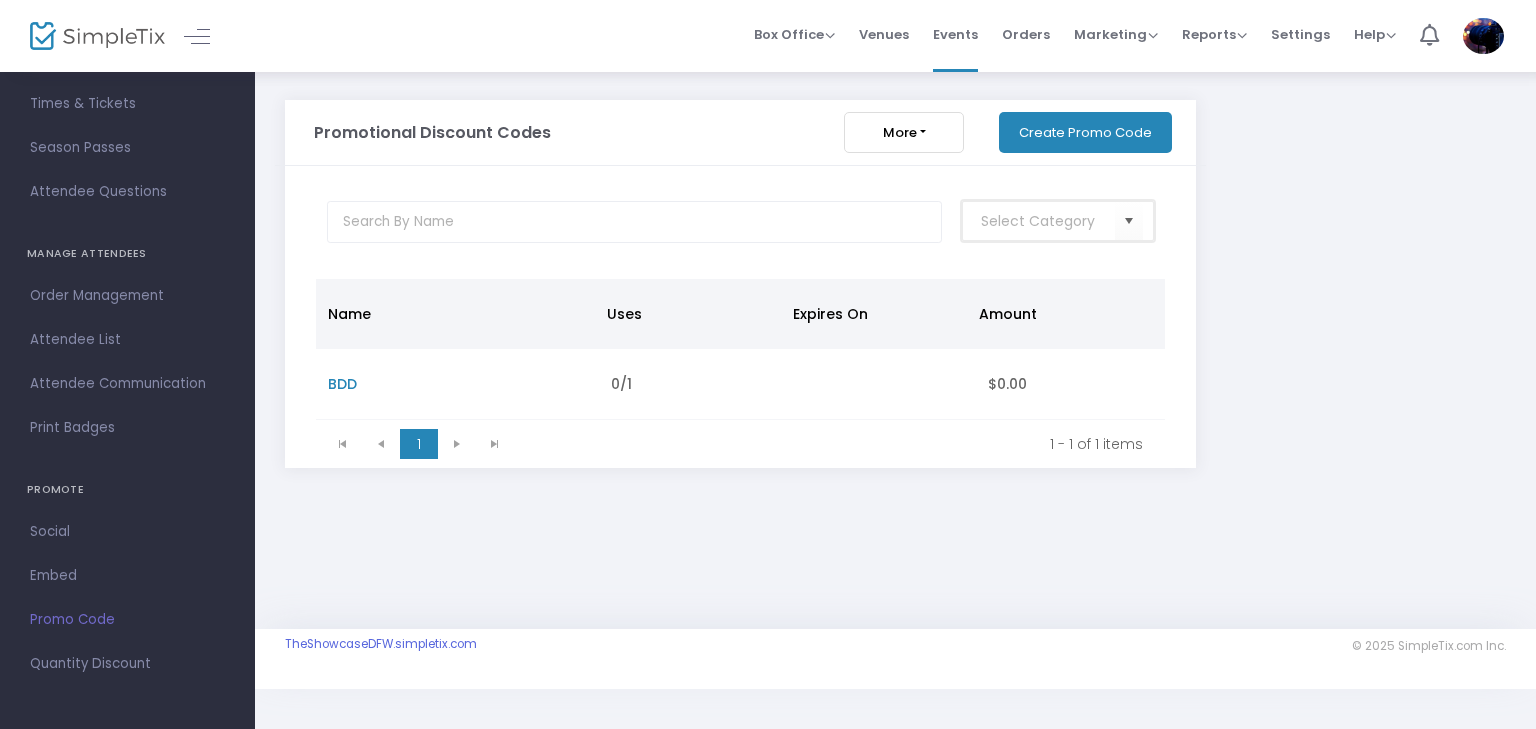 click at bounding box center [1048, 221] 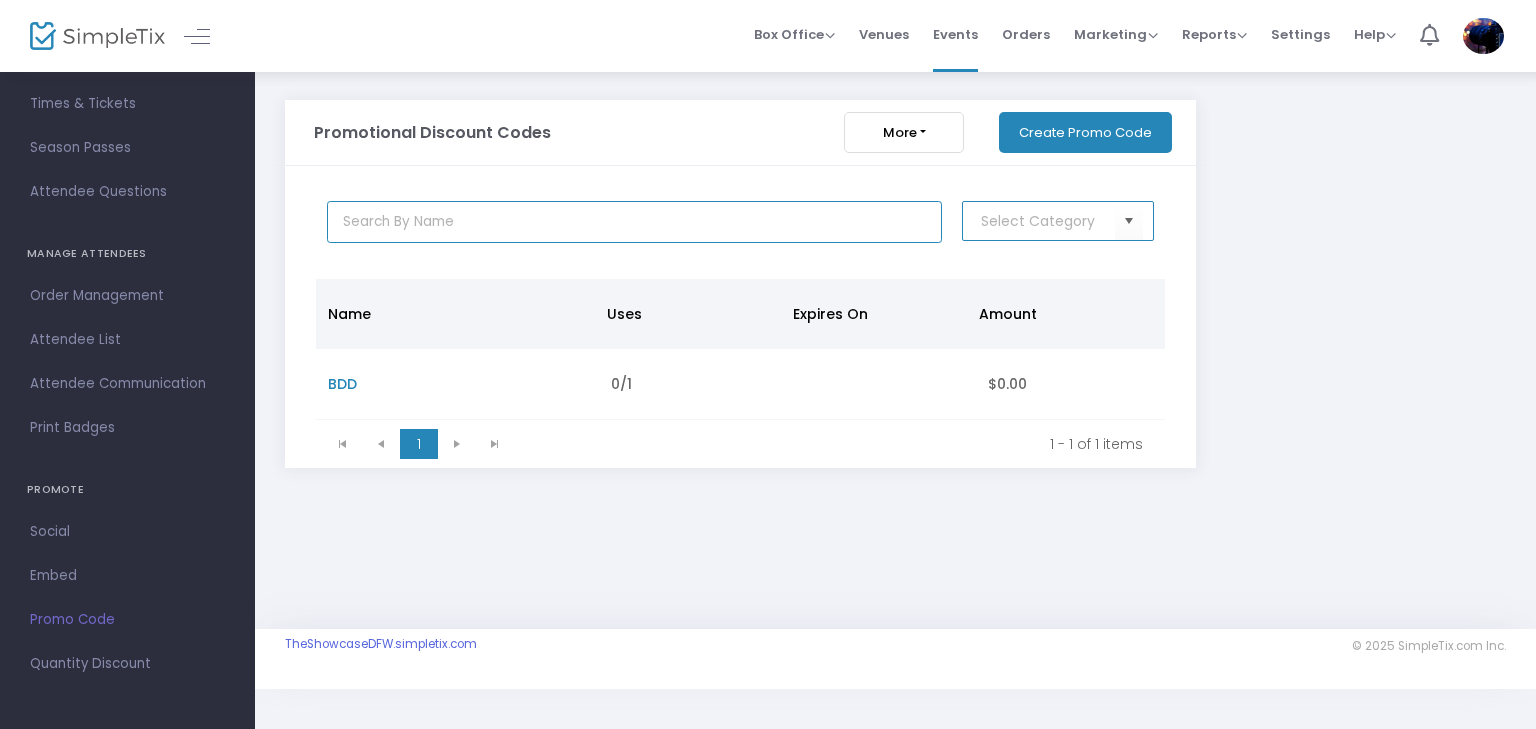 click at bounding box center [635, 222] 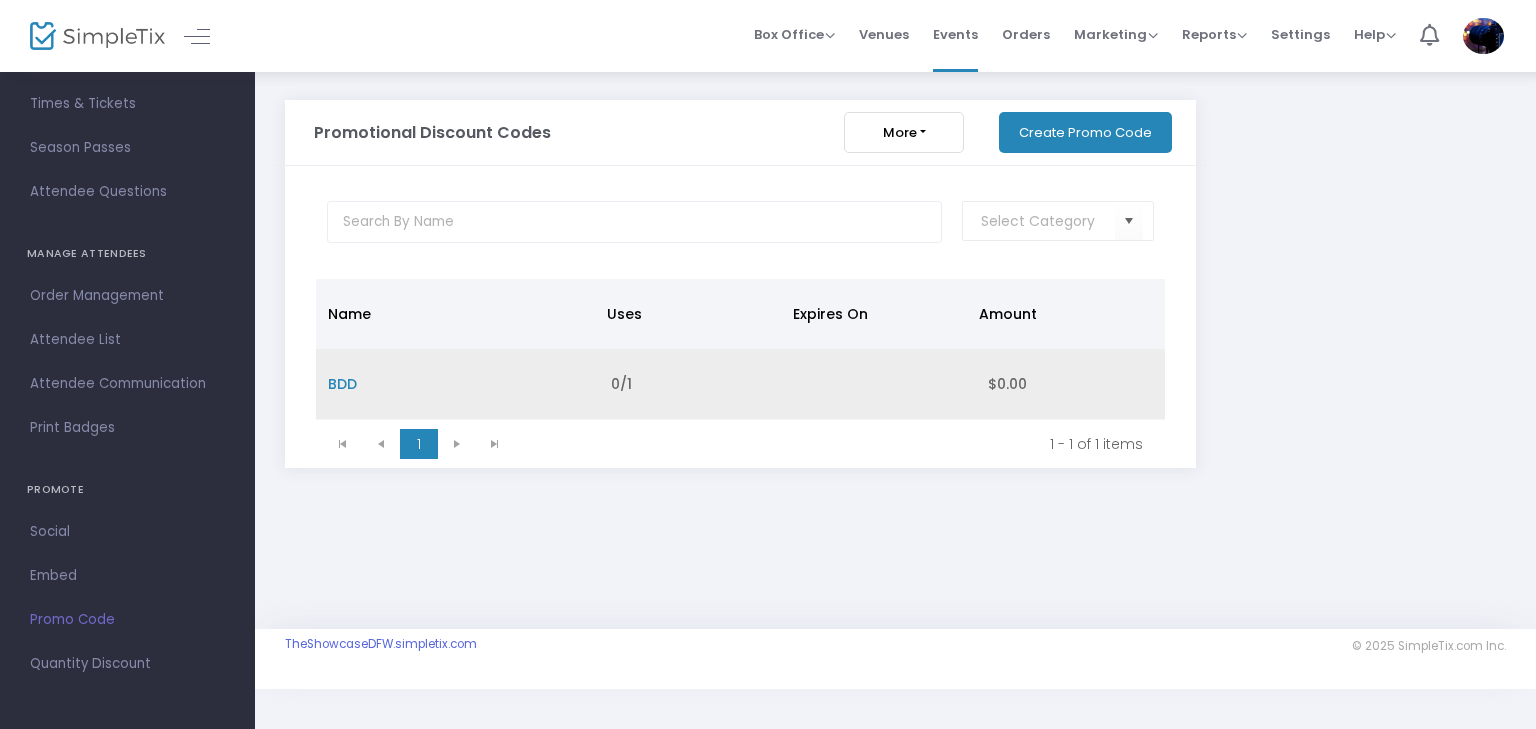 click on "BDD" 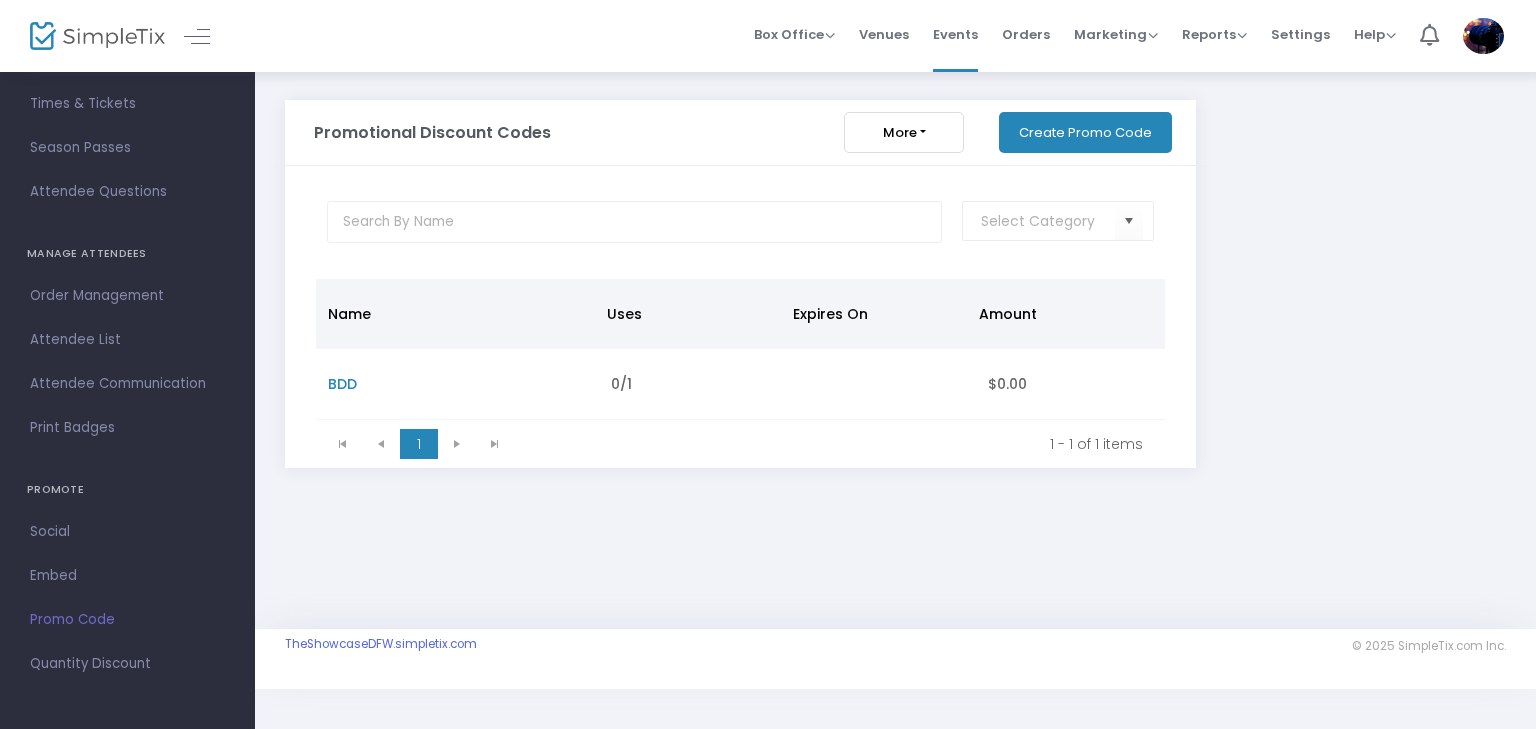 click on "BDD" 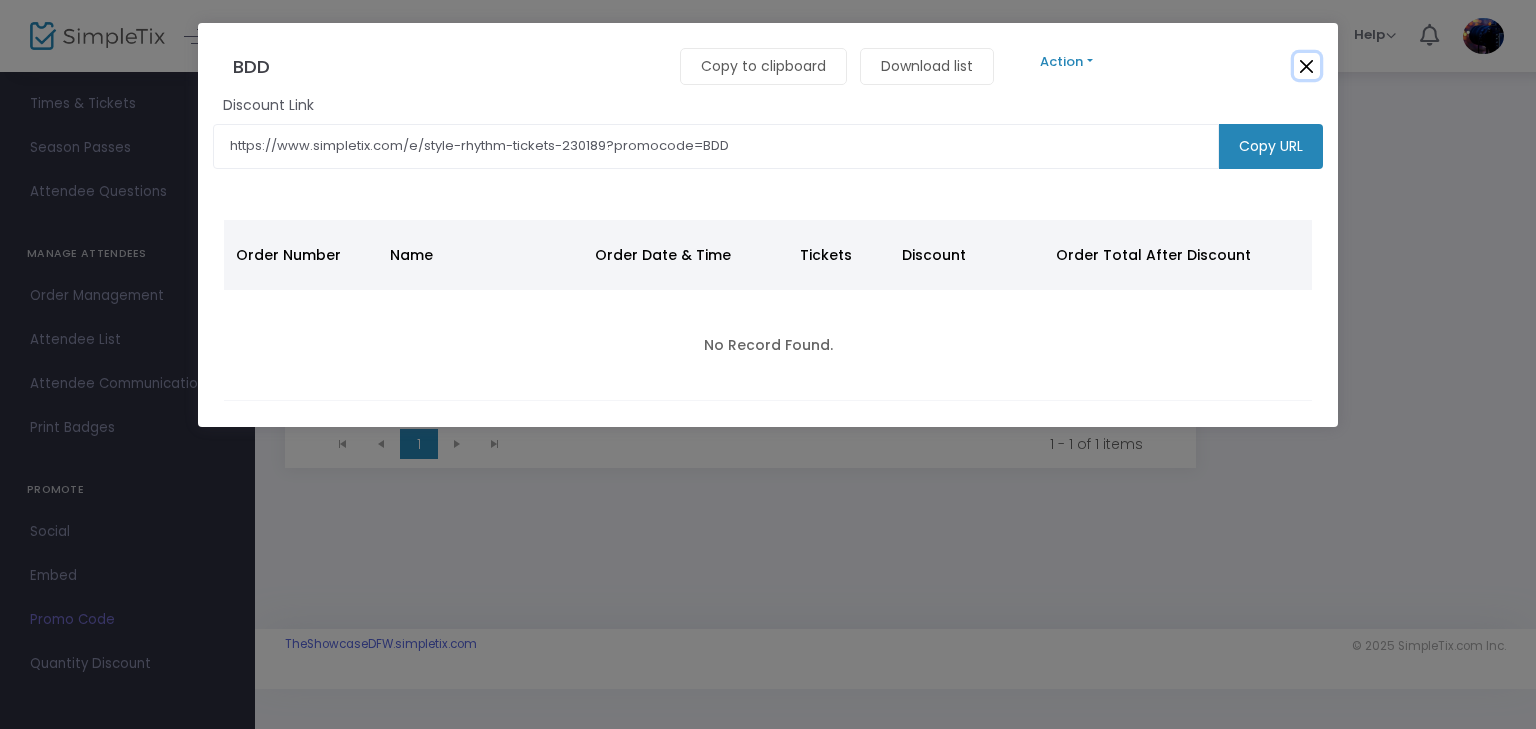 click 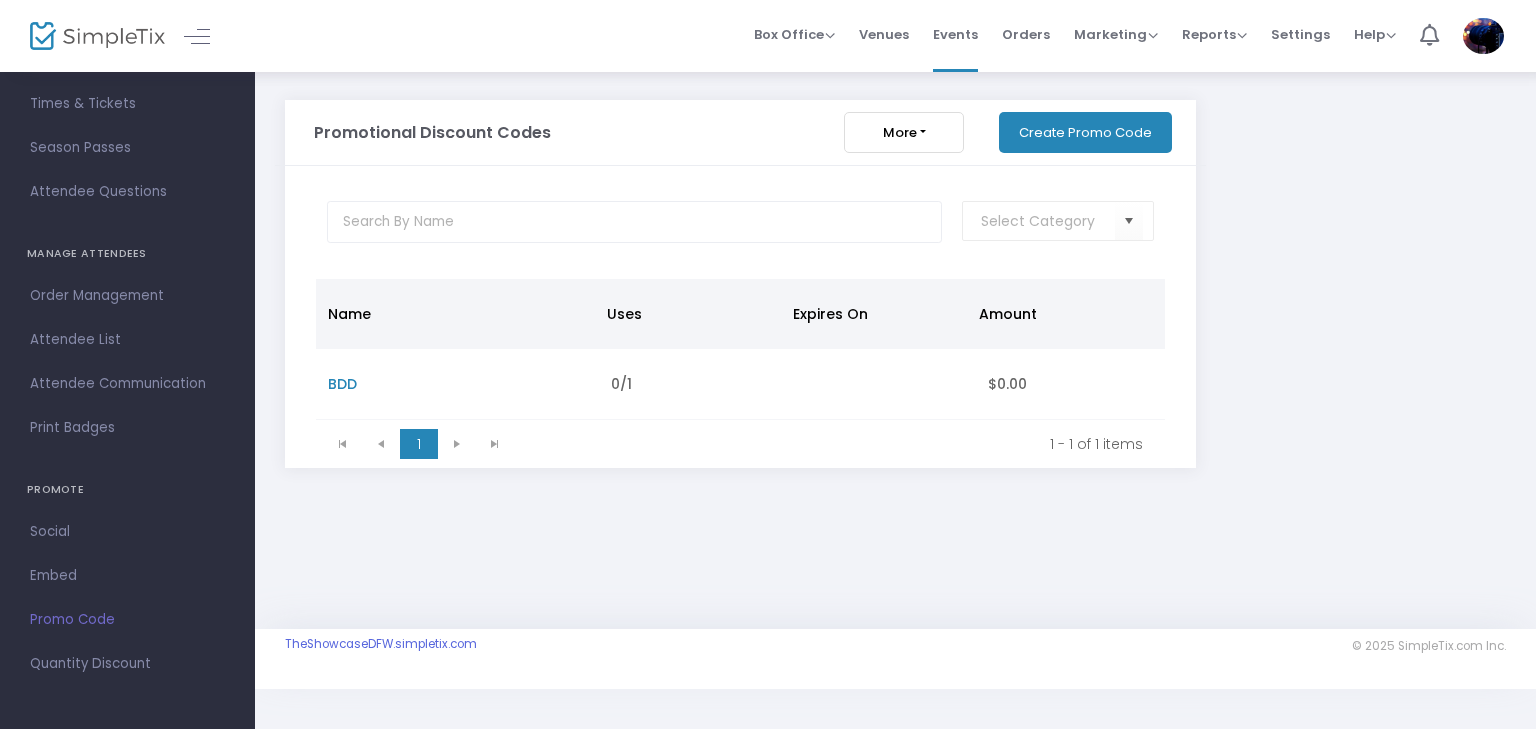 click on "Create Promo Code" 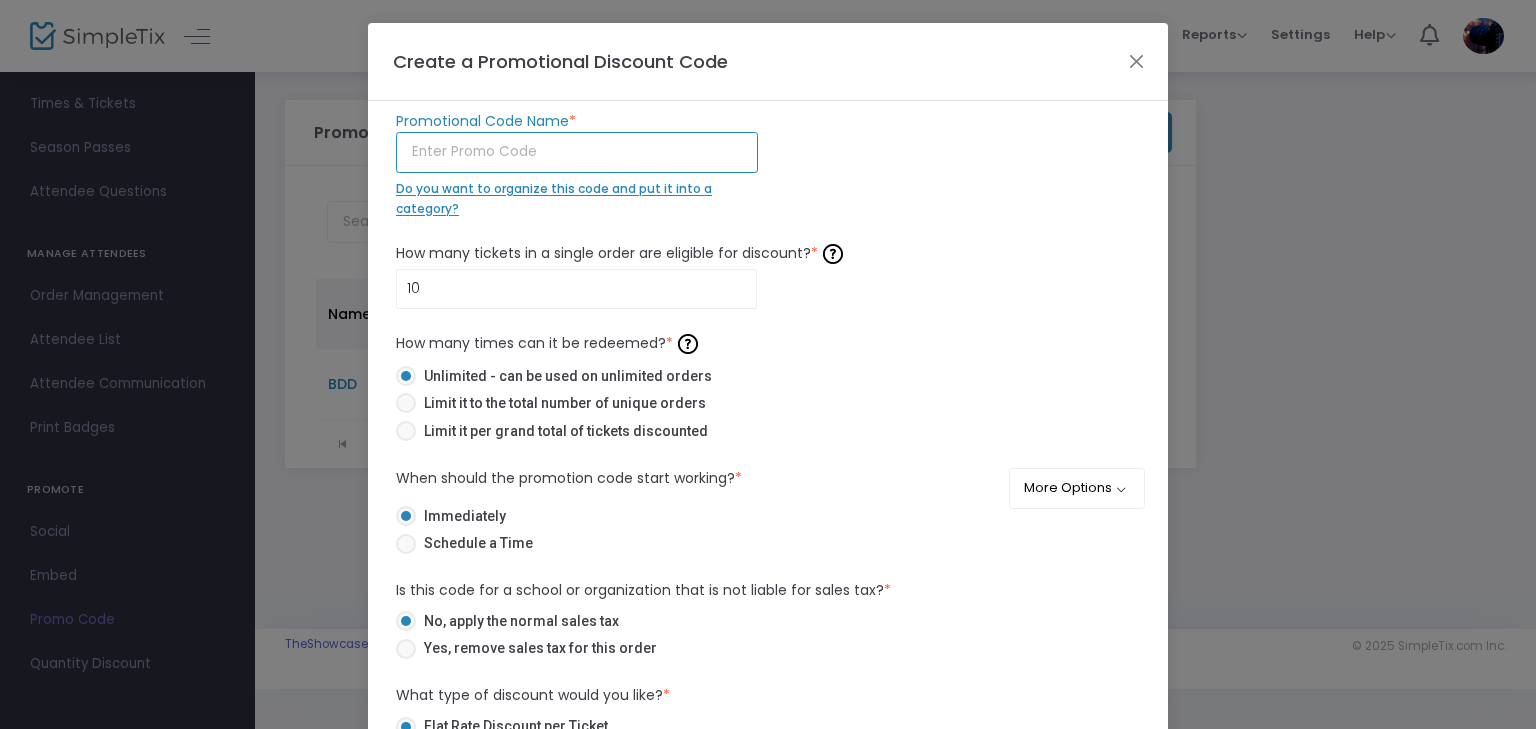 click 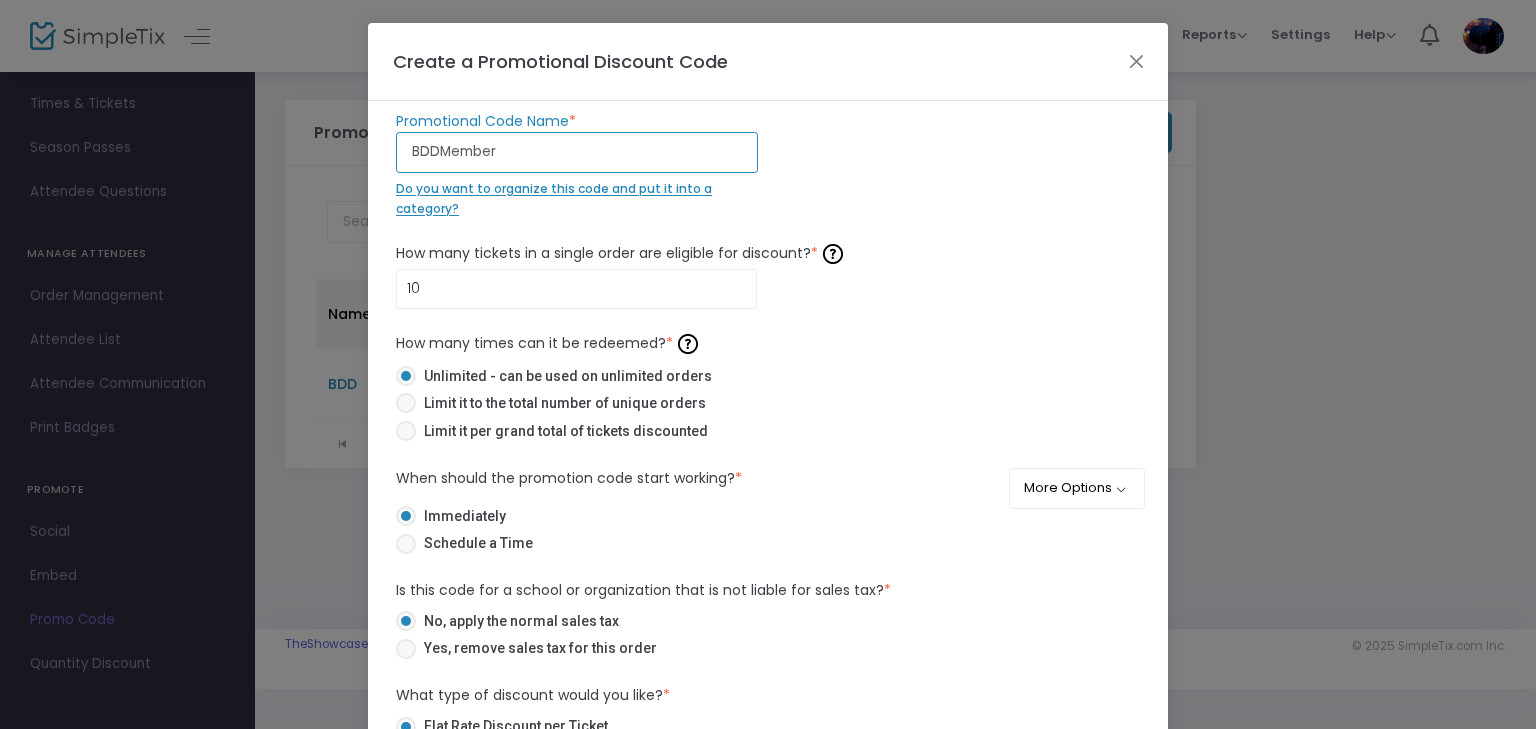 type on "BDDMember" 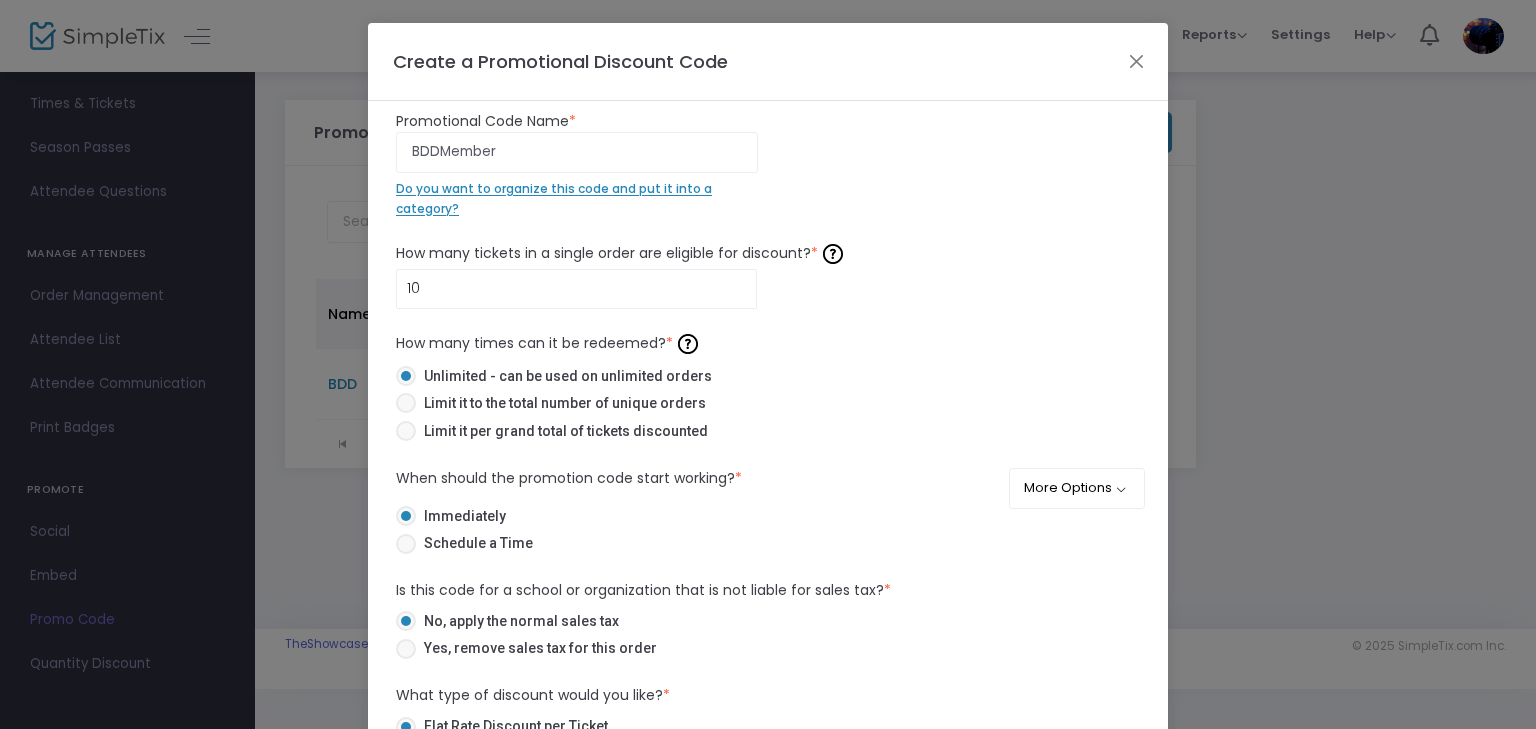 click on "Do you want to organize this code and put it into a category?" 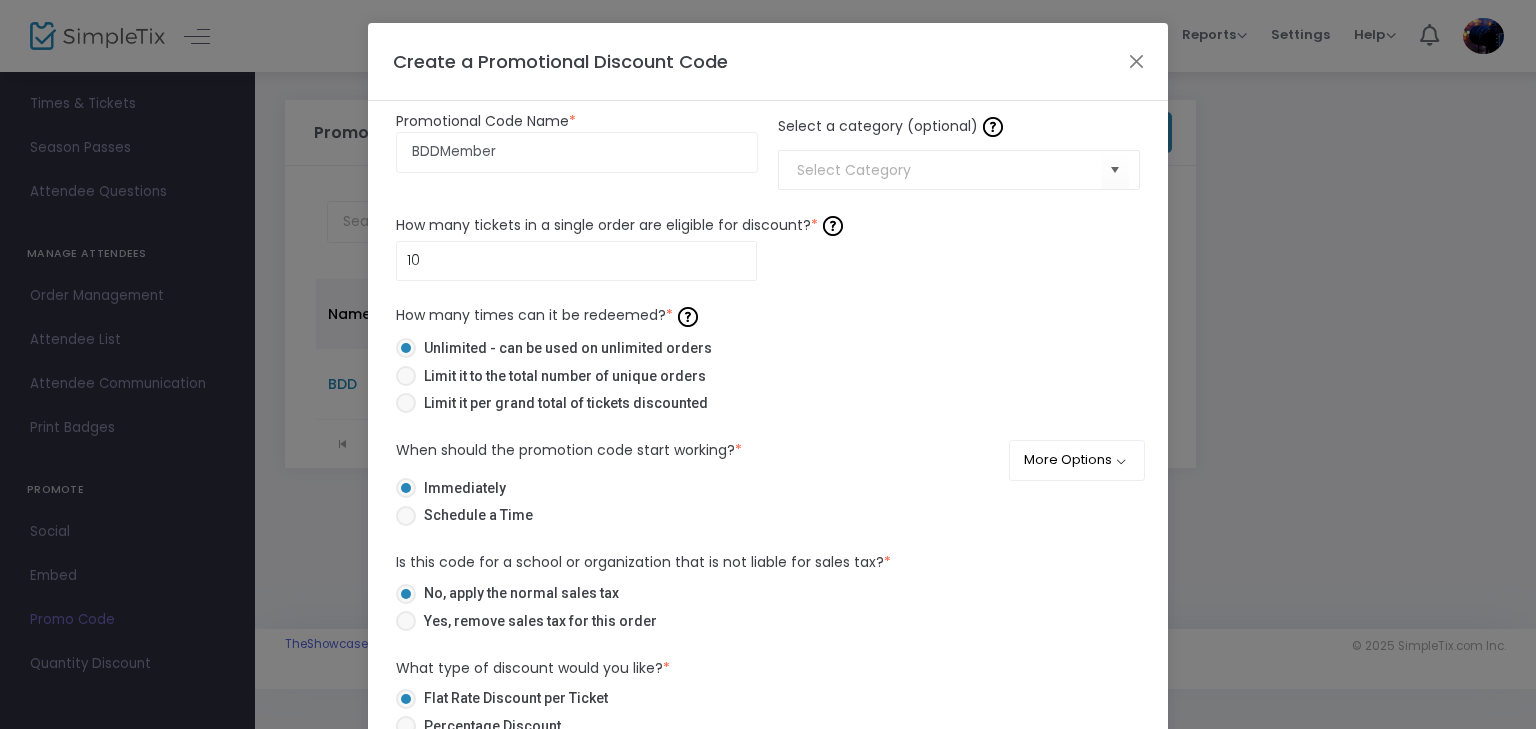 click 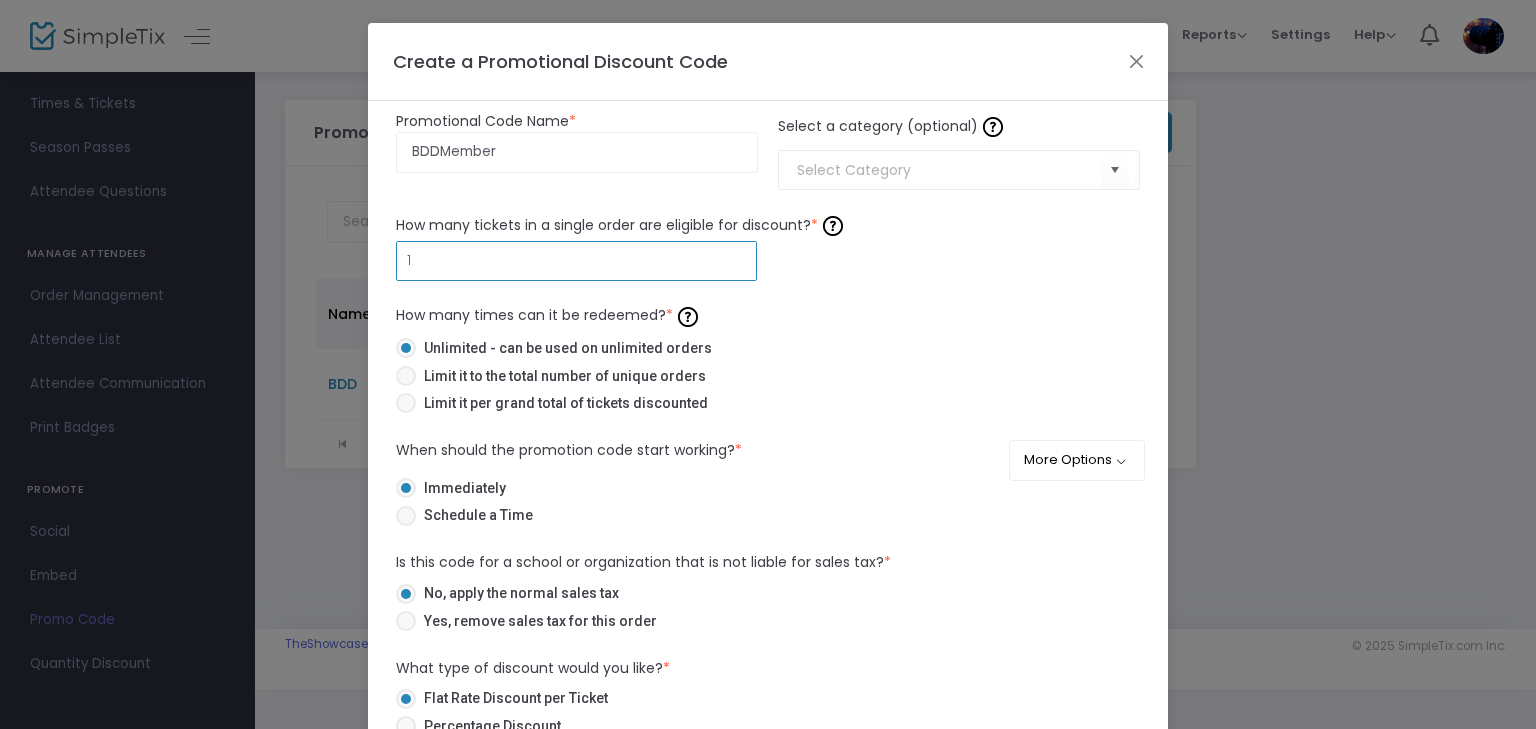 type on "1" 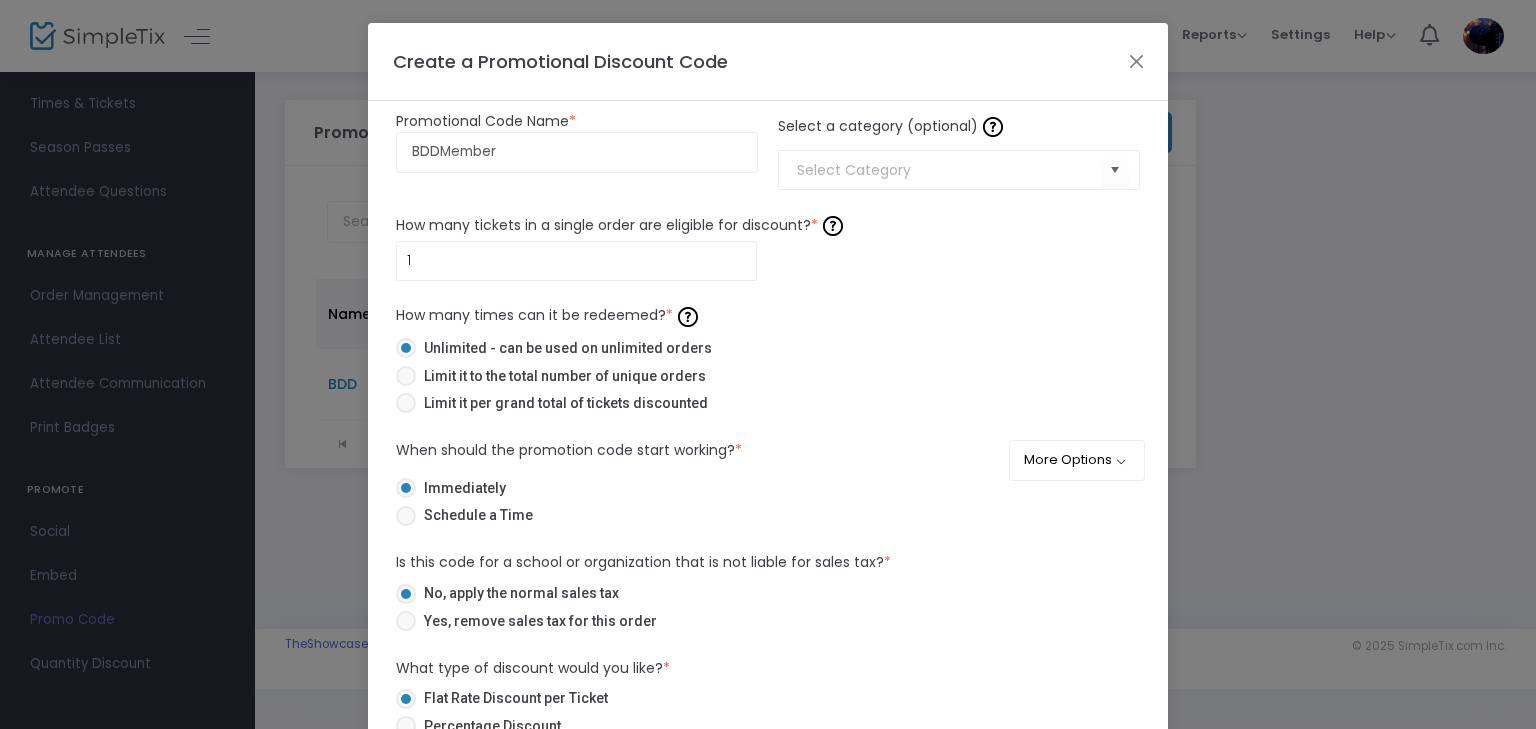 click on "Unlimited - can be used on unlimited orders" at bounding box center [760, 348] 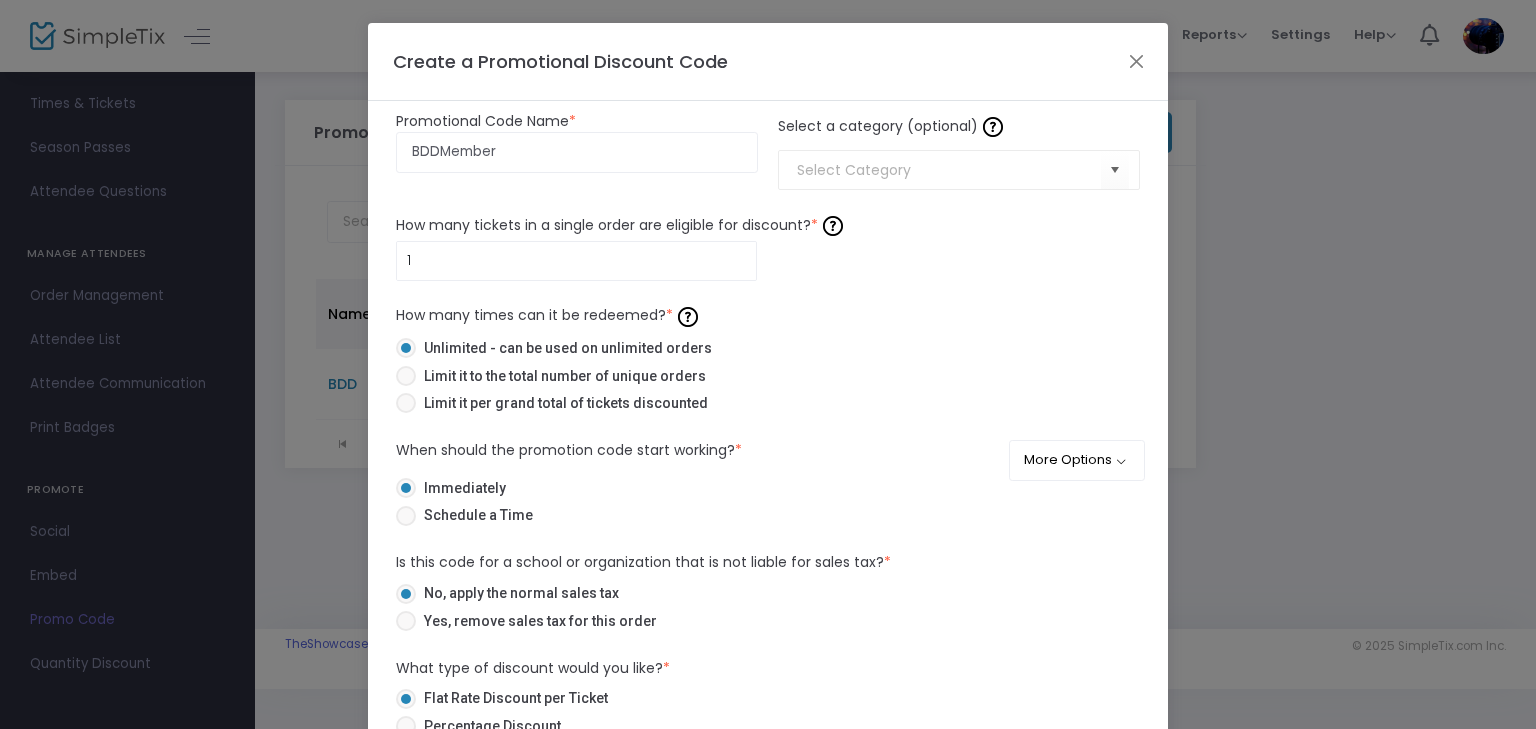 click at bounding box center (406, 376) 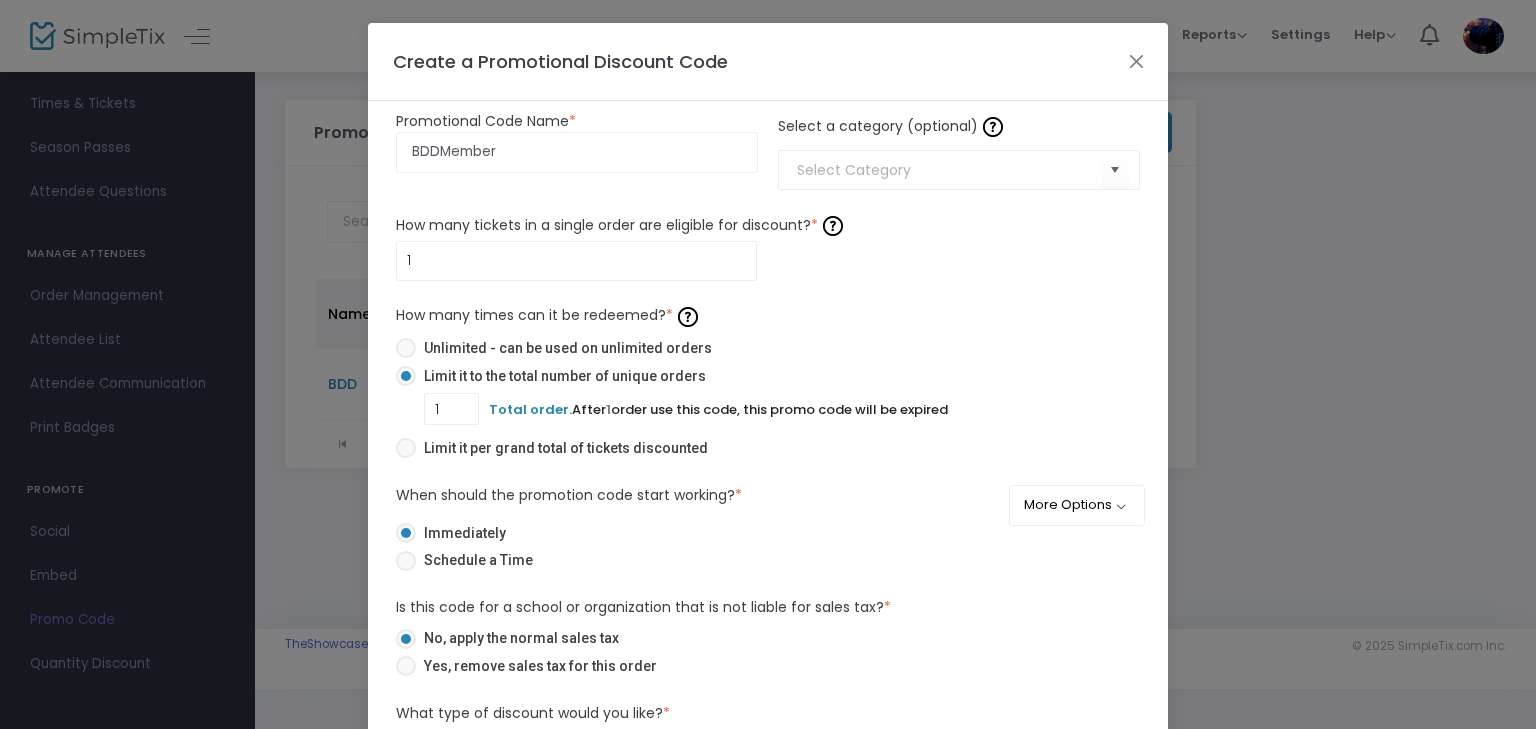 click at bounding box center (406, 348) 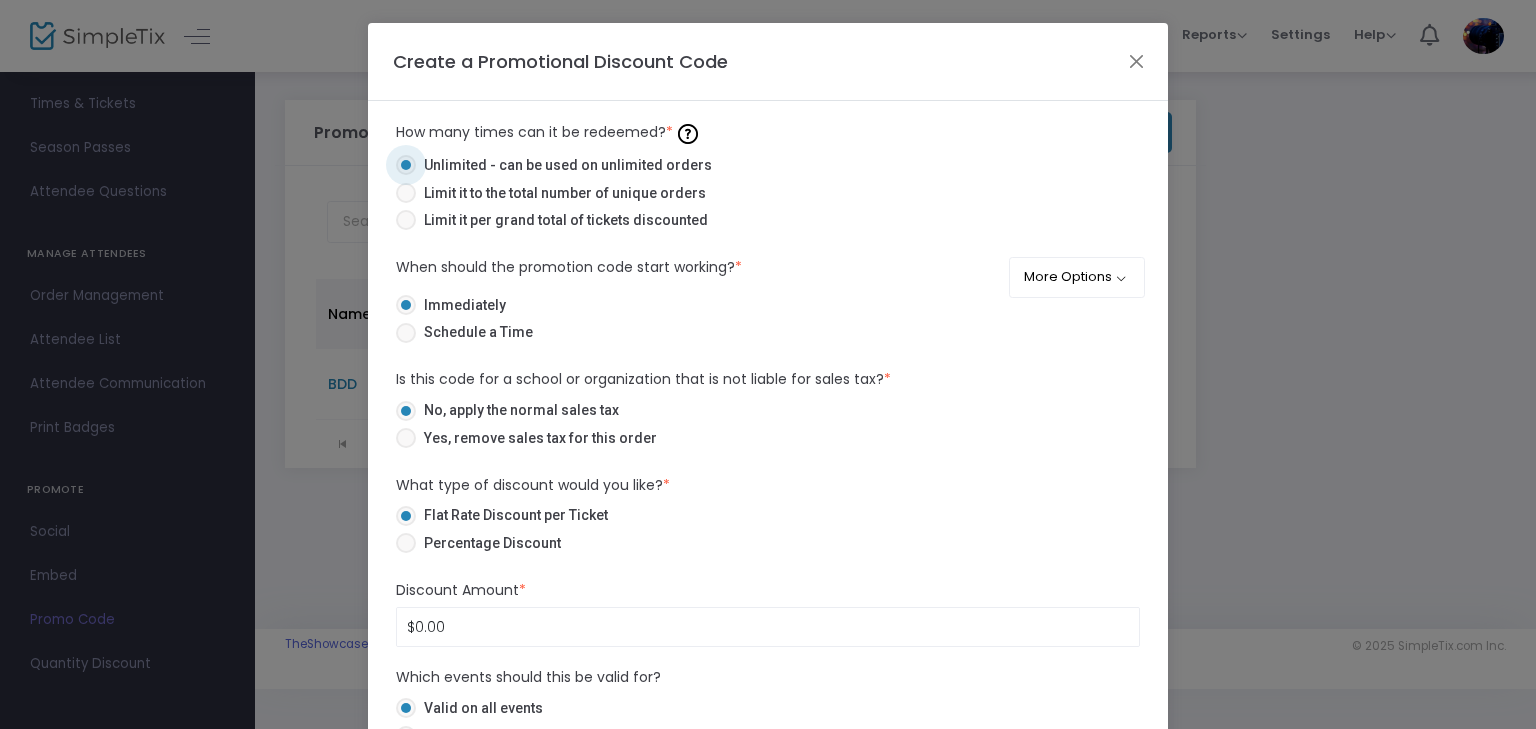 scroll, scrollTop: 204, scrollLeft: 0, axis: vertical 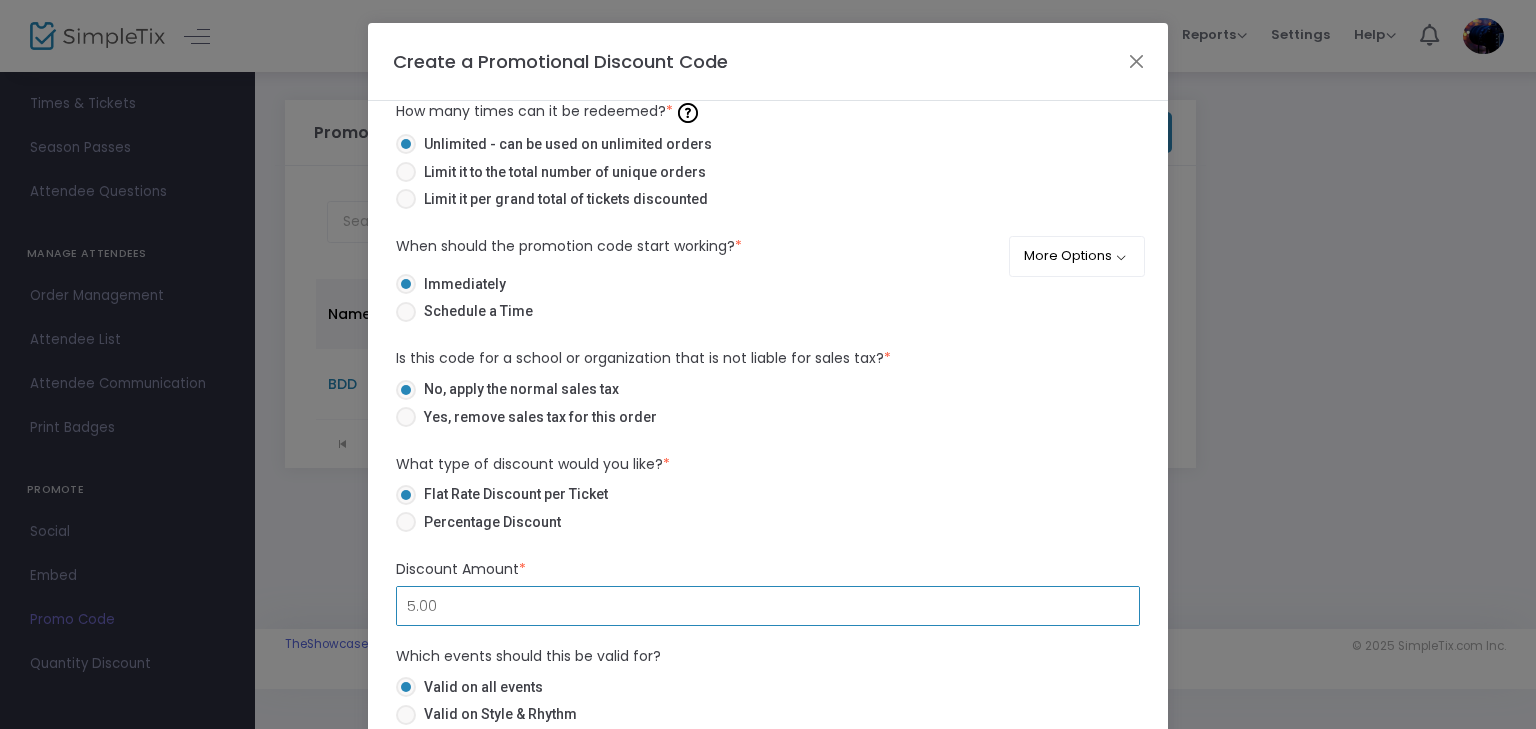 type on "$5.00" 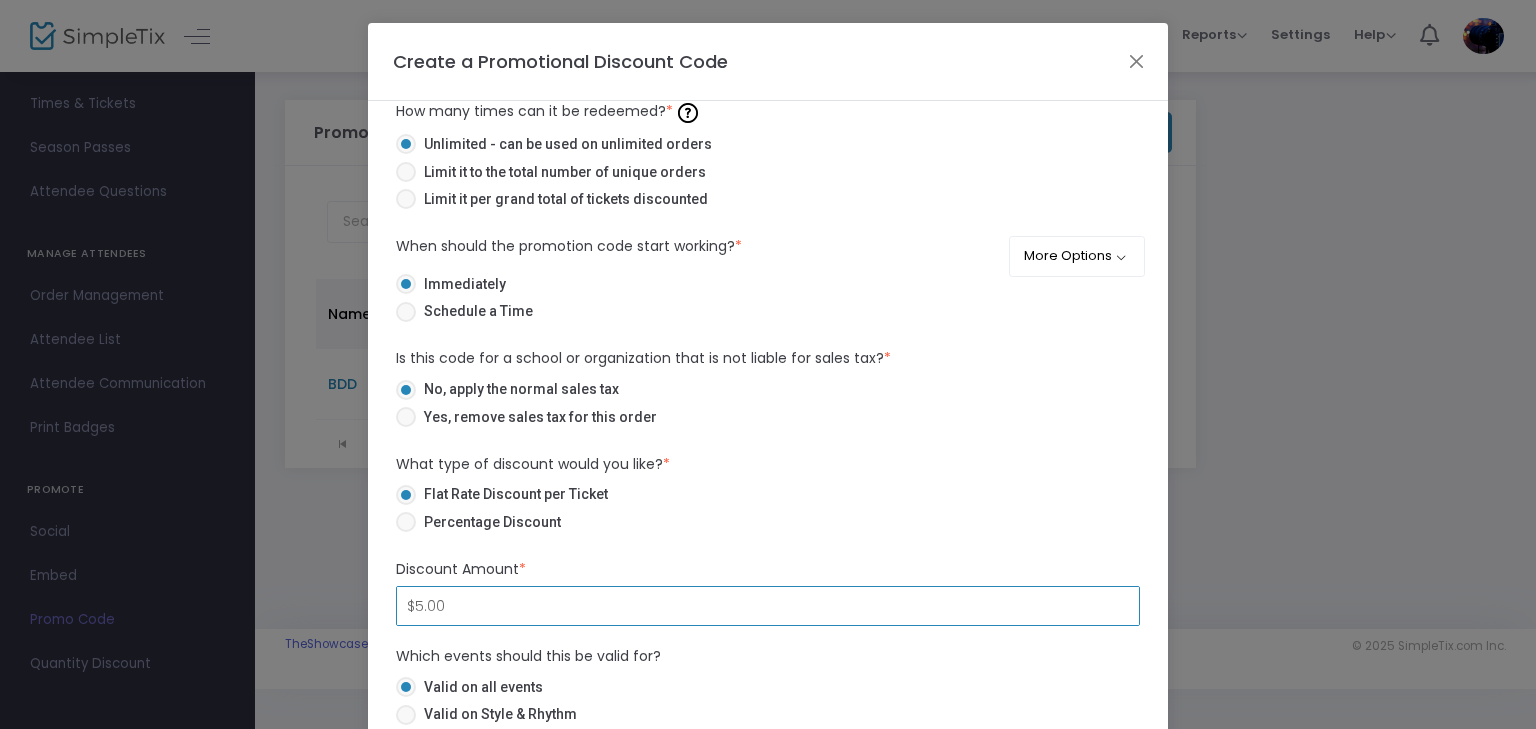 click on "Discount Amount  * $[PRICE]  Discount is required." 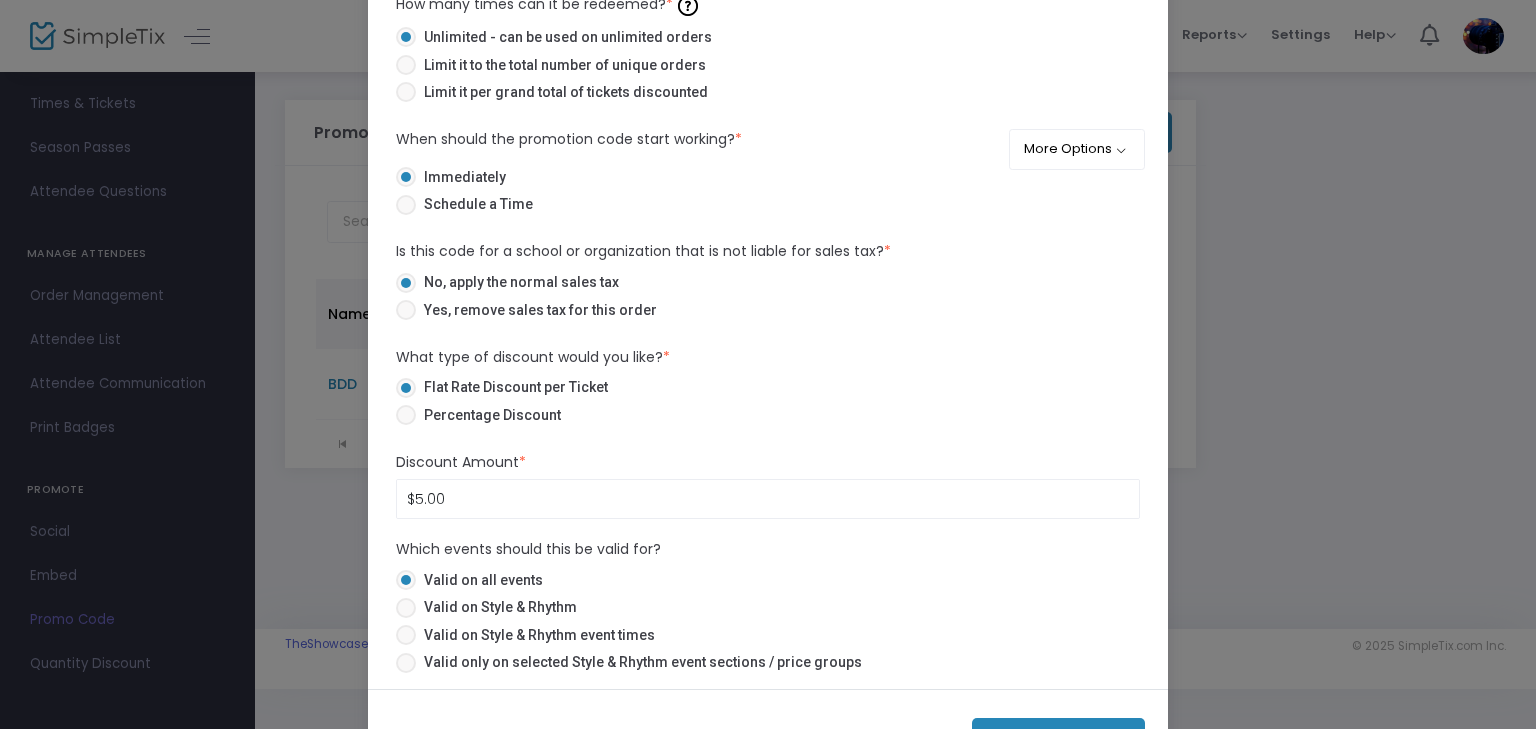 scroll, scrollTop: 187, scrollLeft: 0, axis: vertical 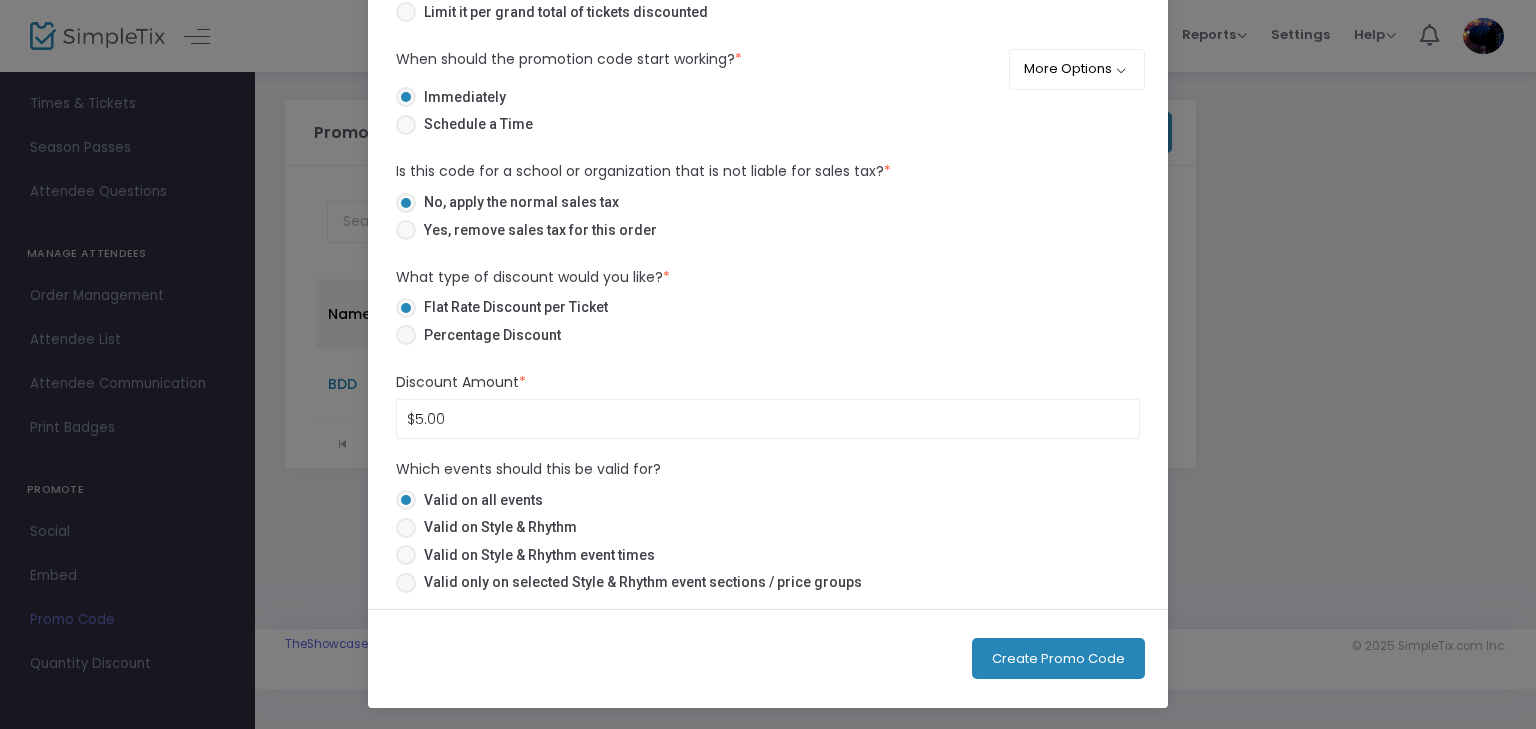 click at bounding box center [406, 583] 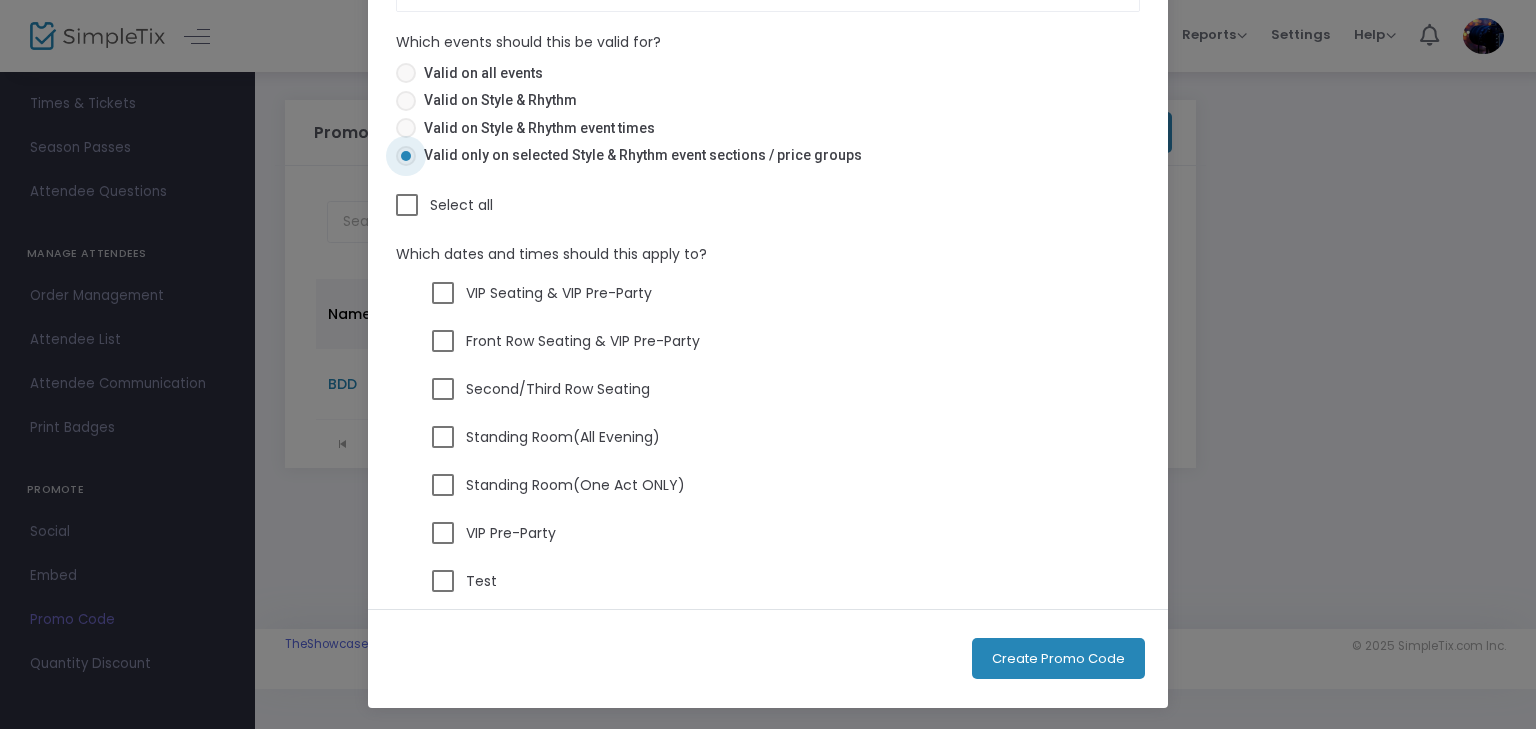 scroll, scrollTop: 639, scrollLeft: 0, axis: vertical 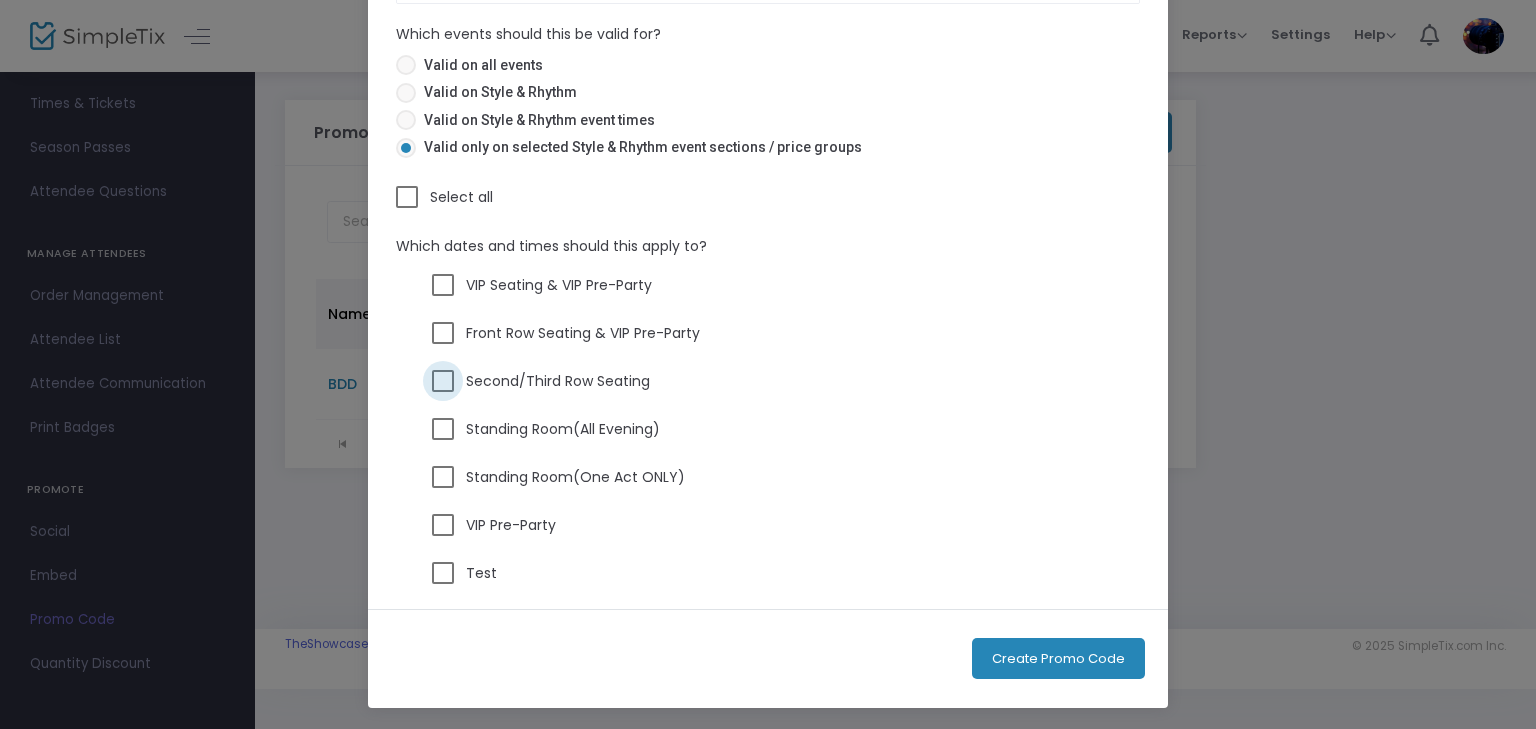 click at bounding box center [443, 381] 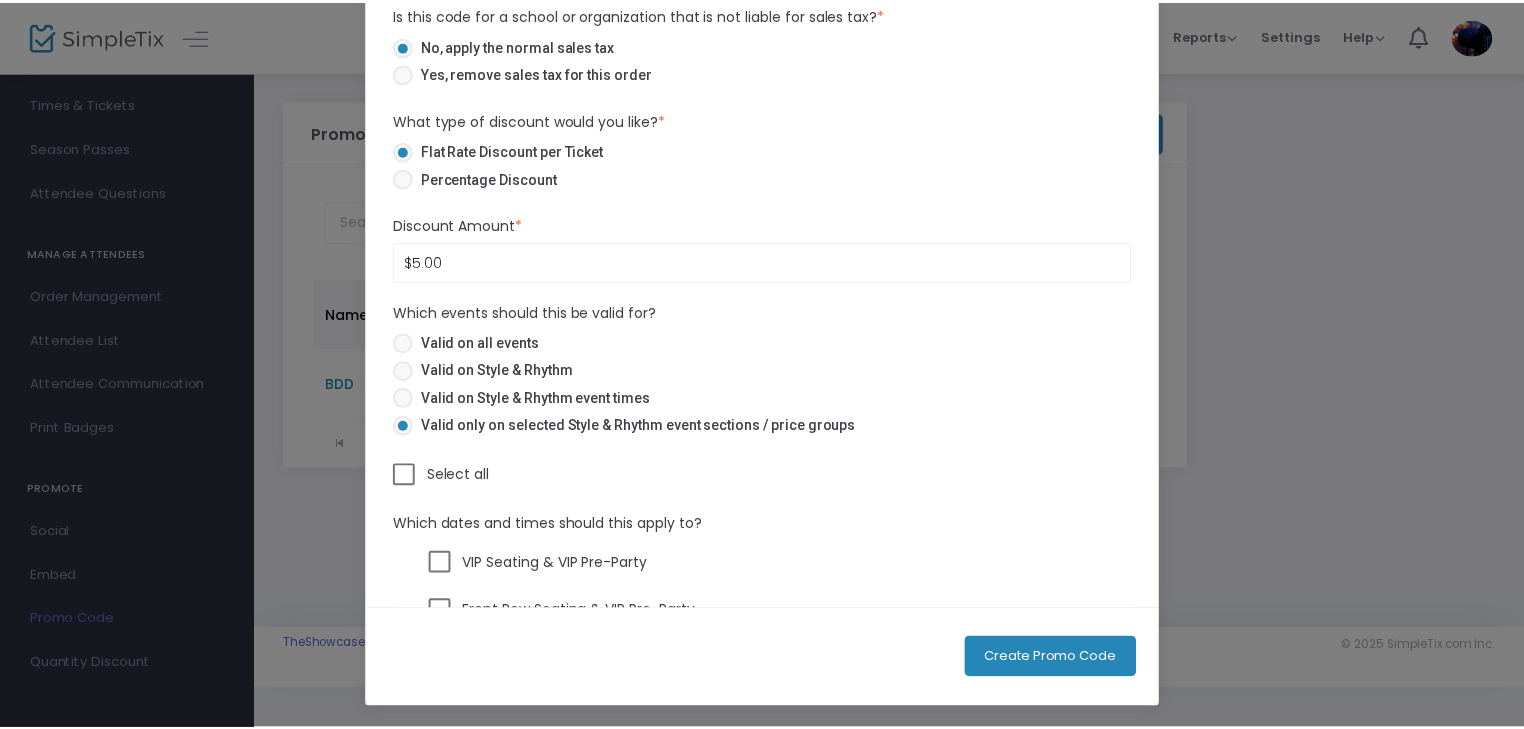 scroll, scrollTop: 439, scrollLeft: 0, axis: vertical 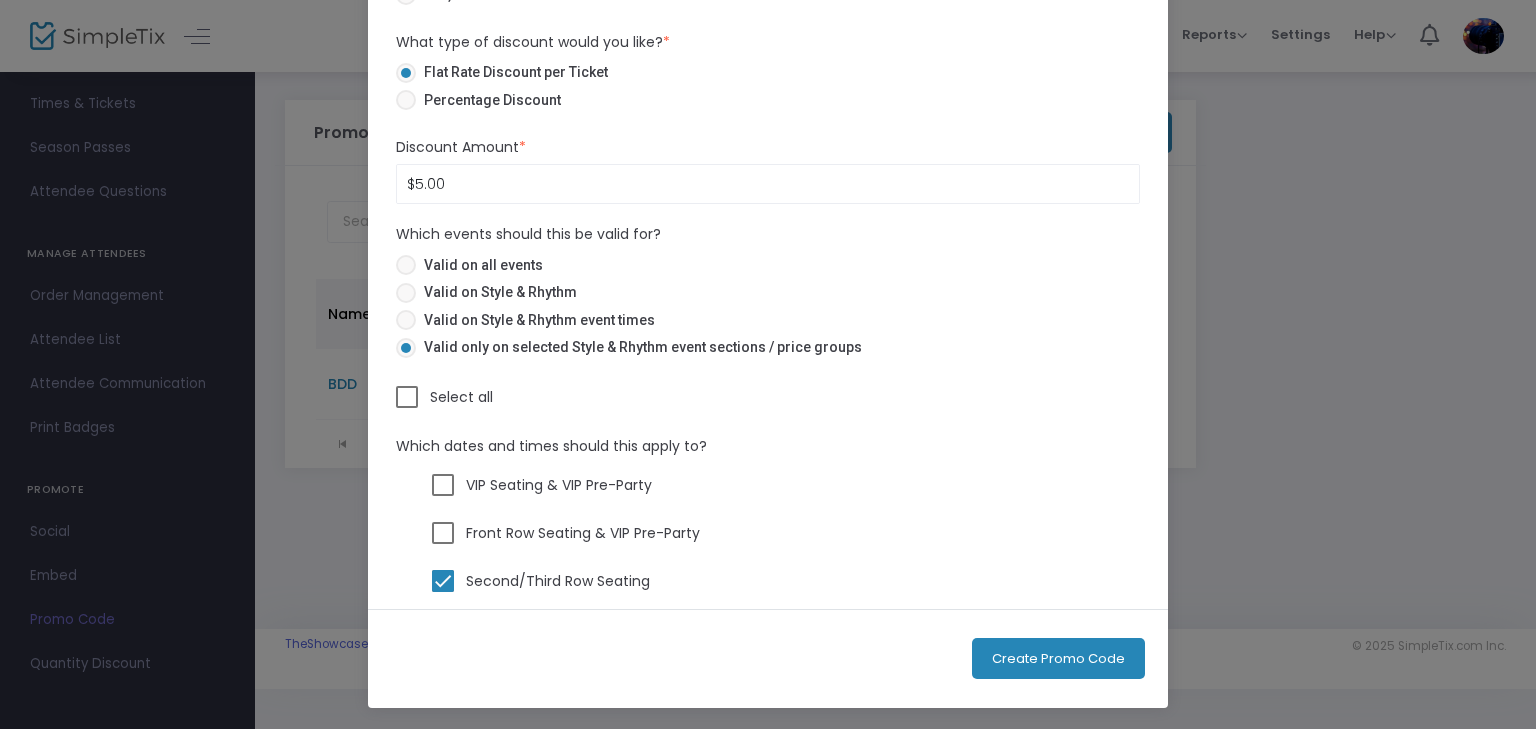 click on "Create Promo Code" 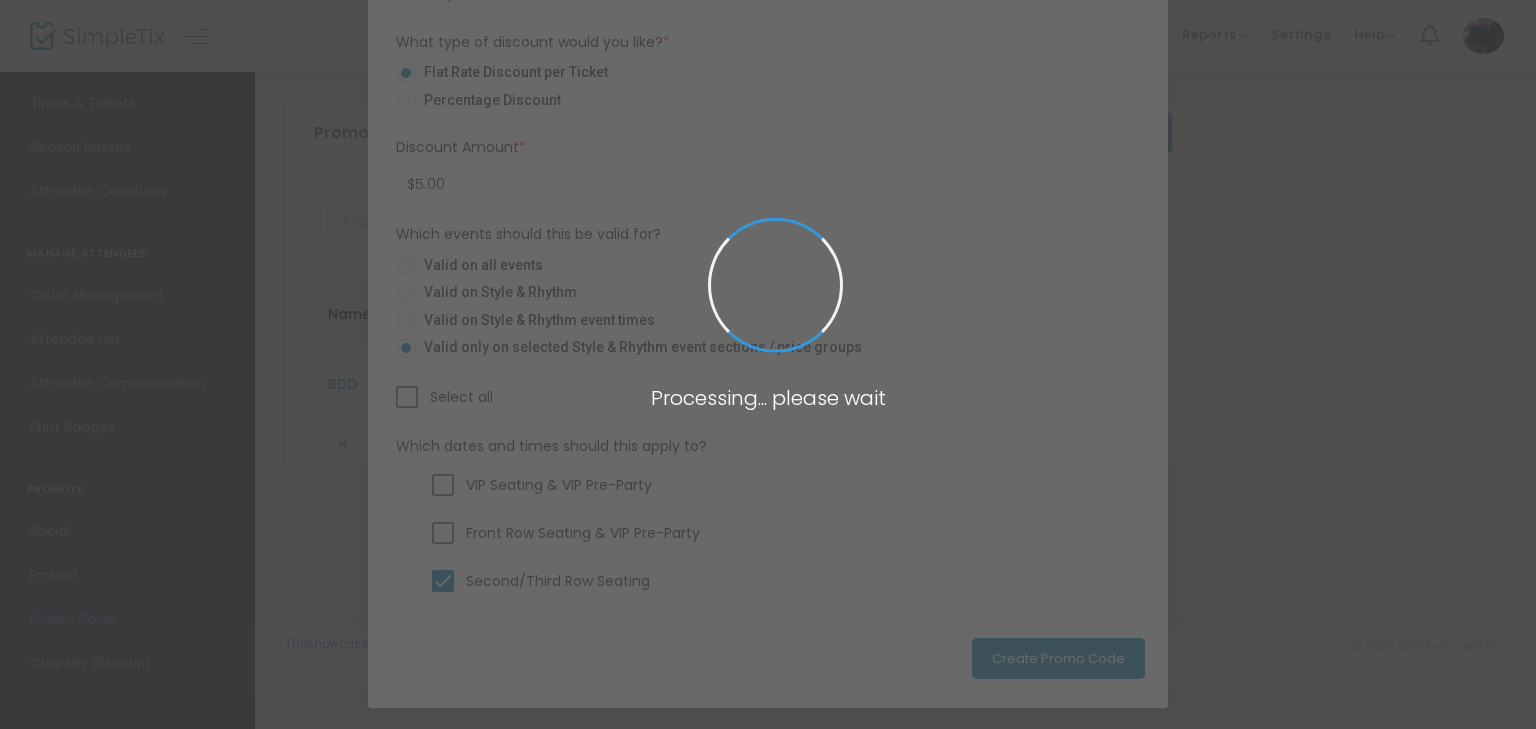 checkbox on "false" 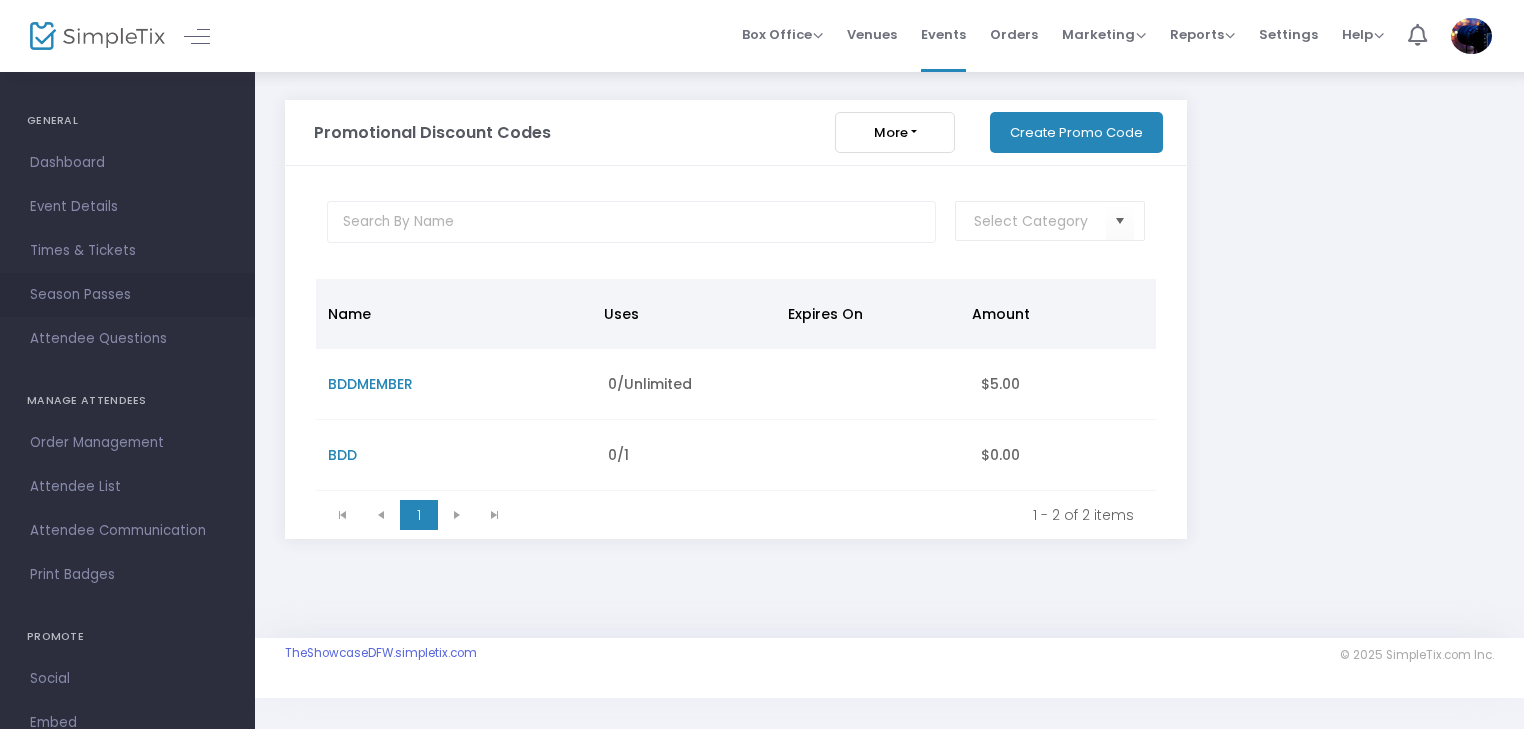 scroll, scrollTop: 0, scrollLeft: 0, axis: both 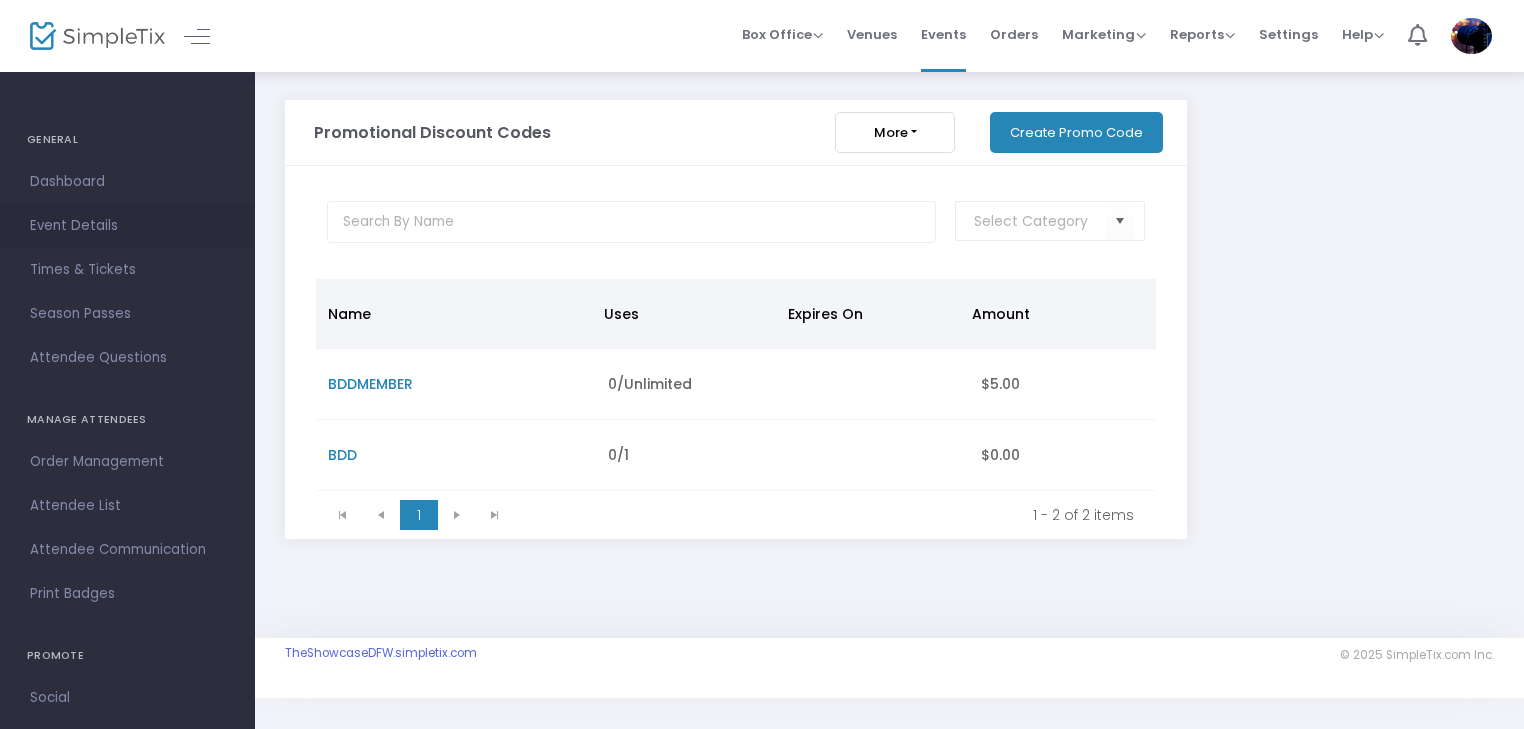 click on "Event Details" at bounding box center (127, 226) 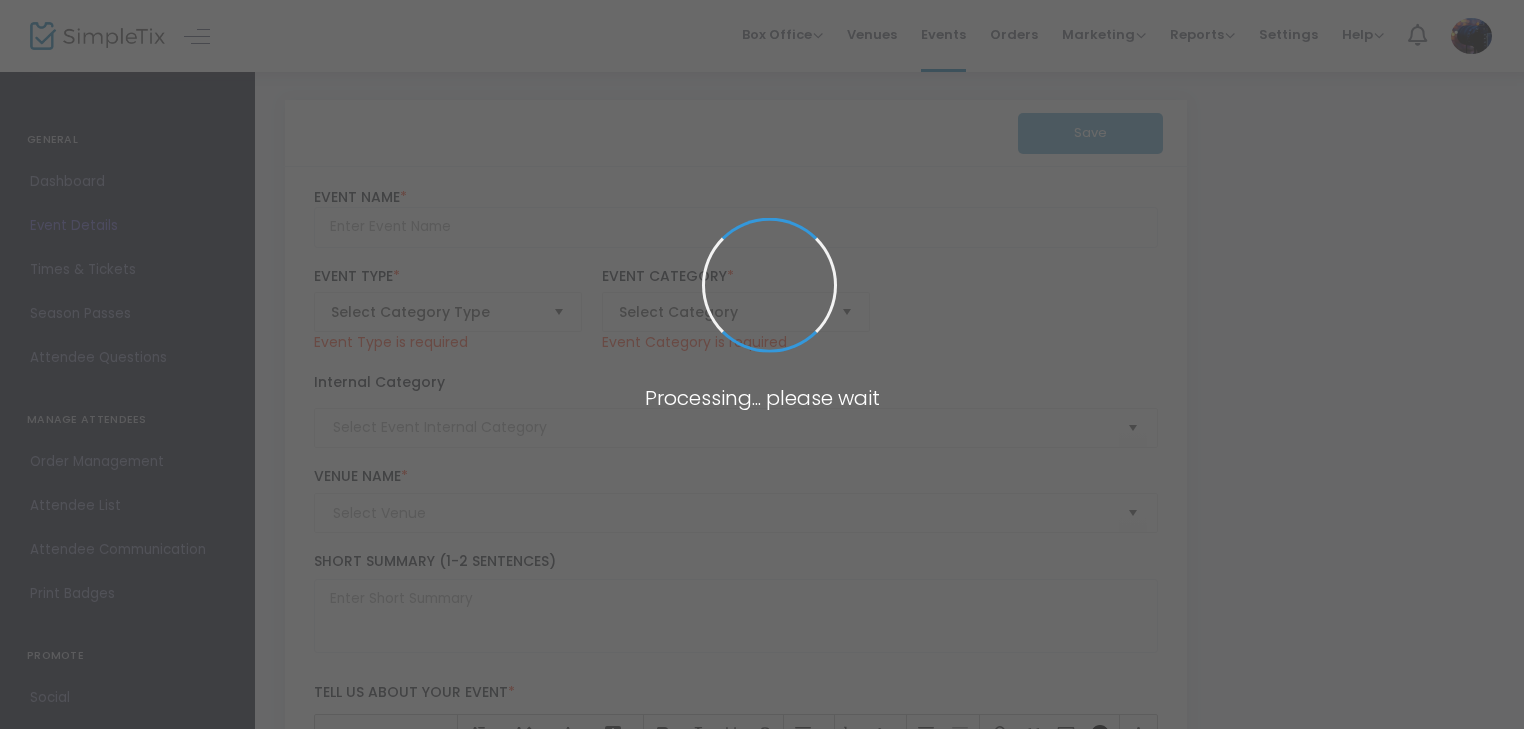 type on "Style & Rhythm" 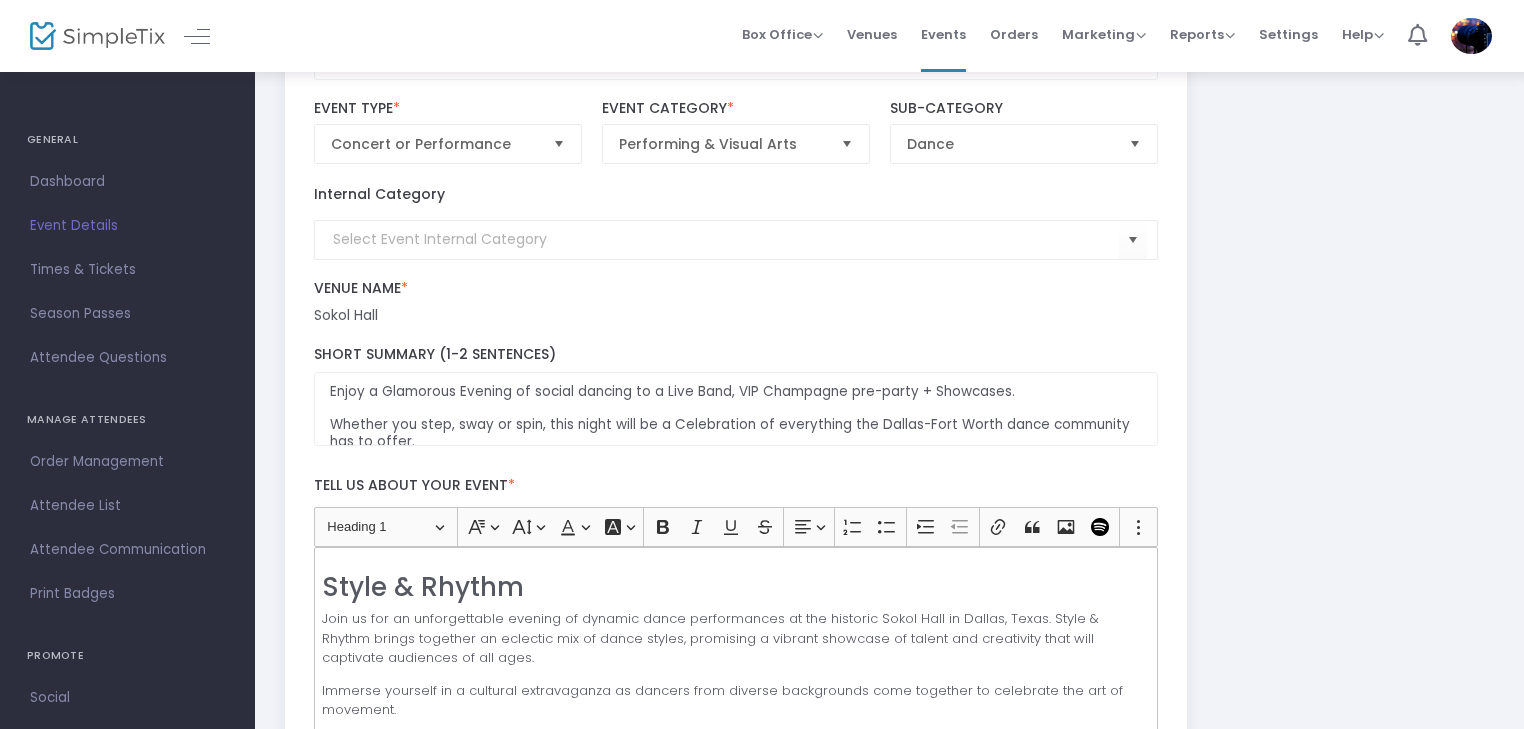 scroll, scrollTop: 200, scrollLeft: 0, axis: vertical 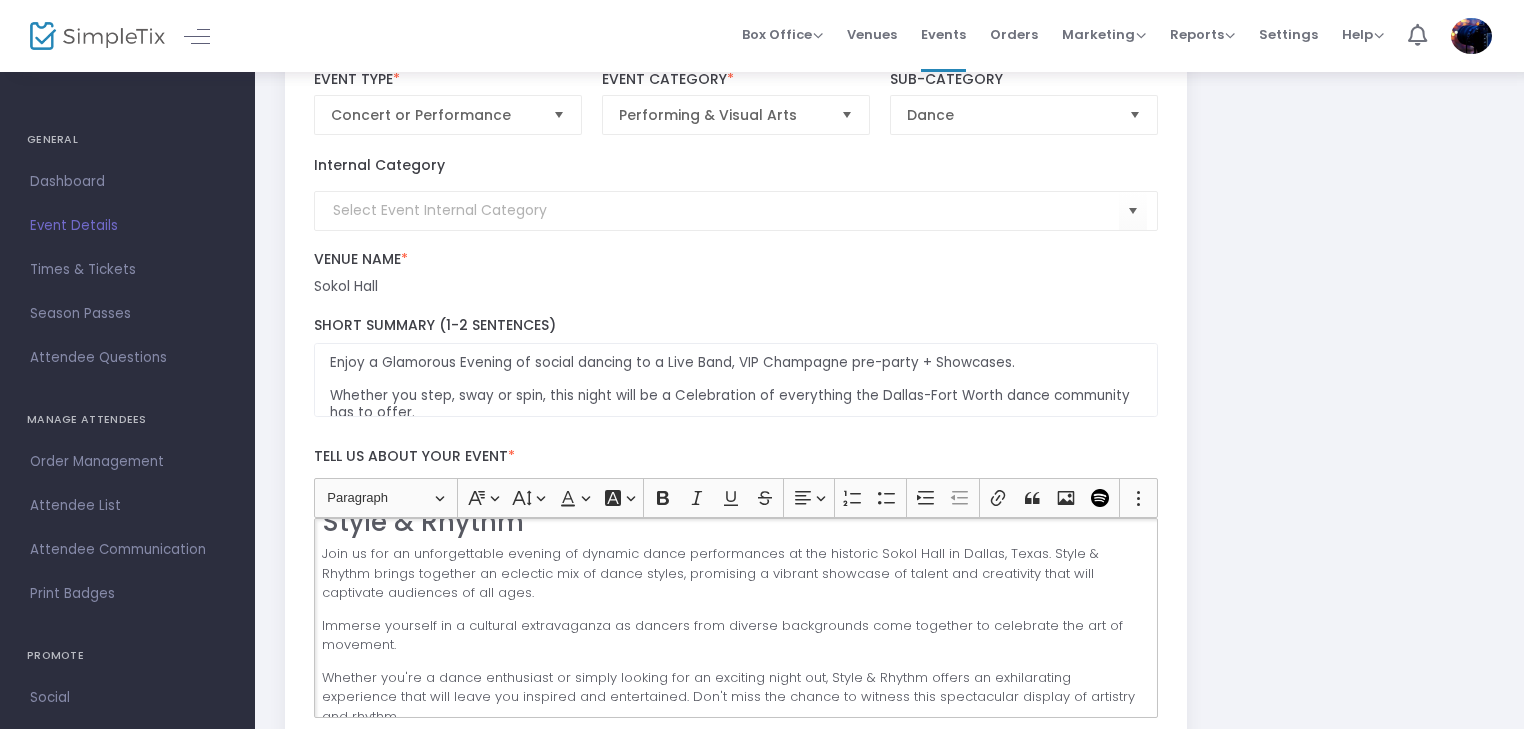 click on "Join us for an unforgettable evening of dynamic dance performances at the historic Sokol Hall in Dallas, Texas. Style & Rhythm brings together an eclectic mix of dance styles, promising a vibrant showcase of talent and creativity that will captivate audiences of all ages." 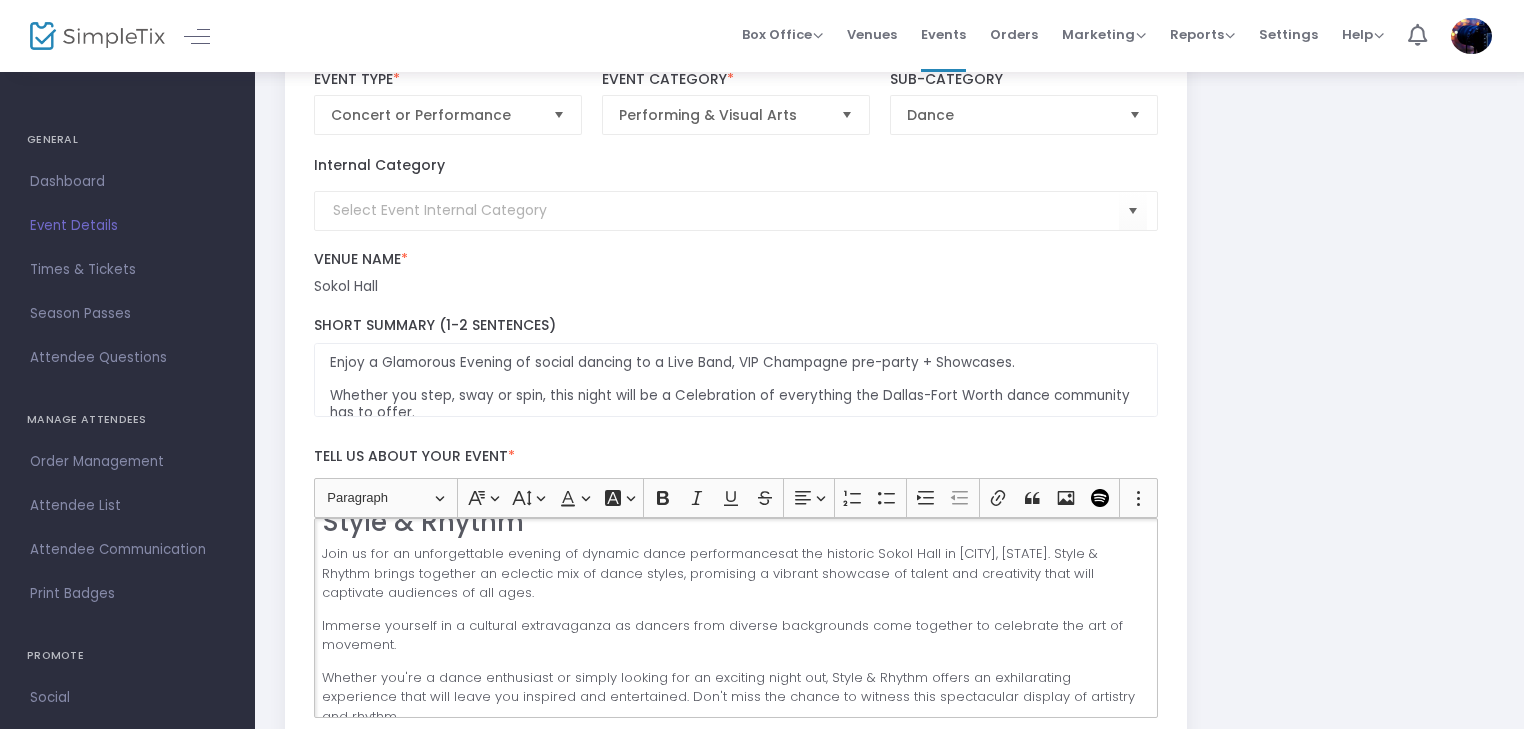 type 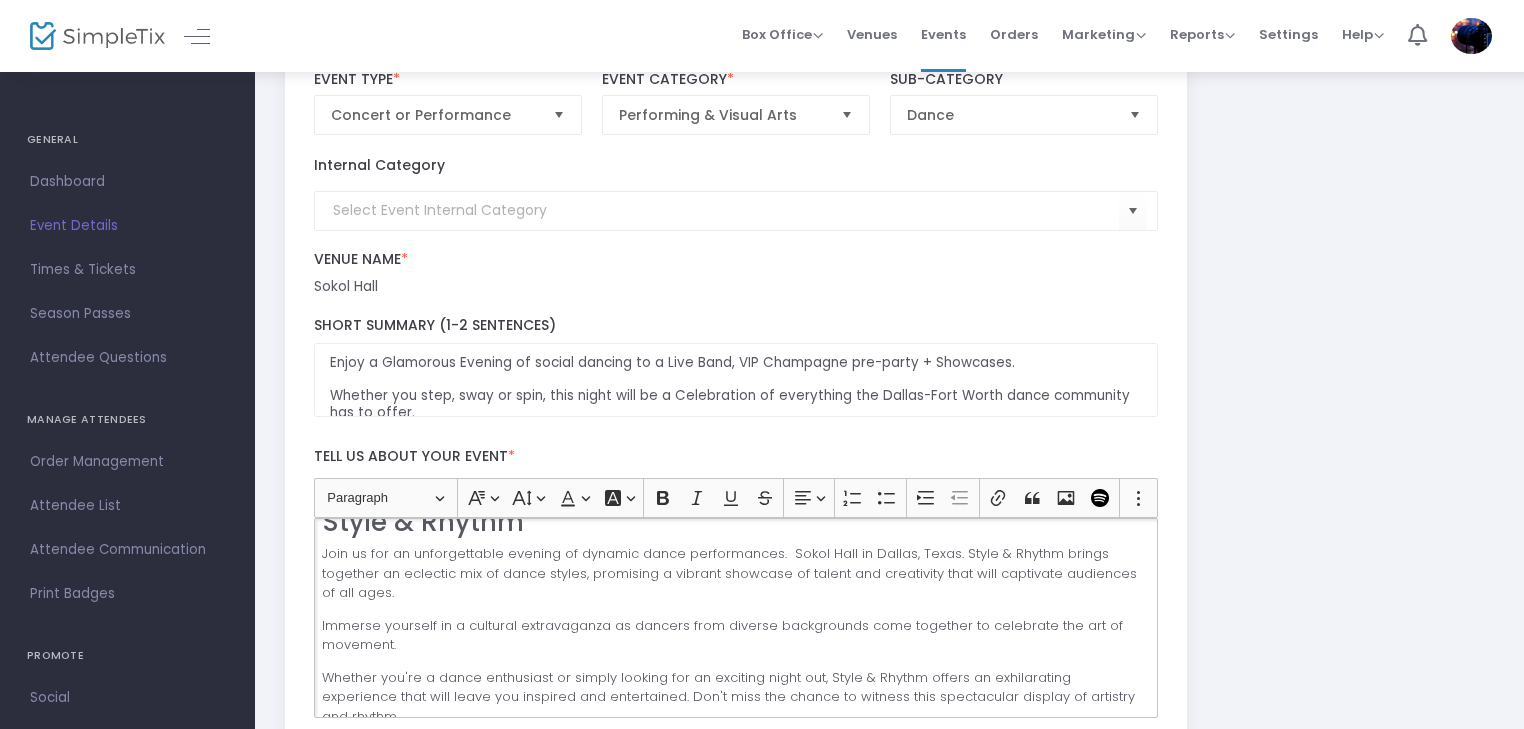 scroll, scrollTop: 17, scrollLeft: 0, axis: vertical 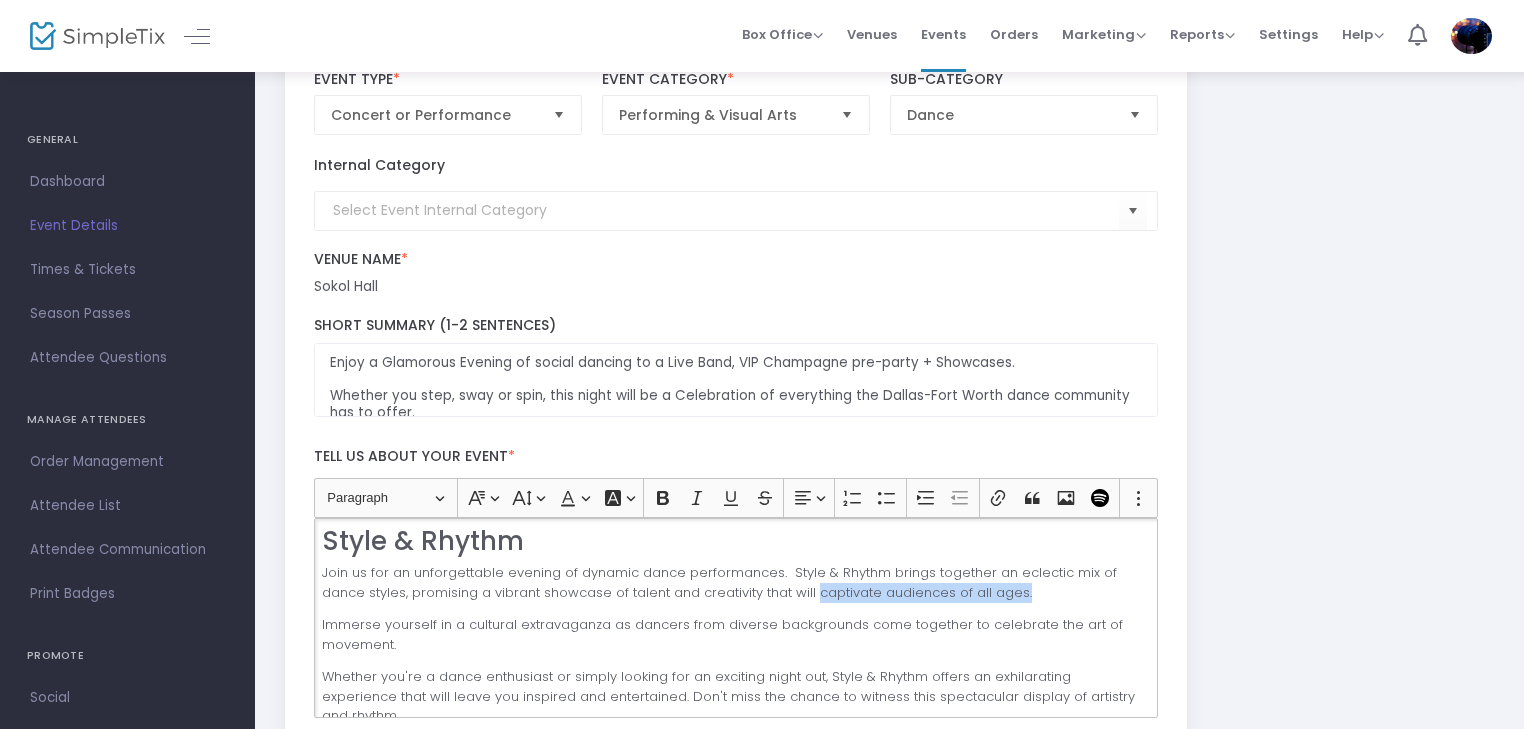 drag, startPoint x: 1018, startPoint y: 588, endPoint x: 811, endPoint y: 595, distance: 207.11832 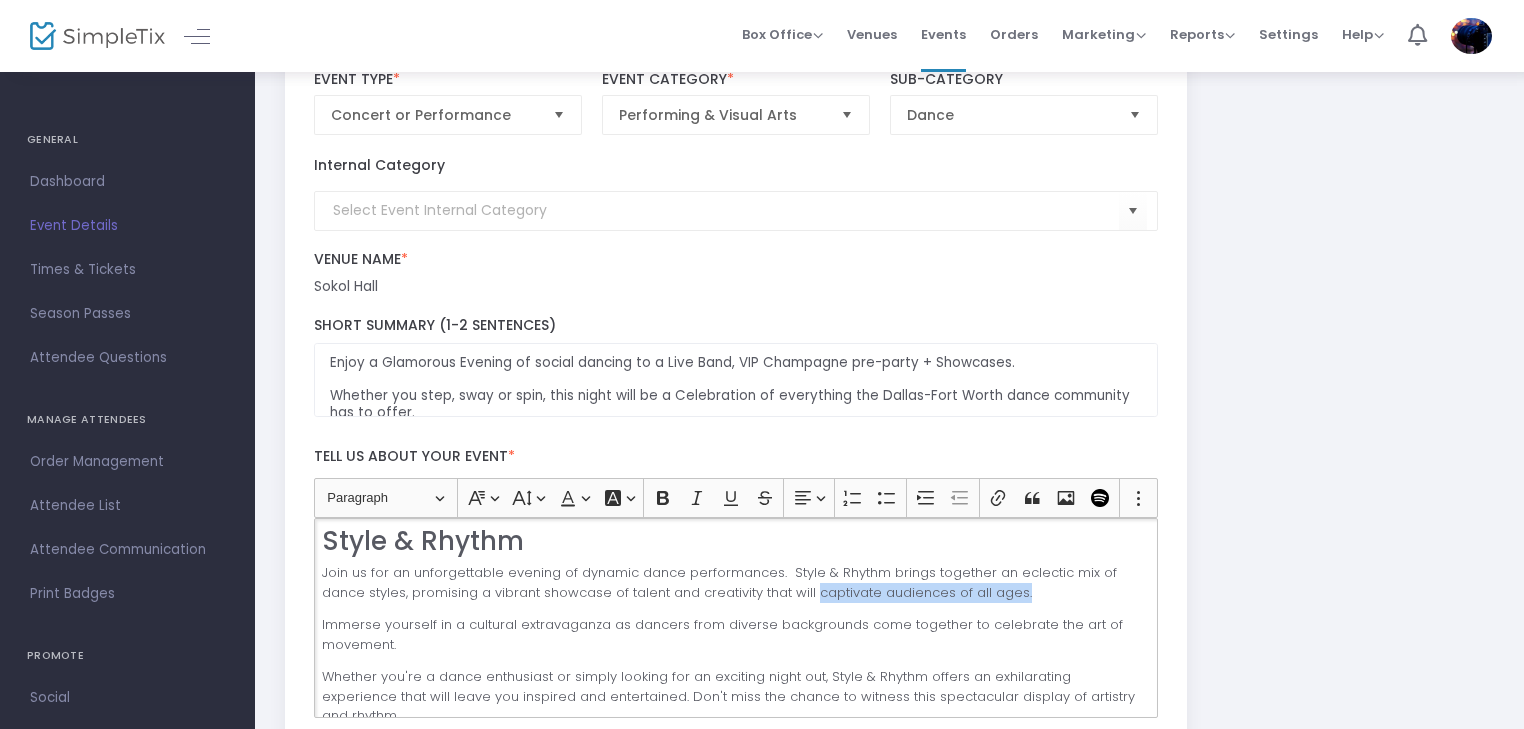 click on "Join us for an unforgettable evening of dynamic dance performances.  Style & Rhythm brings together an eclectic mix of dance styles, promising a vibrant showcase of talent and creativity that will captivate audiences of all ages." 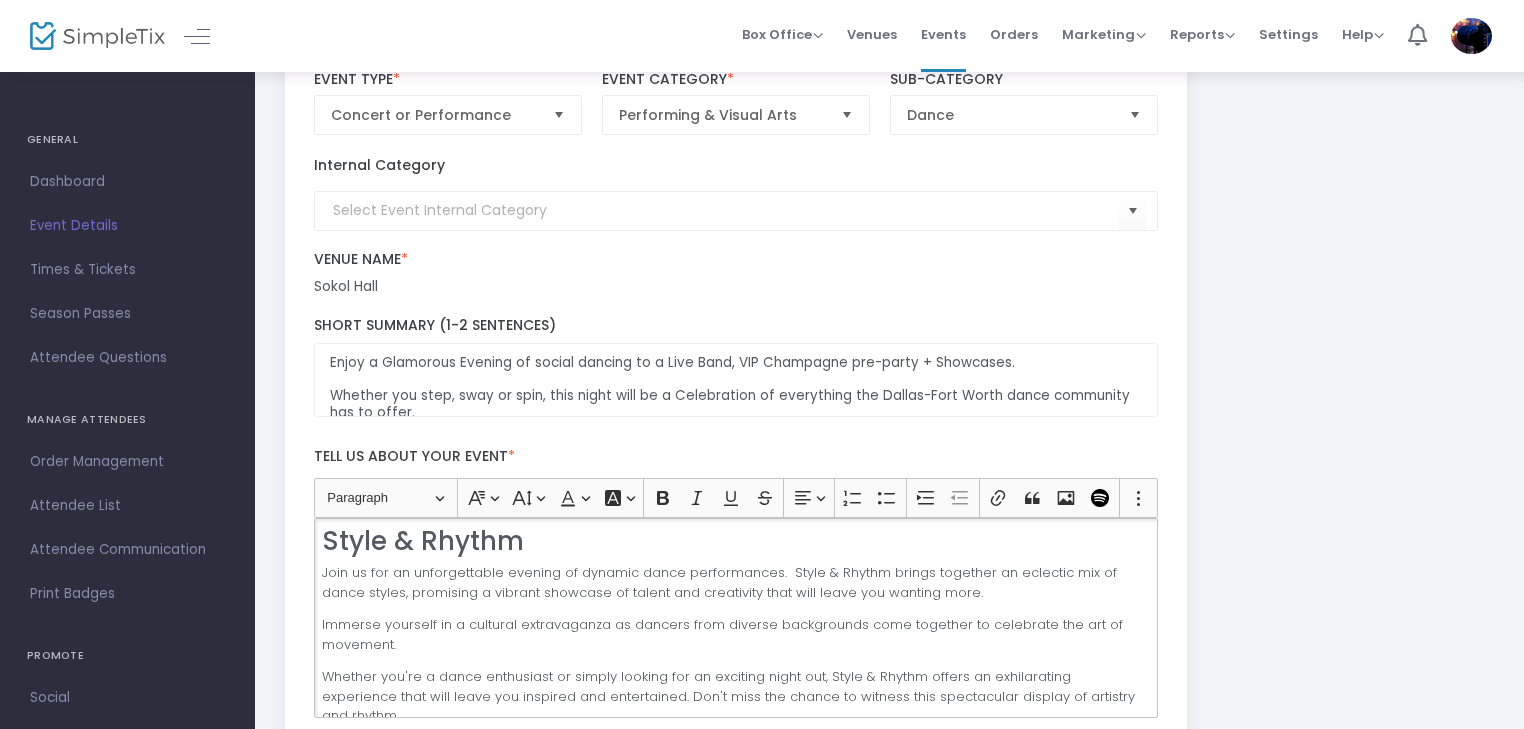 drag, startPoint x: 414, startPoint y: 642, endPoint x: 320, endPoint y: 628, distance: 95.036835 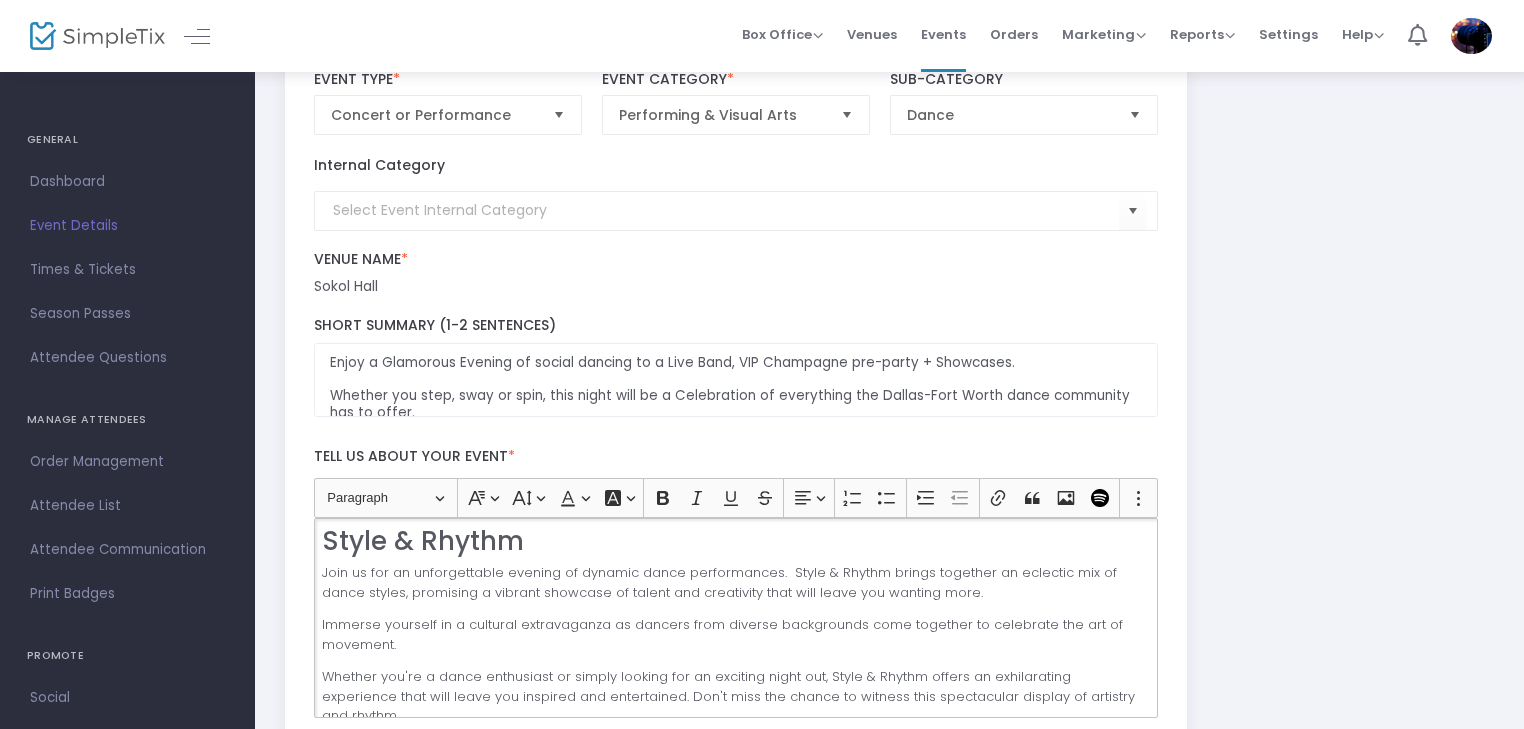 scroll, scrollTop: 0, scrollLeft: 0, axis: both 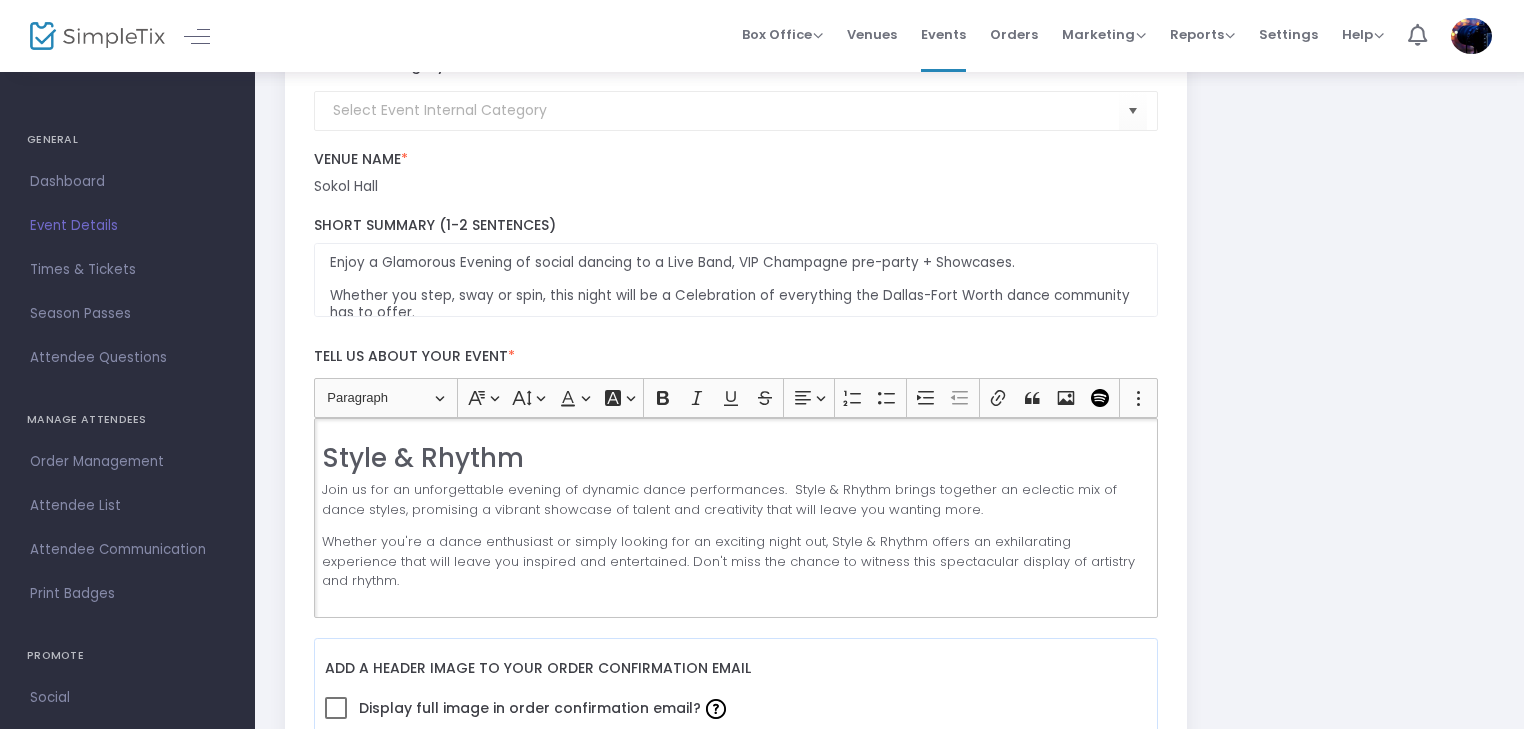click on "Join us for an unforgettable evening of dynamic dance performances.  Style & Rhythm brings together an eclectic mix of dance styles, promising a vibrant showcase of talent and creativity that will leave you wanting more." 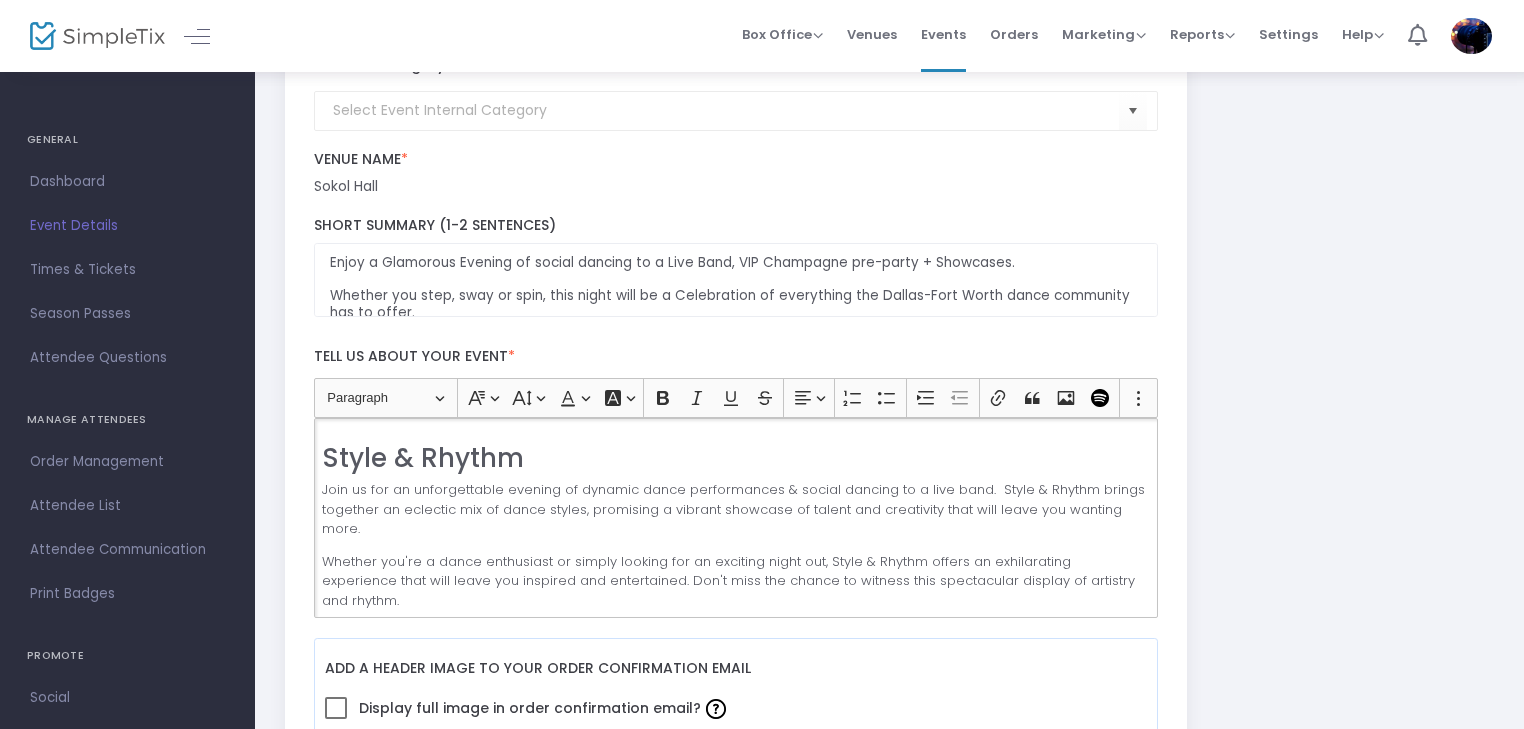 click on "Whether you're a dance enthusiast or simply looking for an exciting night out, Style & Rhythm offers an exhilarating experience that will leave you inspired and entertained. Don't miss the chance to witness this spectacular display of artistry and rhythm." 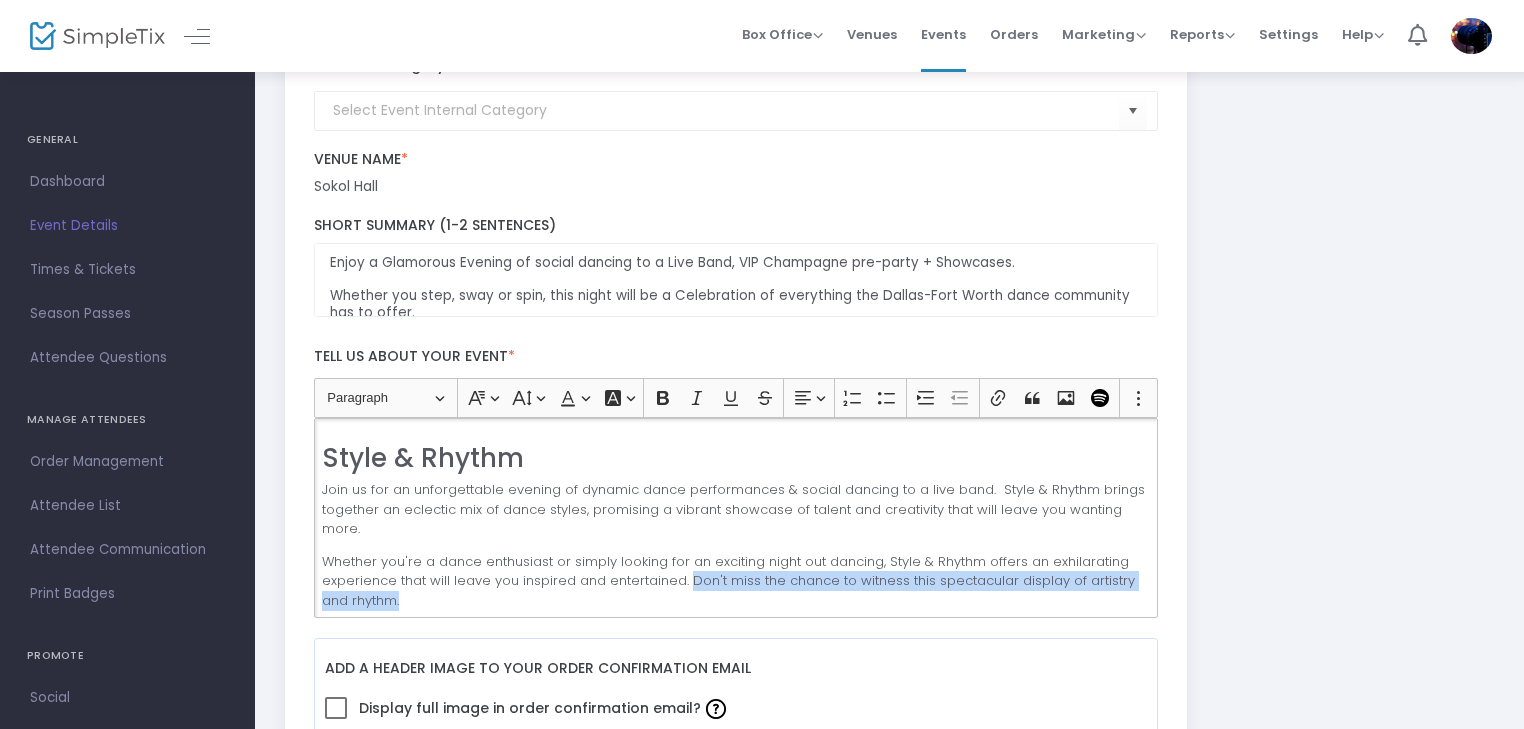 drag, startPoint x: 683, startPoint y: 581, endPoint x: 539, endPoint y: 598, distance: 145 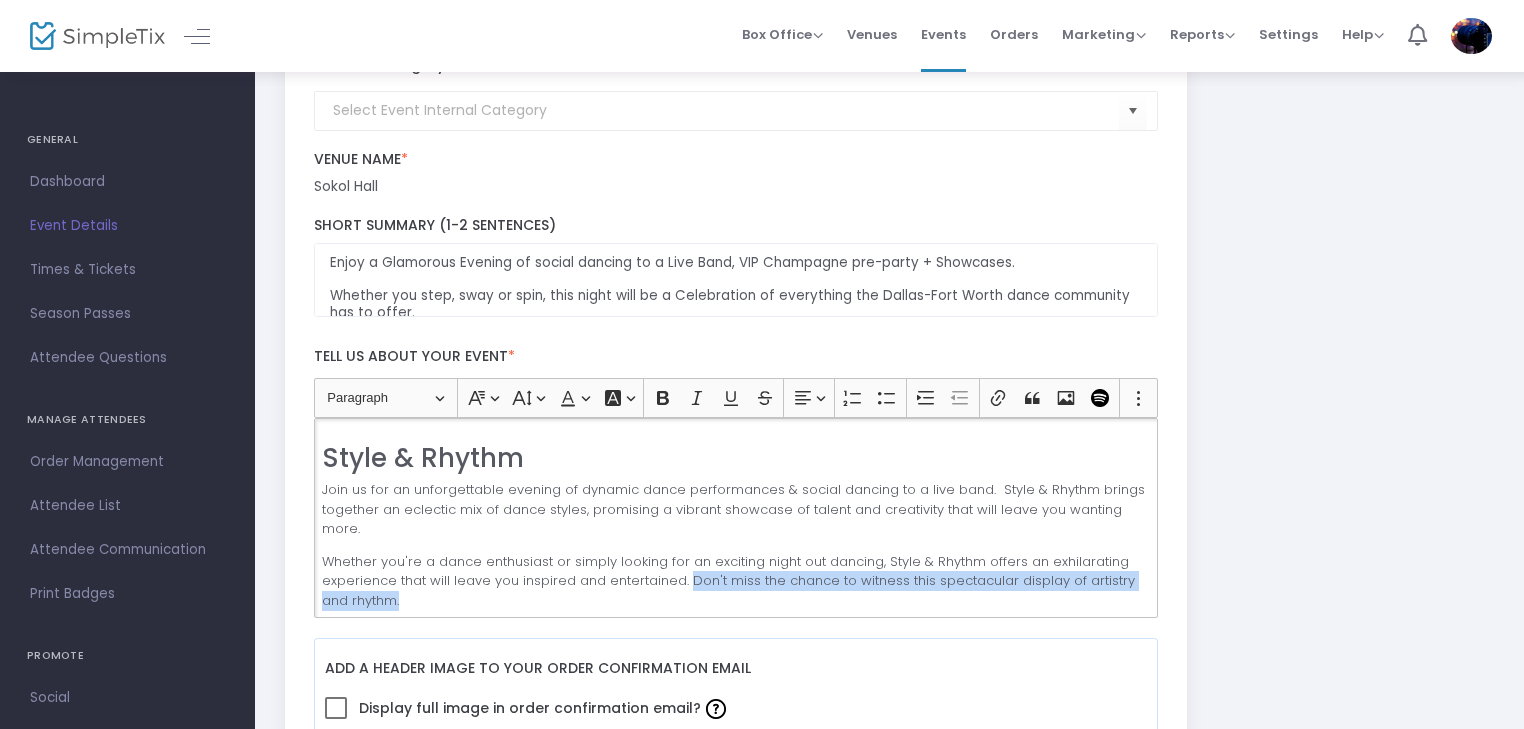 click on "Whether you're a dance enthusiast or simply looking for an exciting night out dancing, Style & Rhythm offers an exhilarating experience that will leave you inspired and entertained. Don't miss the chance to witness this spectacular display of artistry and rhythm." 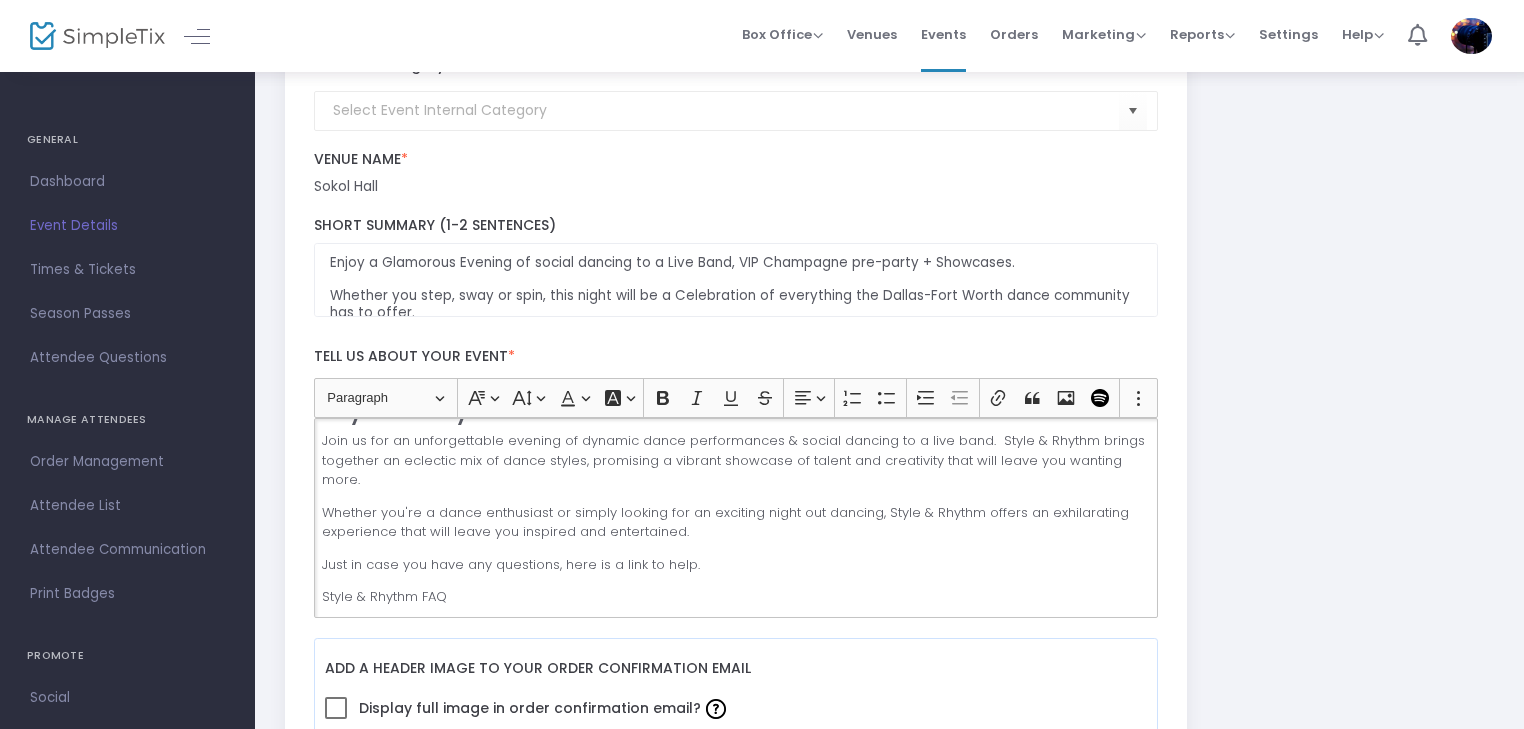 scroll, scrollTop: 72, scrollLeft: 0, axis: vertical 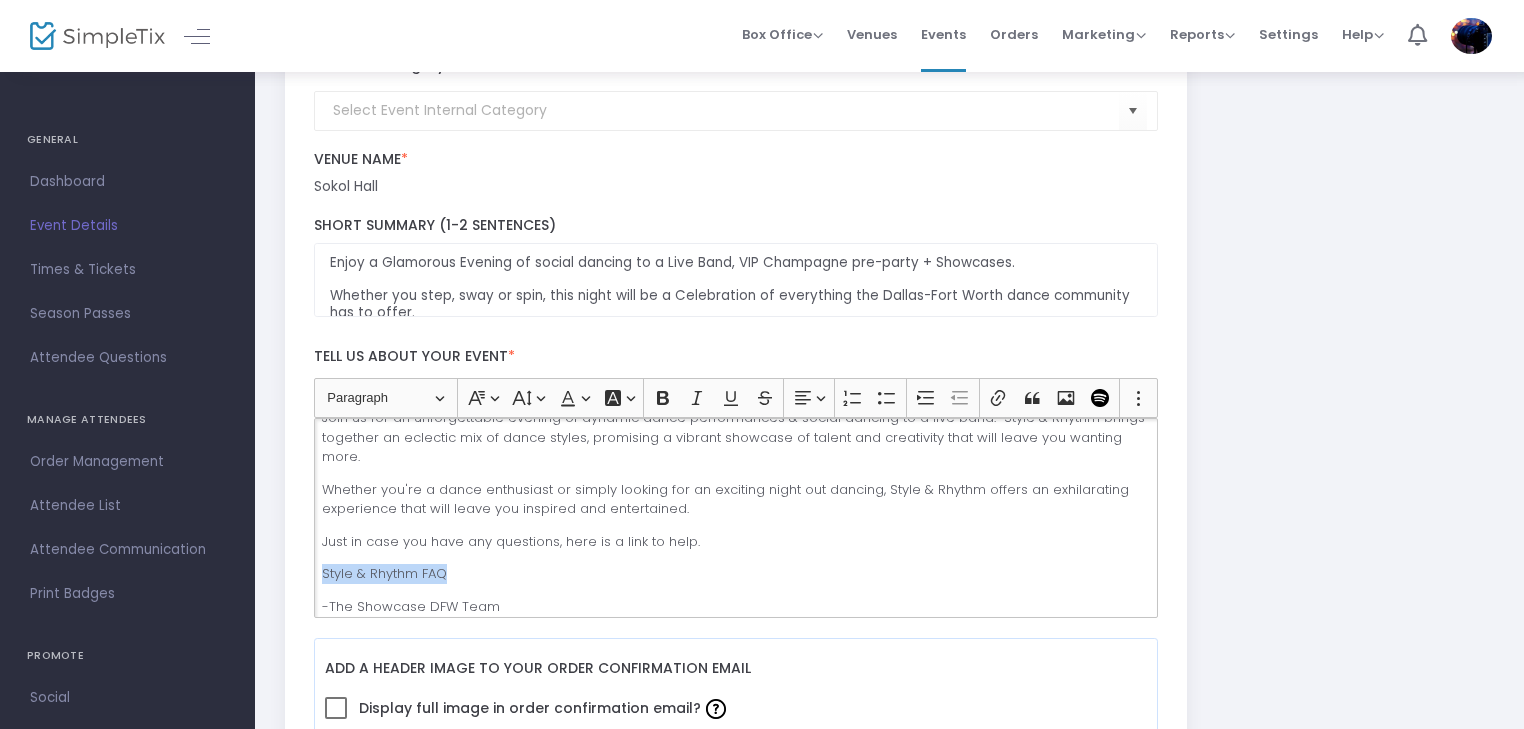 drag, startPoint x: 448, startPoint y: 567, endPoint x: 309, endPoint y: 575, distance: 139.23003 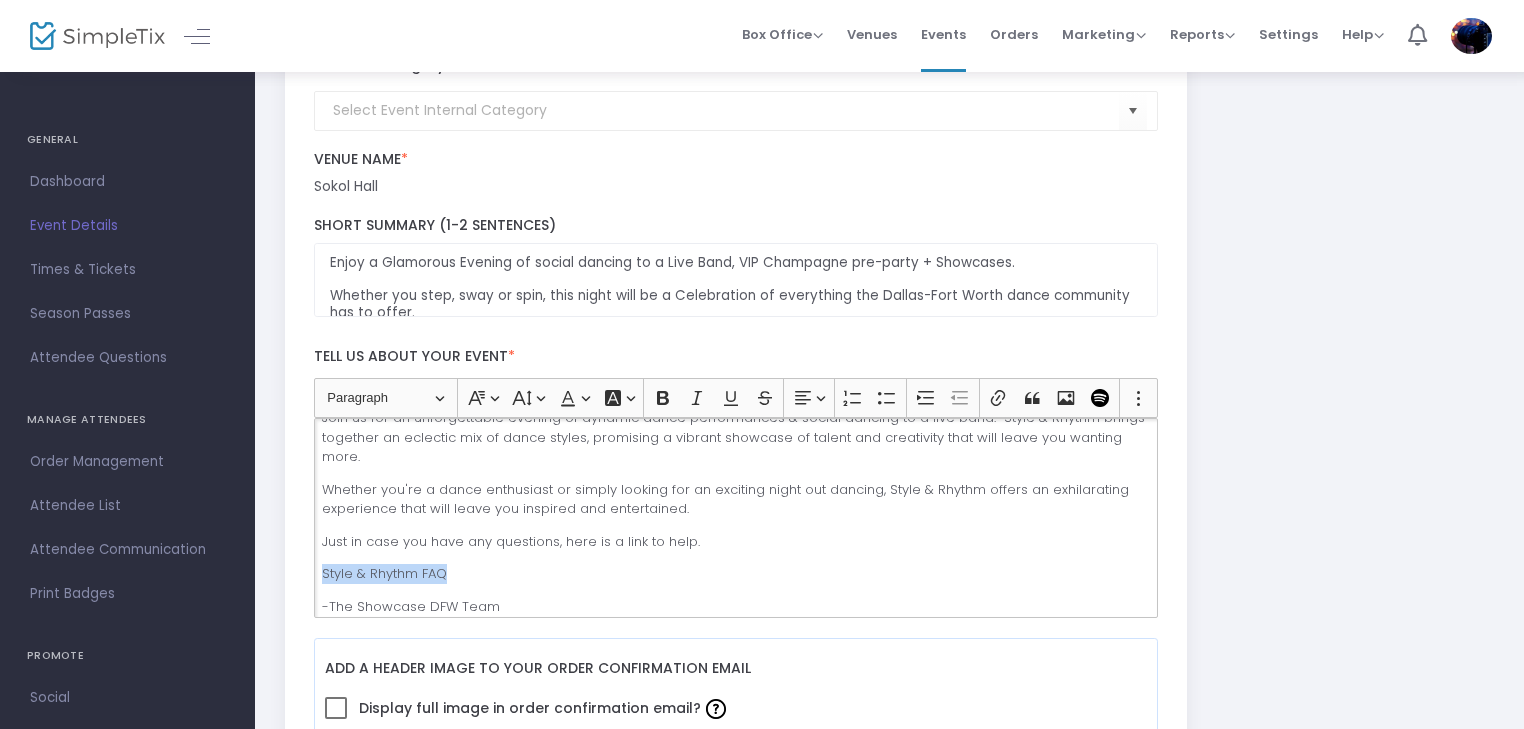 click on "Heading Paragraph Paragraph Heading 1 Heading 2 Heading 3 Font Family Font Family Default Arial Courier New Georgia Lucida Sans Unicode Tahoma Times New Roman Trebuchet MS Verdana Font Size Font Size 9 11 13 Default 17 19 21 Font Color Font Color Remove color Remove color Font Background Color Font Background Color Remove color Remove color Bold (CTRL+B) Bold Italic (CTRL+I) Italic Underline (CTRL+U) Underline Strikethrough (CTRL+SHIFT+X) Strikethrough Text alignment Text alignment Align left Align left Align right Align right Align center Align center Justify Justify Numbered List Numbered List Bulleted List Bulleted List Increase indent Increase indent Decrease indent Decrease indent Link (Ctrl+K) Link Block quote Block quote Insert image Insert image Add Spotify playlist Show more items Show more items Insert table Insert table Insert media Insert media Media URL Paste the media URL in the input. Save Save Cancel Cancel Undo (CTRL+Z) Undo Redo (CTRL+Y) Redo Style & Rhythm Style & Rhythm FAQ" 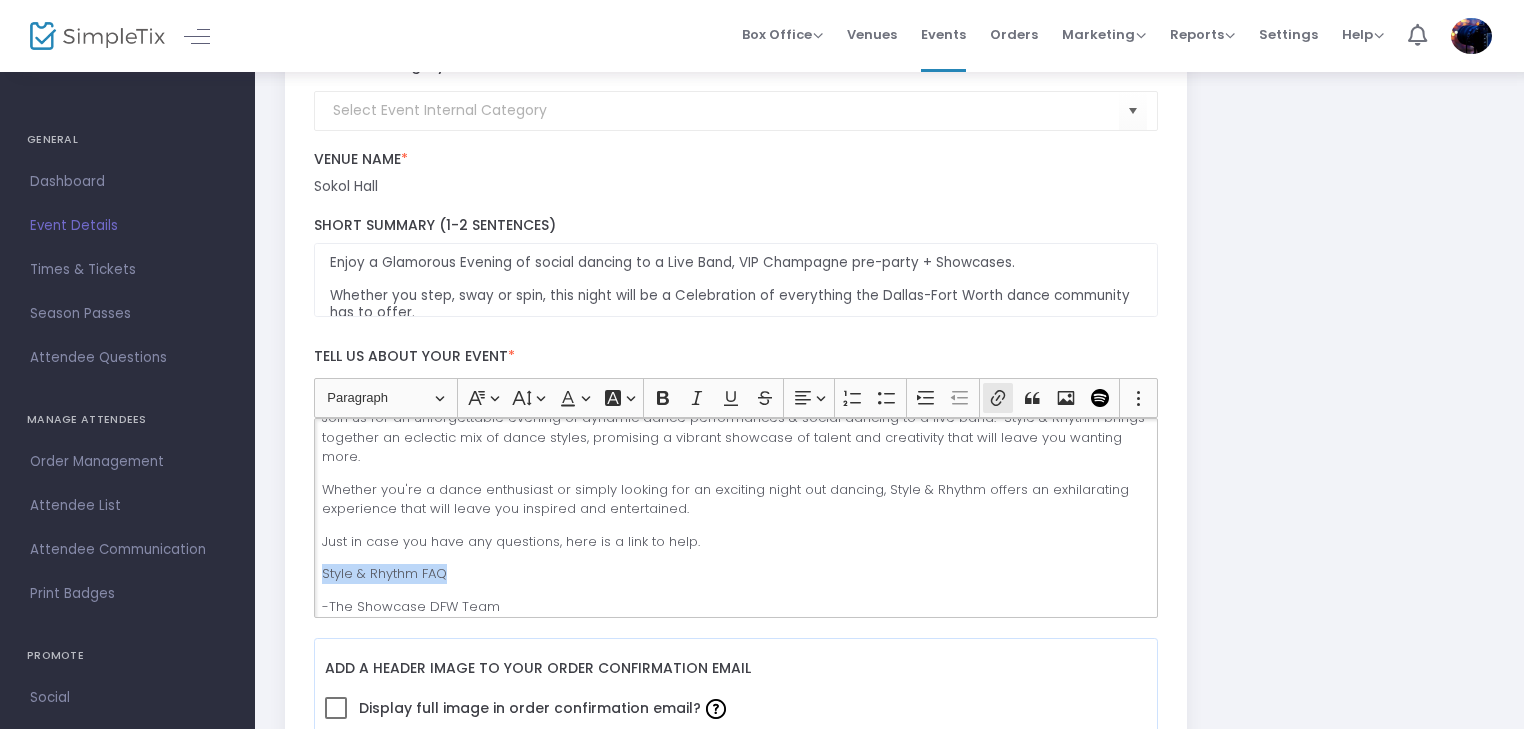 click 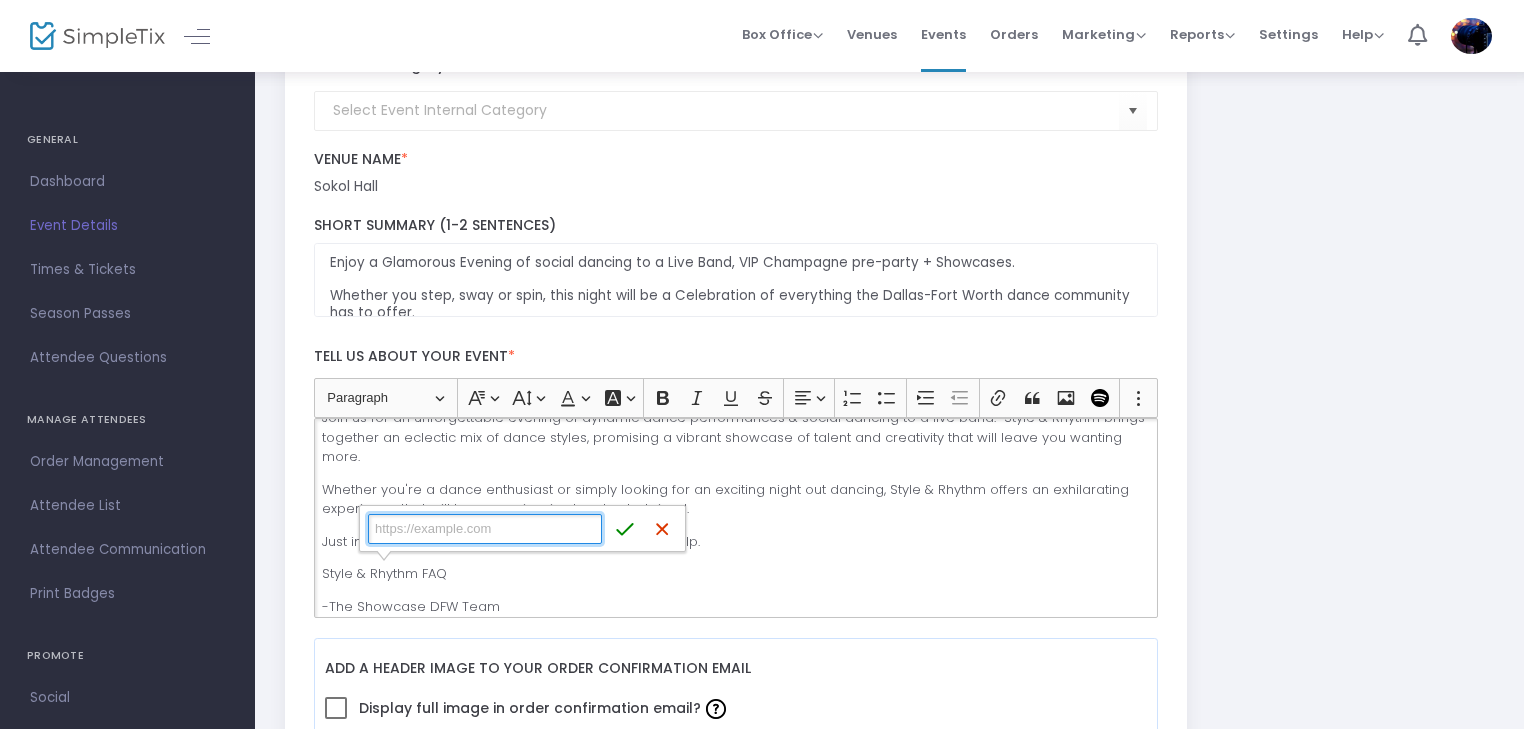 paste on "https://l.facebook.com/l.php?u=https%3A%2F%2Fpdfhost.io%2Fv%2FdjcFY3sTrk_FAQ_Constant_Campaign%3Ffbclid%3DIwZXh0bgNhZW0CMTAAYnJpZBExUXp5RHRSYjZjTnA1dGVYZwEeDRgEiIxN8vmyA6DiwUpIe9Ug17IFajR8yTkZL1OviEdOOw68pkmgwS0gAn4_aem_Qsg7aF_hN0yzWesq055y2Q&h=AT07-NwmByxnXLUz78TpzUU5L3UpjBM3oyODkePRaGpamcY_UDsrsf7WjYohRhtg7NbX_kUzFBj1NAJ0ursvaHIMLQIU9TxN19F8s7Ruf5bbbLvu1LMcvLcZkk3x_2qSZFZX4Jo7rkxVtw&__tn__=-UK-R&c[0]=AT1j9A36NVrwL1Gr3UCJL18zj2_E6jO_PzBB__k3uetjWpsHNeSAvAycY1O4ZknHt2zambg-WJoevaknkDSq4OhzNMWDrZkq4ozNr_96SMry488nw-vNPE_SXIei_r8reZ1n_60yz50JdJlf5fYnEzI_yAz3Aeo_A0HCohW4SQOCtNFruKkXkuInL4Yv7M941fPR6TaExSu8bXTHaOEx4f1X-xsaf4CaauksNualwPkDCvI" 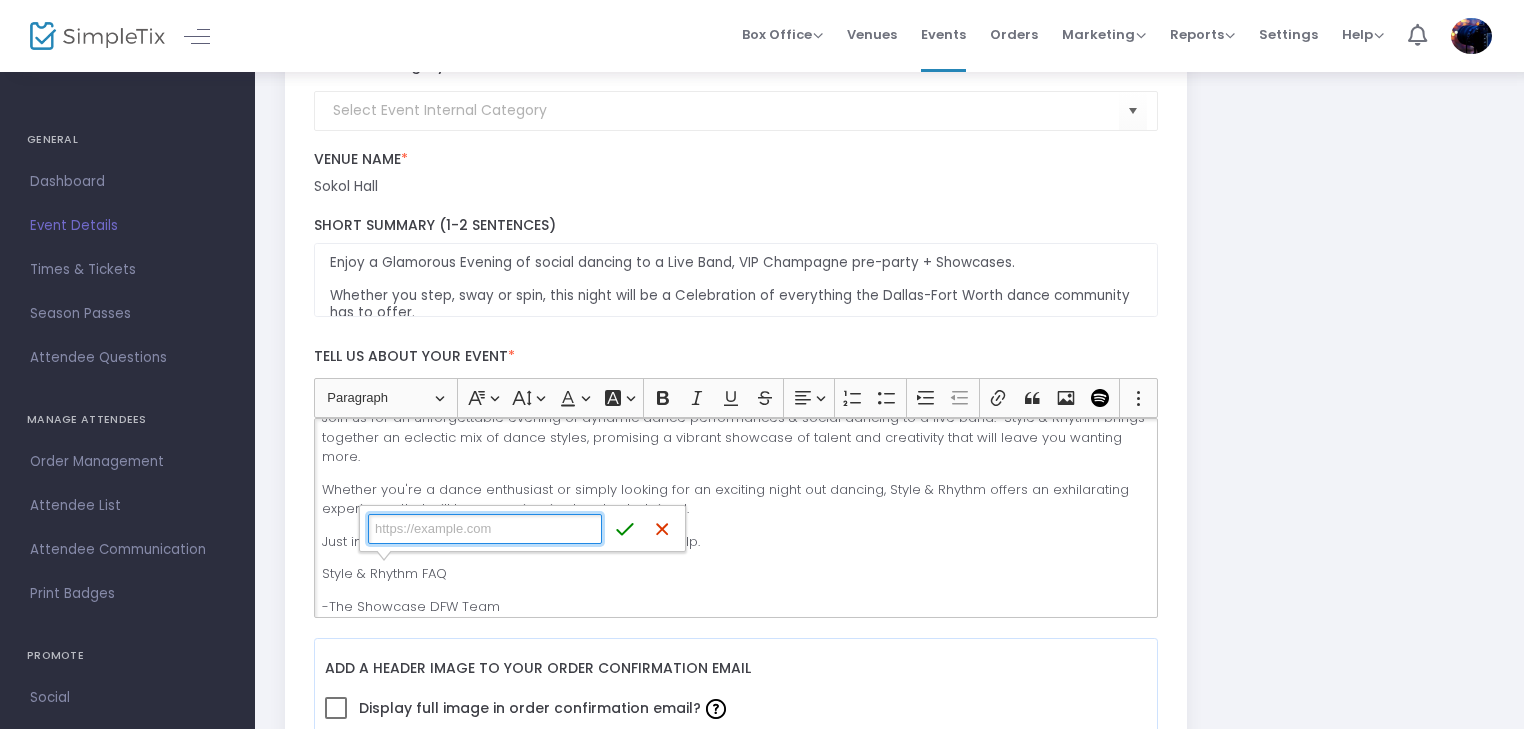 type on "https://l.facebook.com/l.php?u=https%3A%2F%2Fpdfhost.io%2Fv%2FdjcFY3sTrk_FAQ_Constant_Campaign%3Ffbclid%3DIwZXh0bgNhZW0CMTAAYnJpZBExUXp5RHRSYjZjTnA1dGVYZwEeDRgEiIxN8vmyA6DiwUpIe9Ug17IFajR8yTkZL1OviEdOOw68pkmgwS0gAn4_aem_Qsg7aF_hN0yzWesq055y2Q&h=AT07-NwmByxnXLUz78TpzUU5L3UpjBM3oyODkePRaGpamcY_UDsrsf7WjYohRhtg7NbX_kUzFBj1NAJ0ursvaHIMLQIU9TxN19F8s7Ruf5bbbLvu1LMcvLcZkk3x_2qSZFZX4Jo7rkxVtw&__tn__=-UK-R&c[0]=AT1j9A36NVrwL1Gr3UCJL18zj2_E6jO_PzBB__k3uetjWpsHNeSAvAycY1O4ZknHt2zambg-WJoevaknkDSq4OhzNMWDrZkq4ozNr_96SMry488nw-vNPE_SXIei_r8reZ1n_60yz50JdJlf5fYnEzI_yAz3Aeo_A0HCohW4SQOCtNFruKkXkuInL4Yv7M941fPR6TaExSu8bXTHaOEx4f1X-xsaf4CaauksNualwPkDCvI" 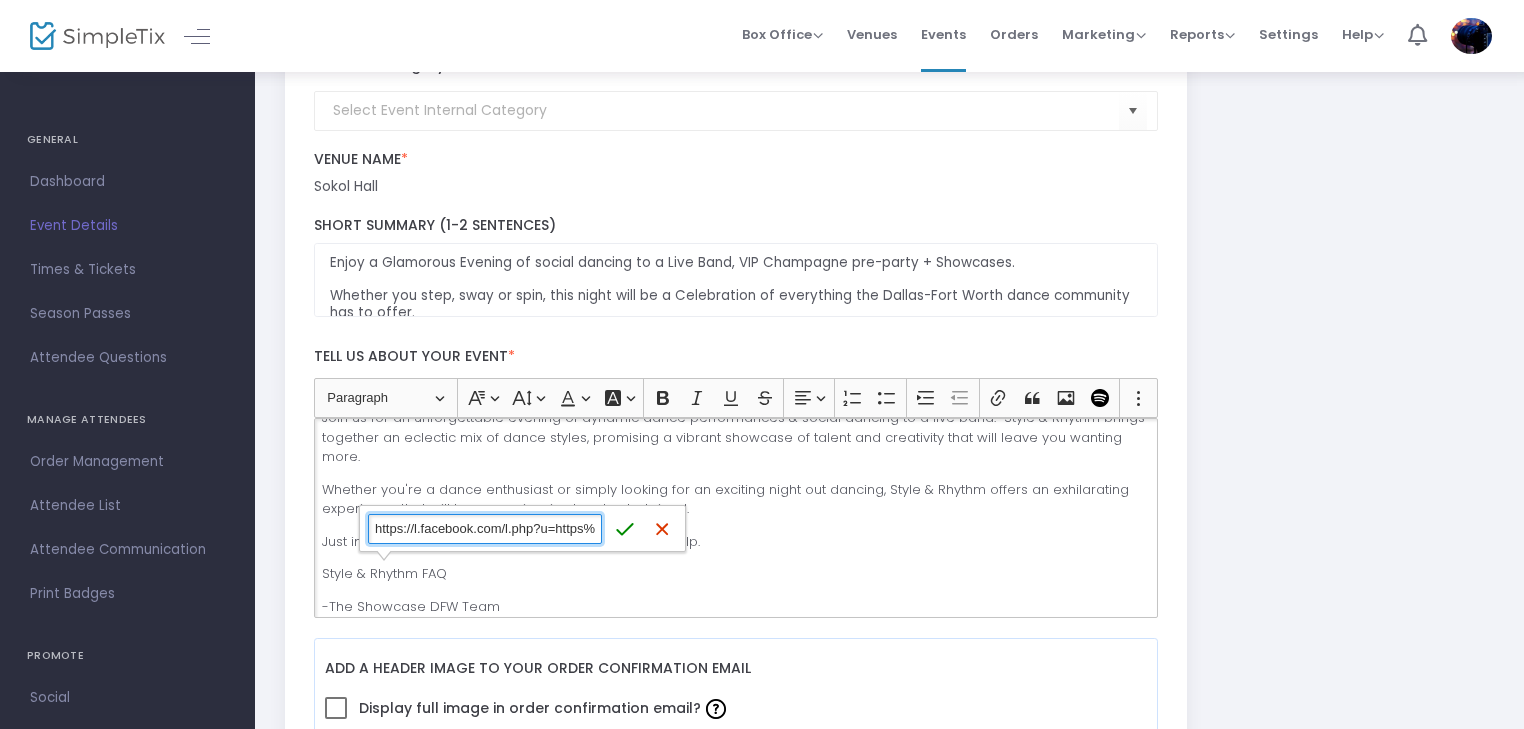 scroll, scrollTop: 0, scrollLeft: 4502, axis: horizontal 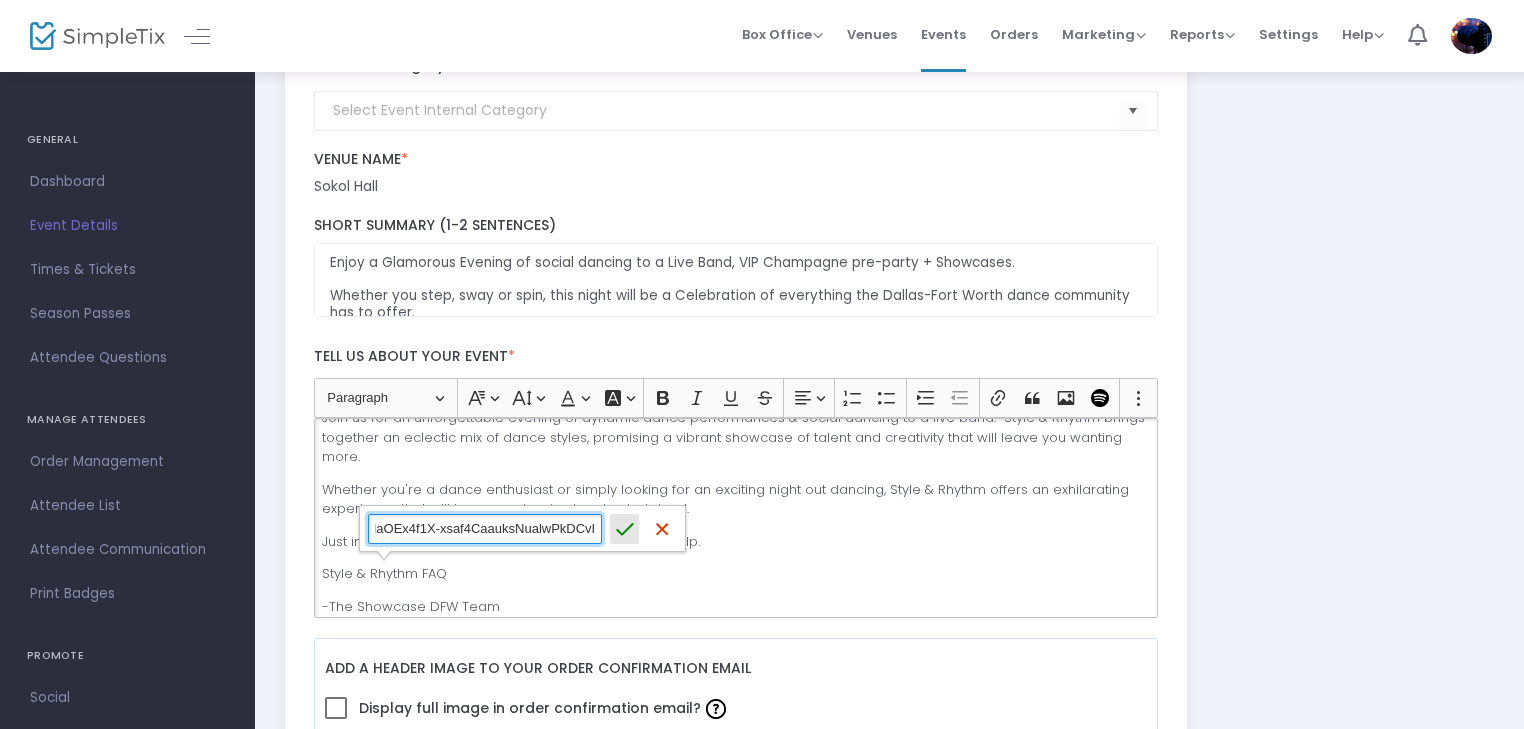 click 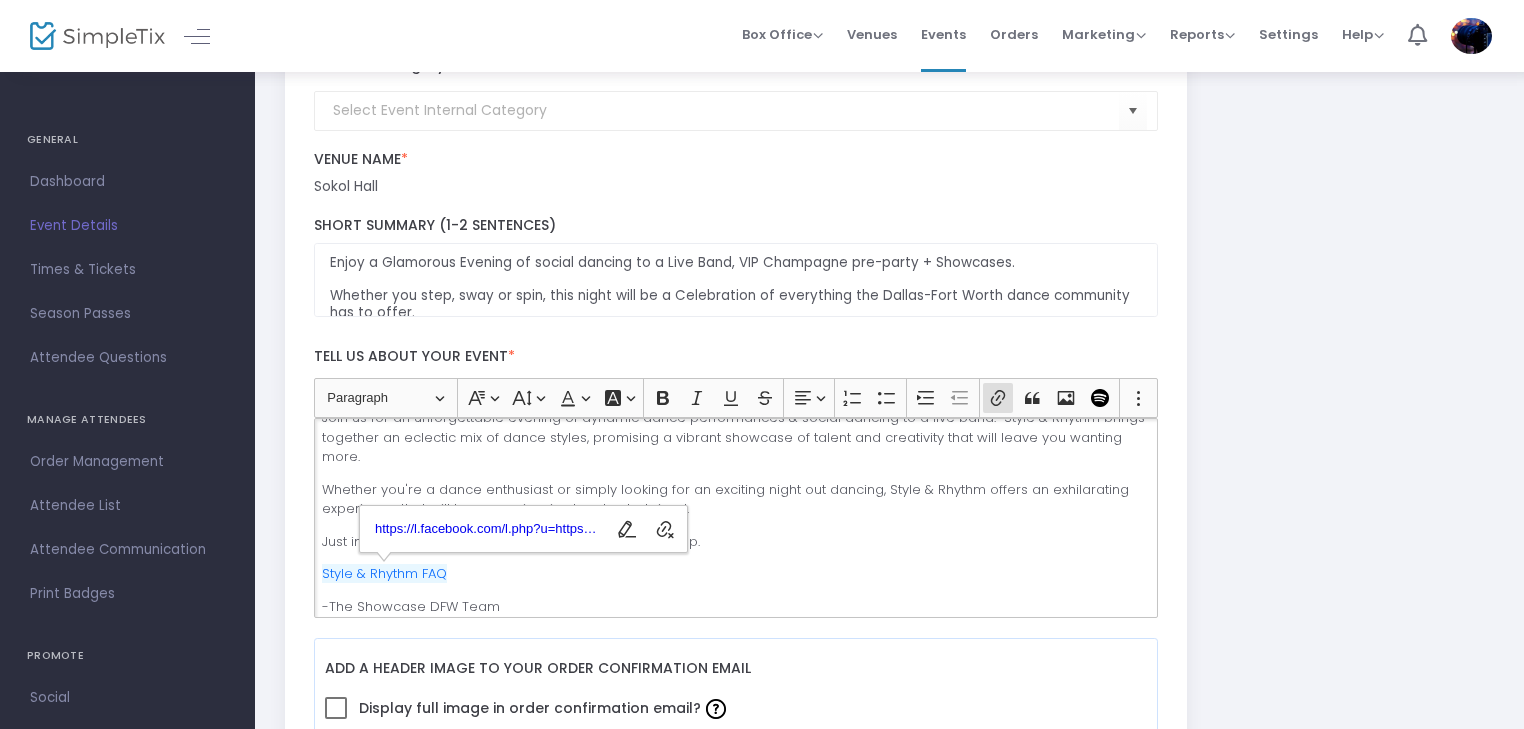 scroll, scrollTop: 72, scrollLeft: 0, axis: vertical 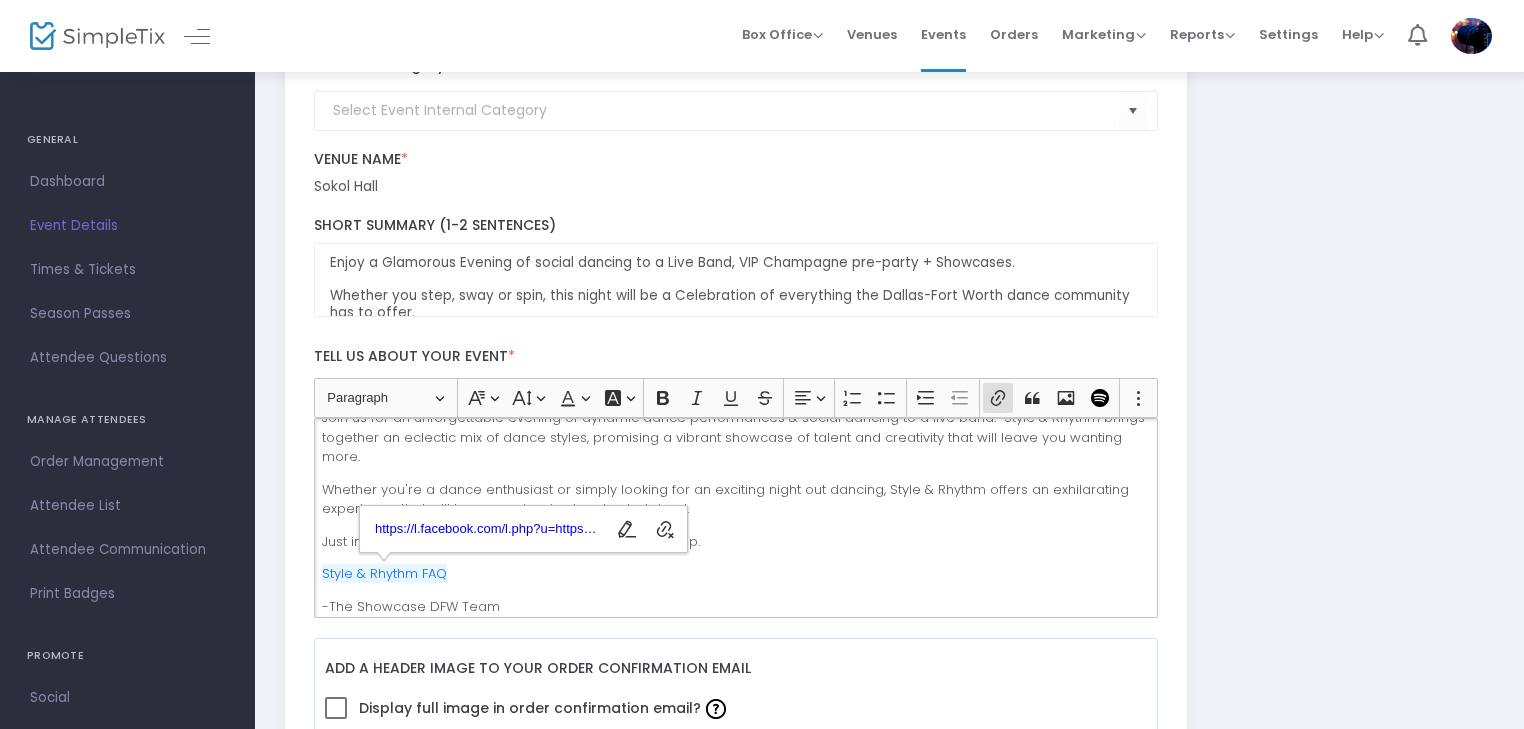 click on "Style & Rhythm Join us for an unforgettable evening of dynamic dance performances & social dancing to a live band.  Style & Rhythm brings together an eclectic mix of dance styles, promising a vibrant showcase of talent and creativity that will leave you wanting more.   Whether you're a dance enthusiast or simply looking for an exciting night out dancing, Style & Rhythm offers an exhilarating experience that will leave you inspired and entertained.  Just in case you have any questions, here is a link to help.   Style & Rhythm FAQ -The Showcase DFW Team" 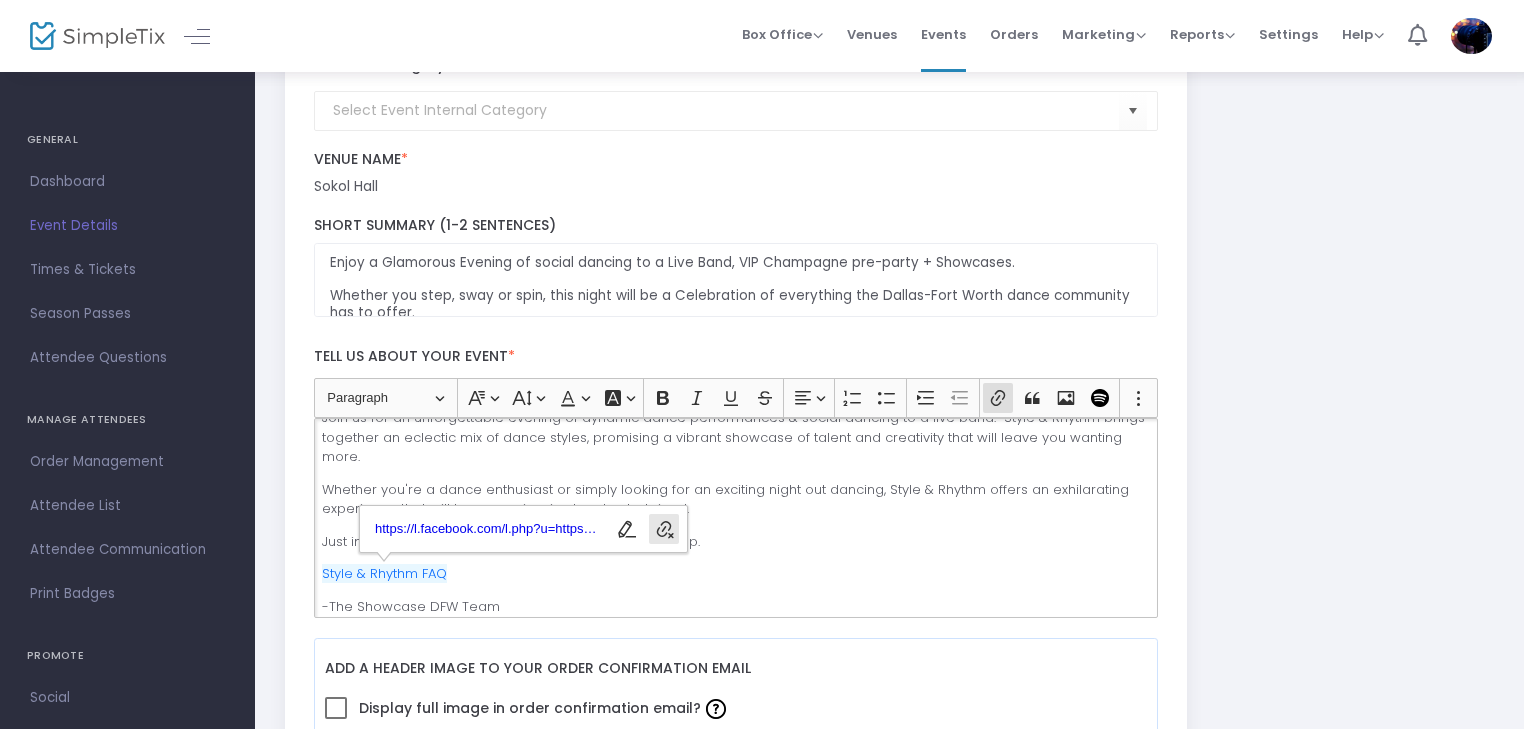 click 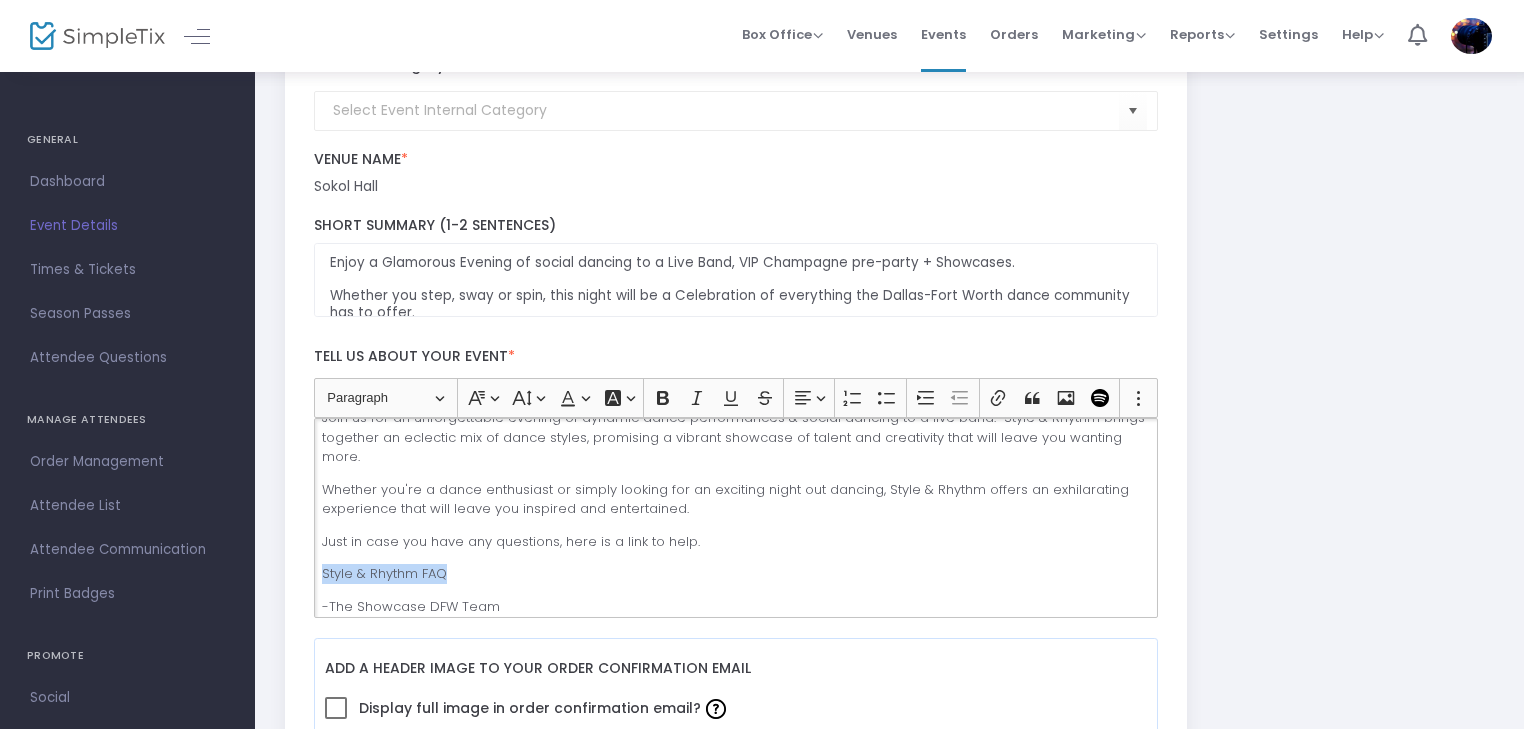 drag, startPoint x: 448, startPoint y: 575, endPoint x: 328, endPoint y: 570, distance: 120.10412 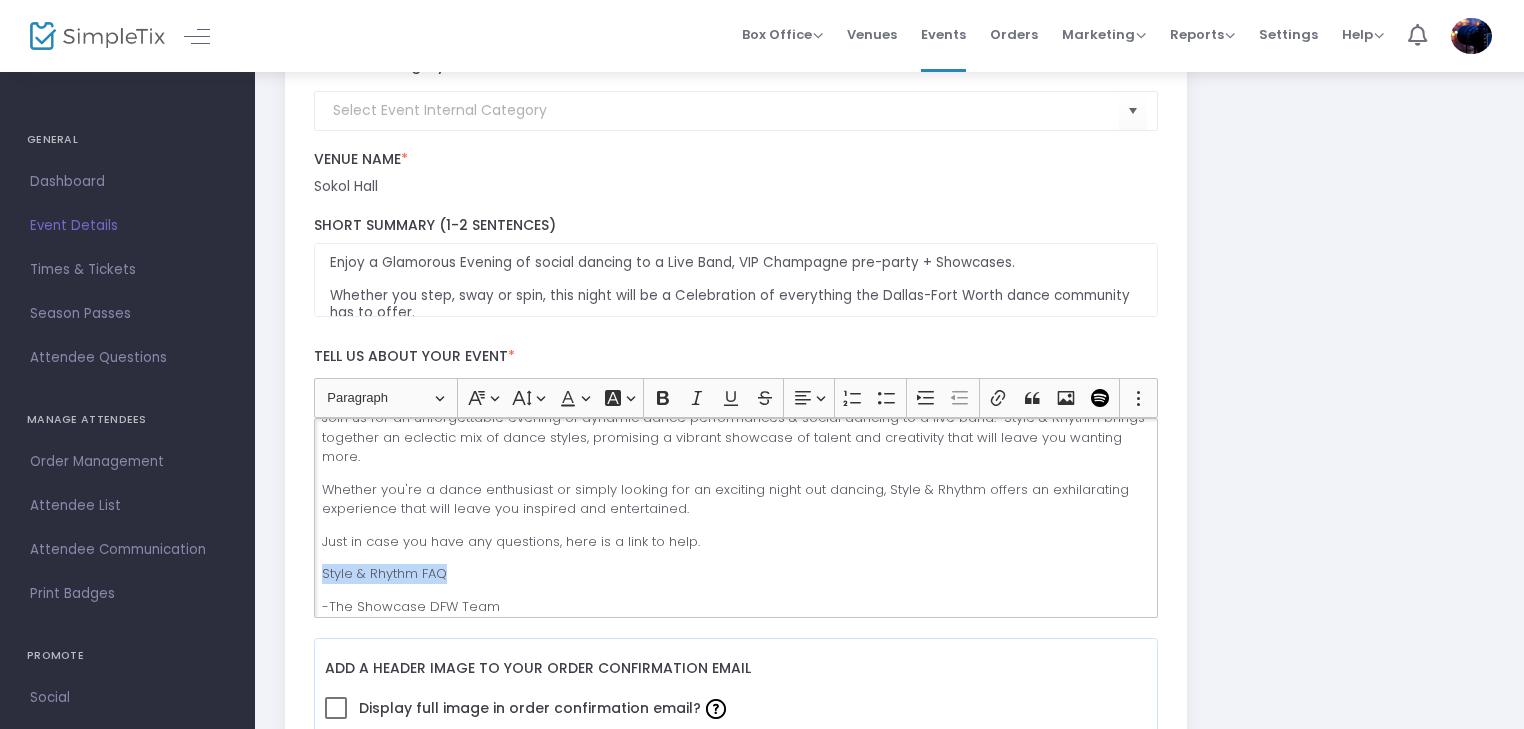 click on "Style & Rhythm FAQ" 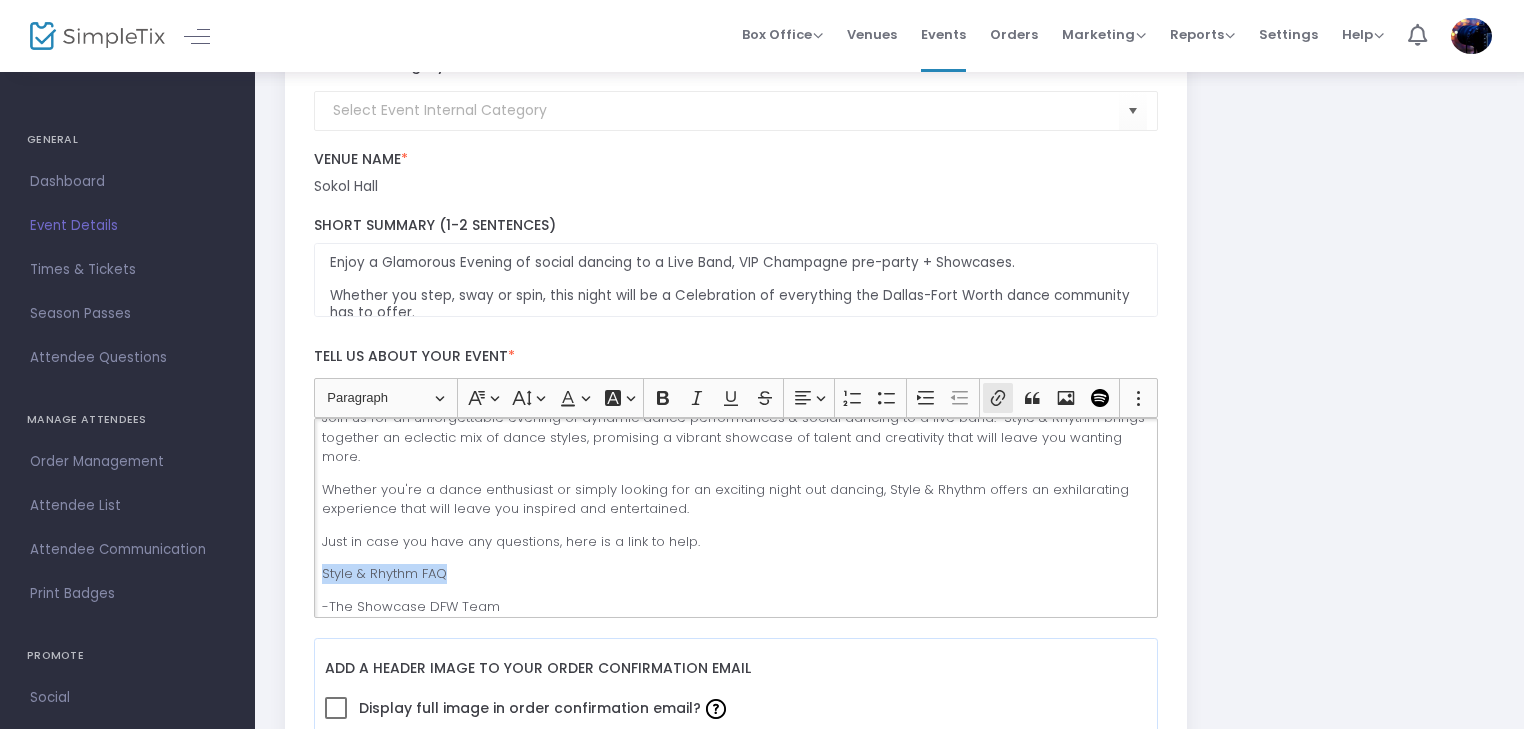 click 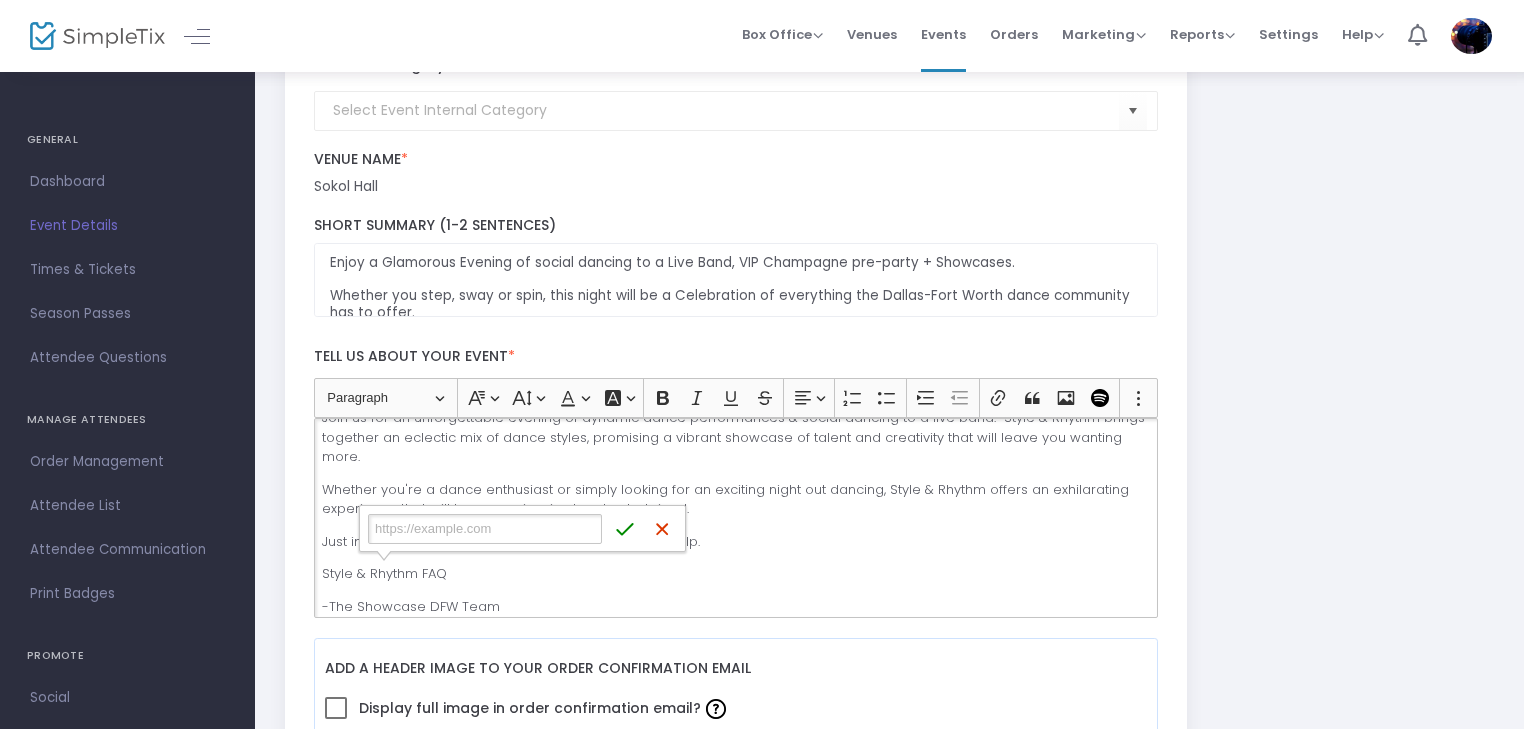 type on "https://pdfhost.io/v/4zUKkmpeEN_Style___Rhythm_FAQ" 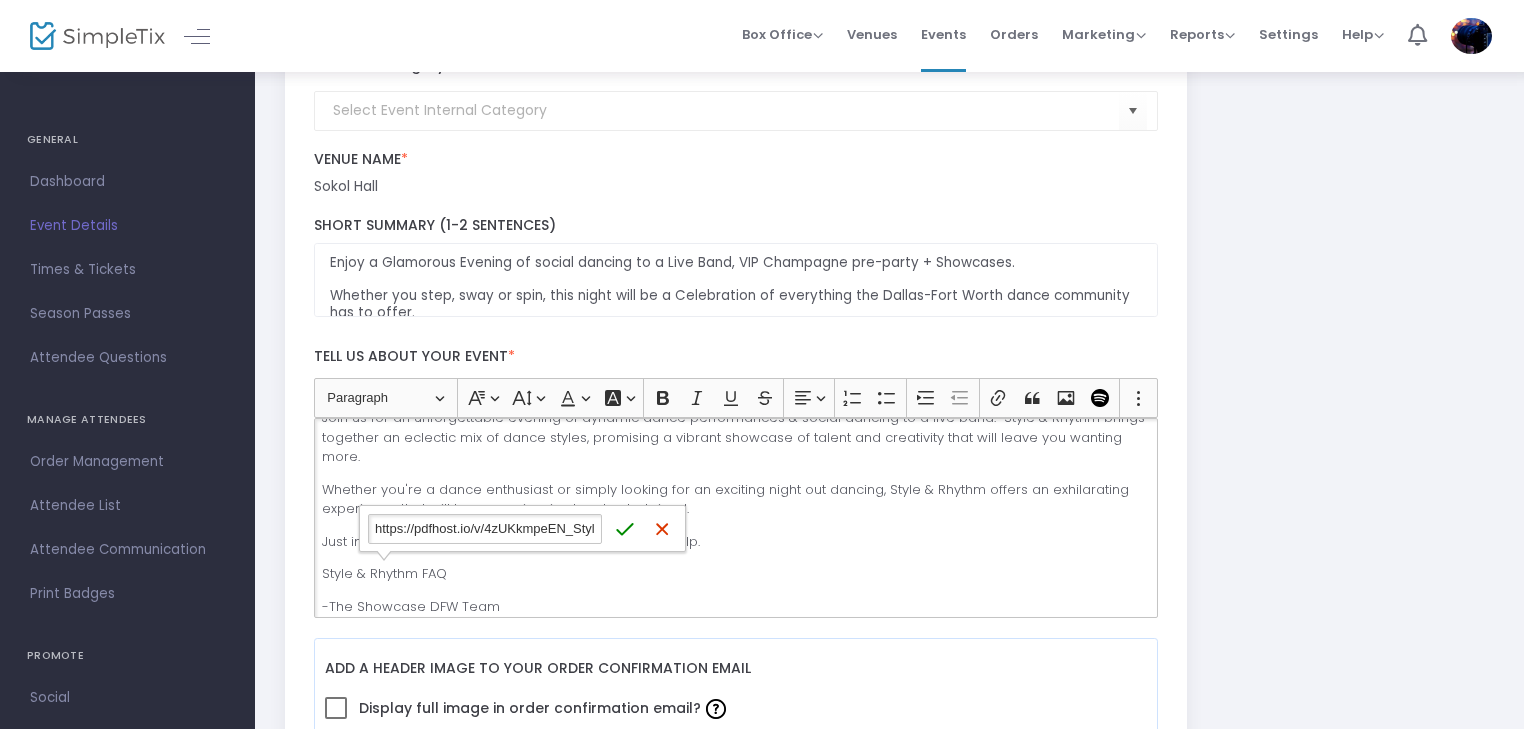 scroll, scrollTop: 0, scrollLeft: 106, axis: horizontal 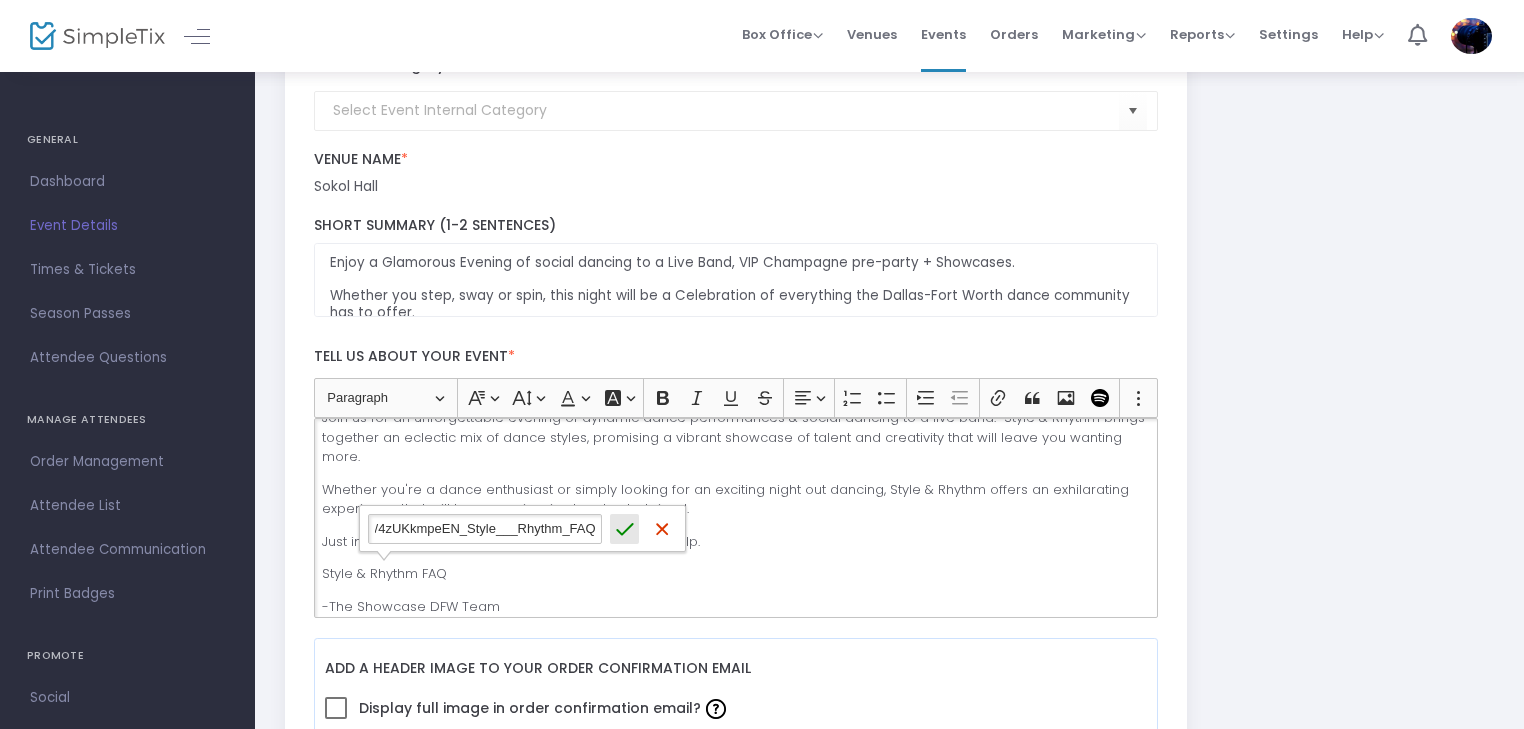 click 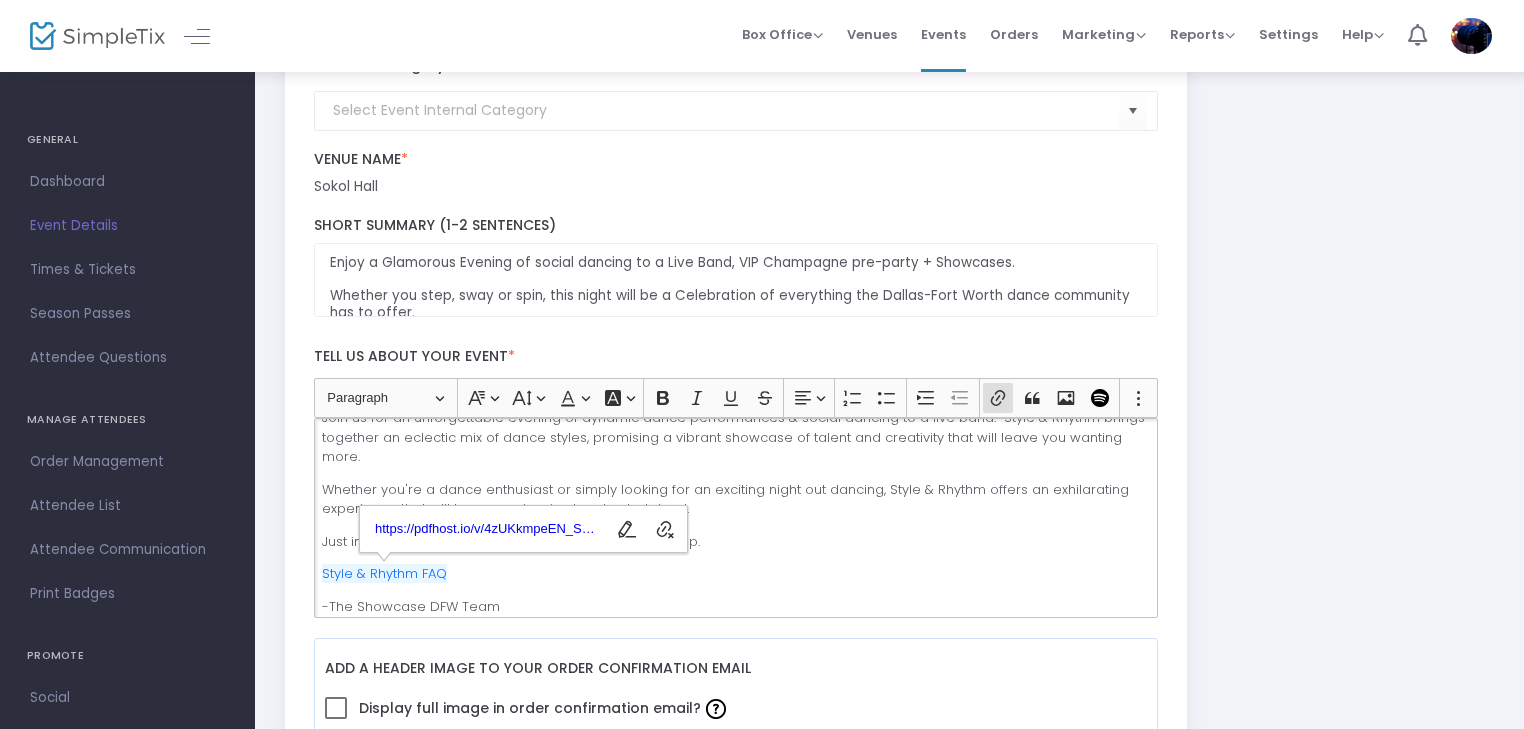 click on "Style & Rhythm Join us for an unforgettable evening of dynamic dance performances & social dancing to a live band.  Style & Rhythm brings together an eclectic mix of dance styles, promising a vibrant showcase of talent and creativity that will leave you wanting more.   Whether you're a dance enthusiast or simply looking for an exciting night out dancing, Style & Rhythm offers an exhilarating experience that will leave you inspired and entertained.  Just in case you have any questions, here is a link to help.   Style & Rhythm FAQ -The Showcase DFW Team" 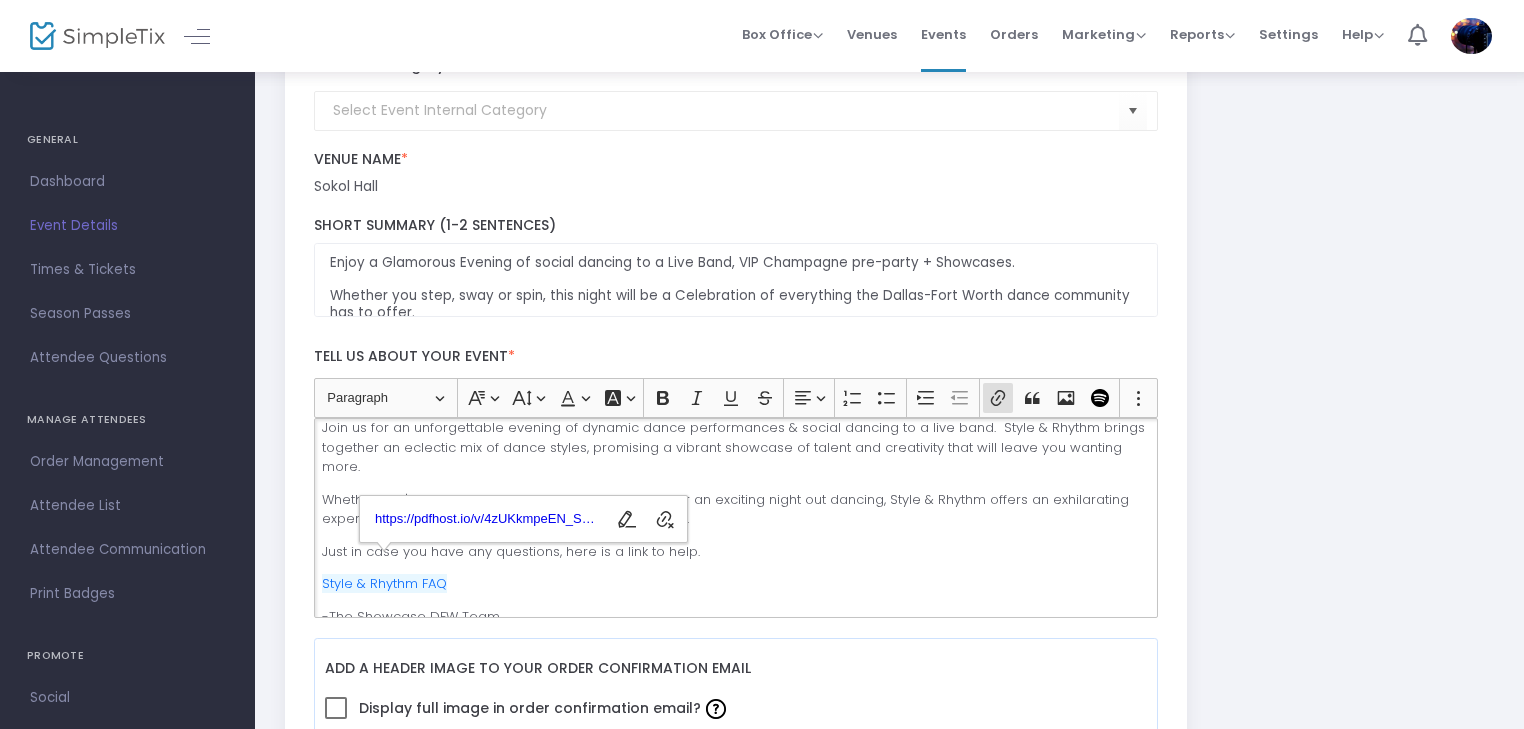 scroll, scrollTop: 82, scrollLeft: 0, axis: vertical 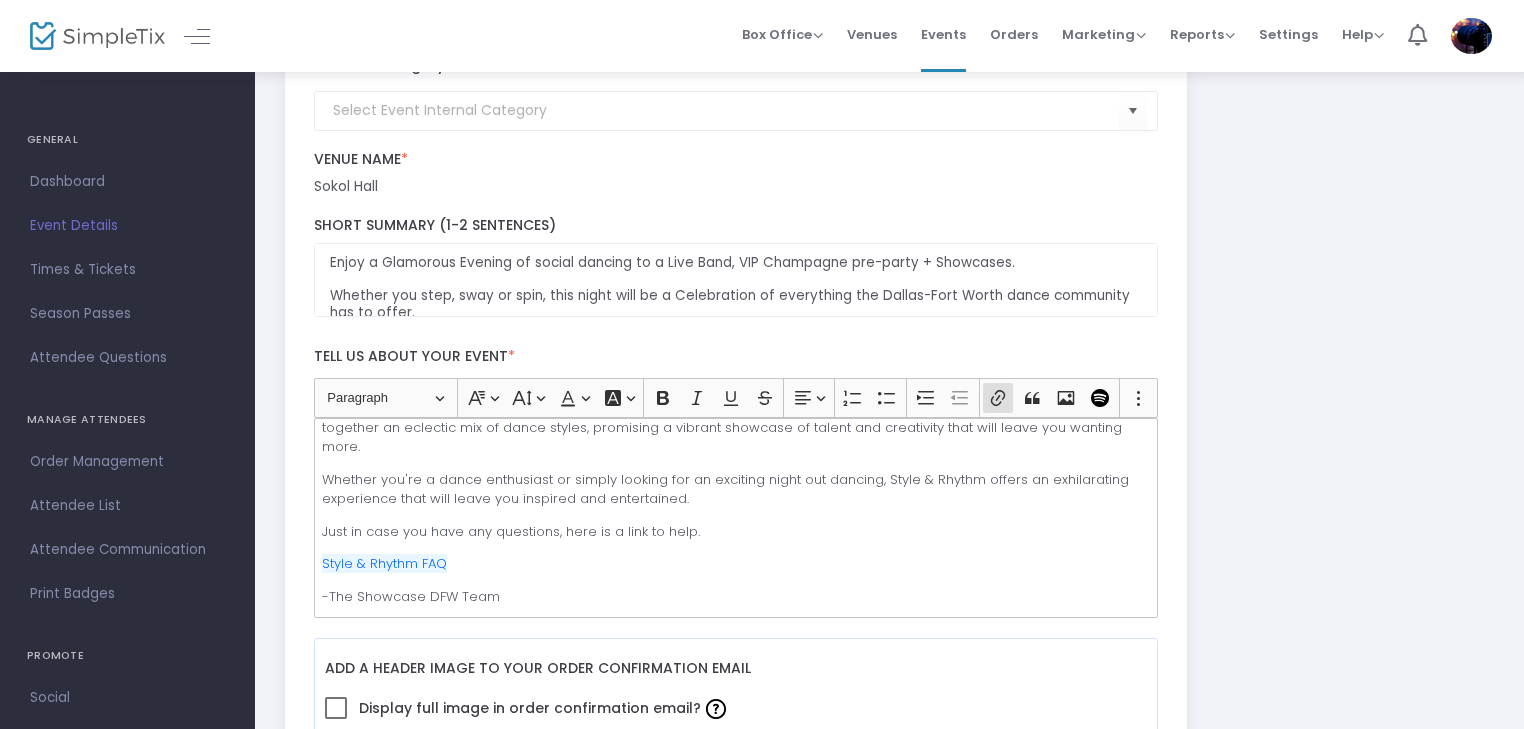 click on "Style & Rhythm Event Name  * Concert or Performance  Event Type  *  Event Type is required  Performing & Visual Arts  Event Category  * Dance  Sub-Category  Internal Category  Venue Name  *  Venue is required   Sokol Hall  Venue Address Enjoy a Glamorous Evening of social dancing to a Live Band, VIP Champagne pre-party + Showcases.
Whether you step, sway or spin, this night will be a Celebration of everything the [CITY] dance community has to offer. Short Summary (1-2 Sentences) Tell us about your event  * Heading Paragraph Paragraph Heading 1 Heading 2 Heading 3 Font Family Font Family Default Arial Courier New Georgia Lucida Sans Unicode Tahoma Times New Roman Trebuchet MS Verdana Font Size Font Size 9 11 13 Default 17 19 21 Font Color Font Color Remove color Remove color Font Background Color Font Background Color Remove color Remove color Bold (CTRL+B) Bold Italic (CTRL+I) Italic Underline (CTRL+U) Underline Strikethrough (CTRL+SHIFT+X) Strikethrough Text alignment Text alignment Align left" 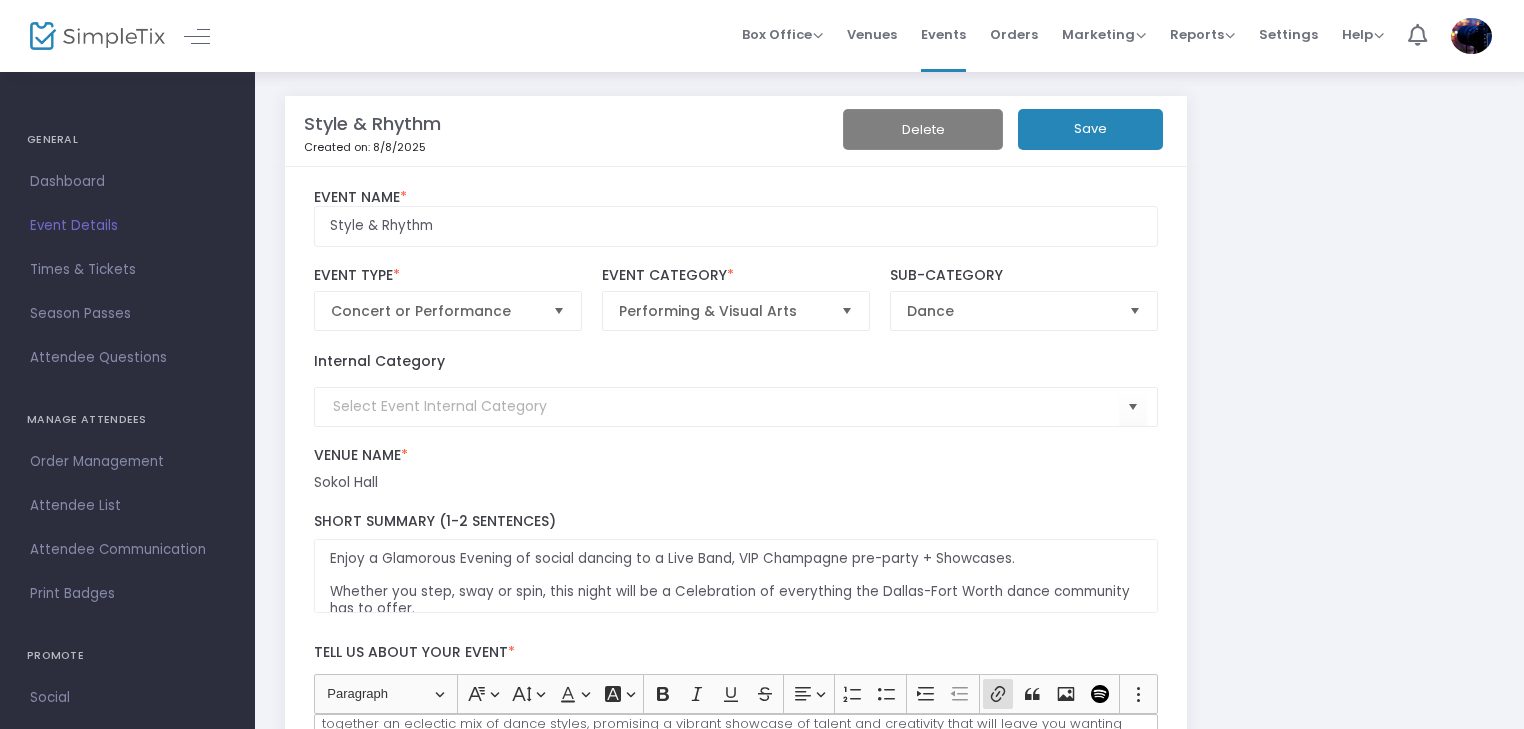 scroll, scrollTop: 0, scrollLeft: 0, axis: both 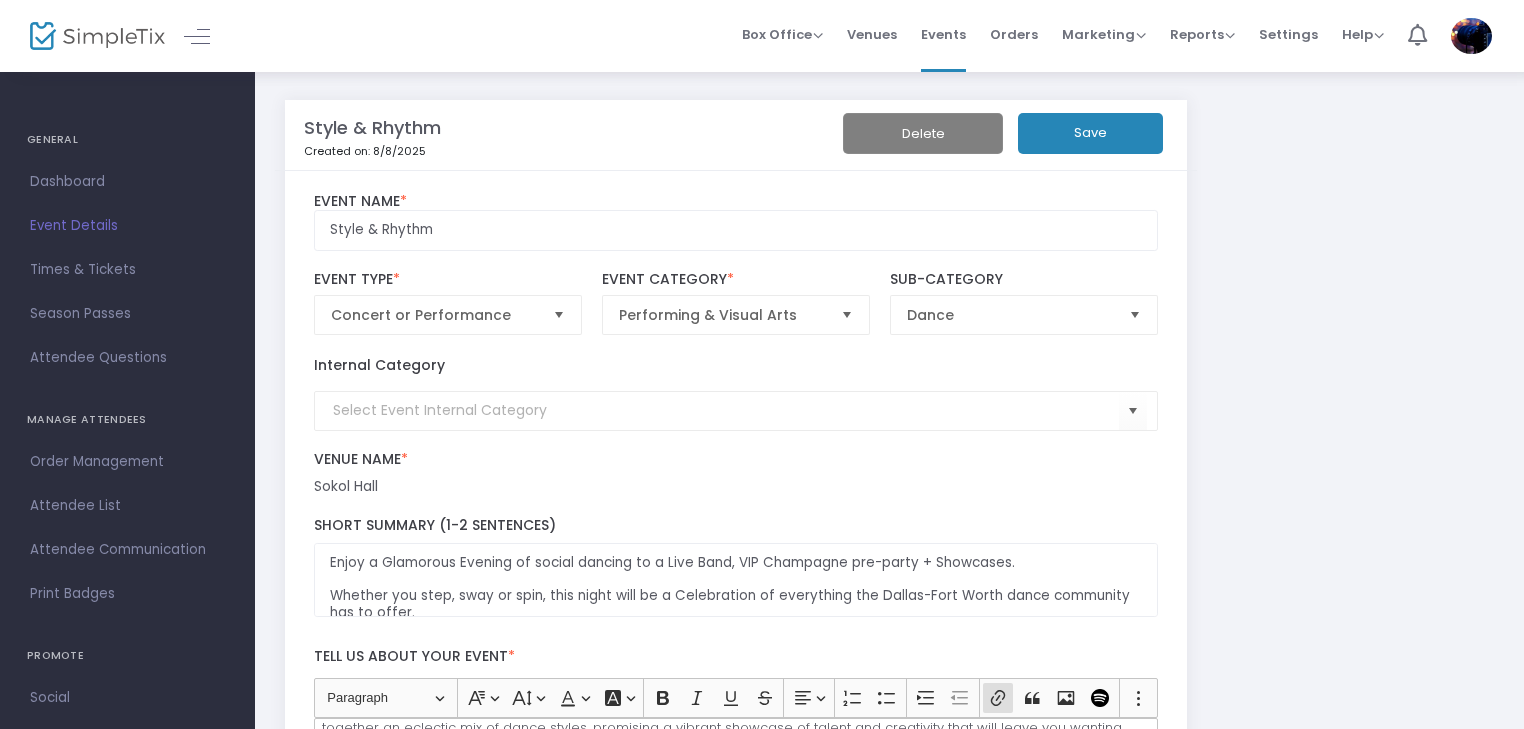 click on "Save" 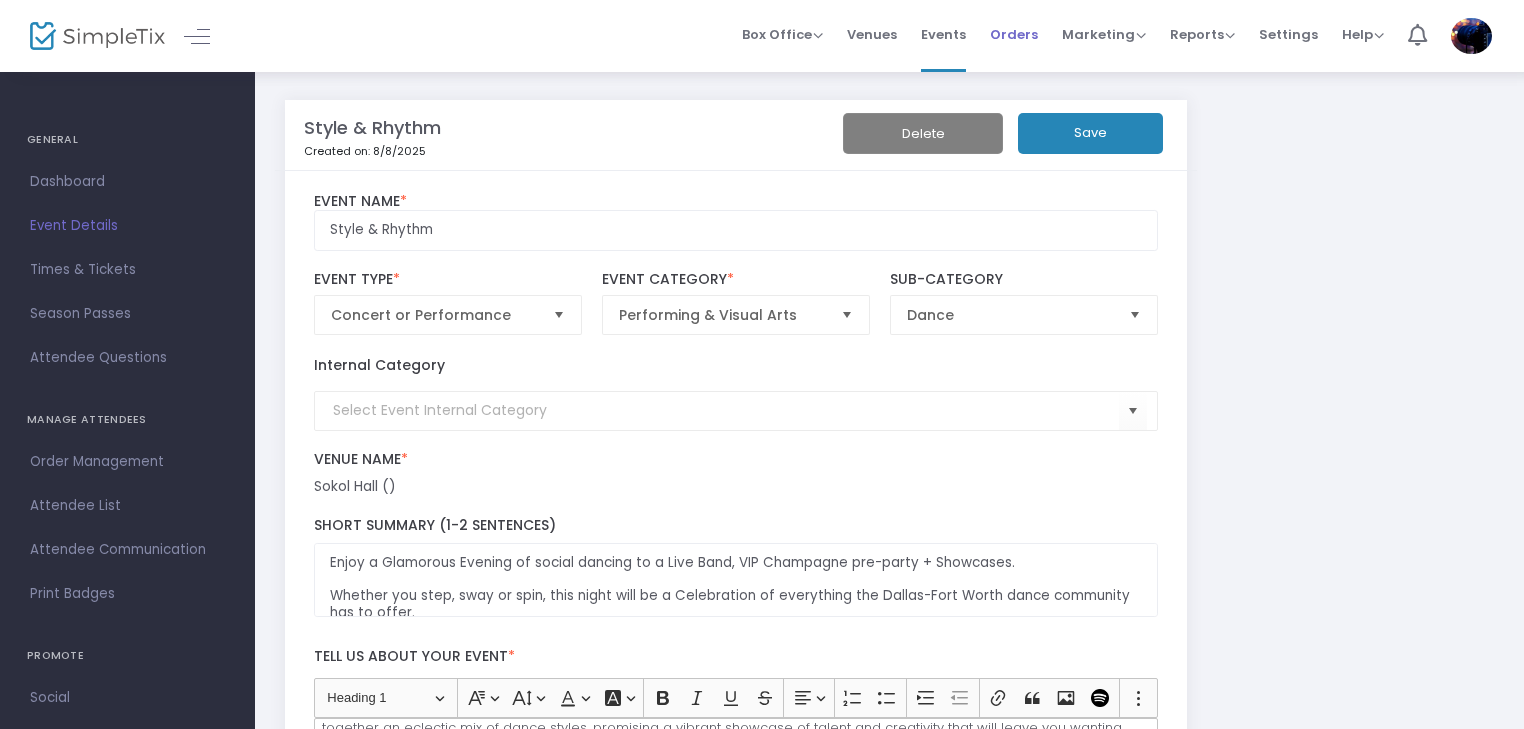 click on "Orders" at bounding box center (1014, 34) 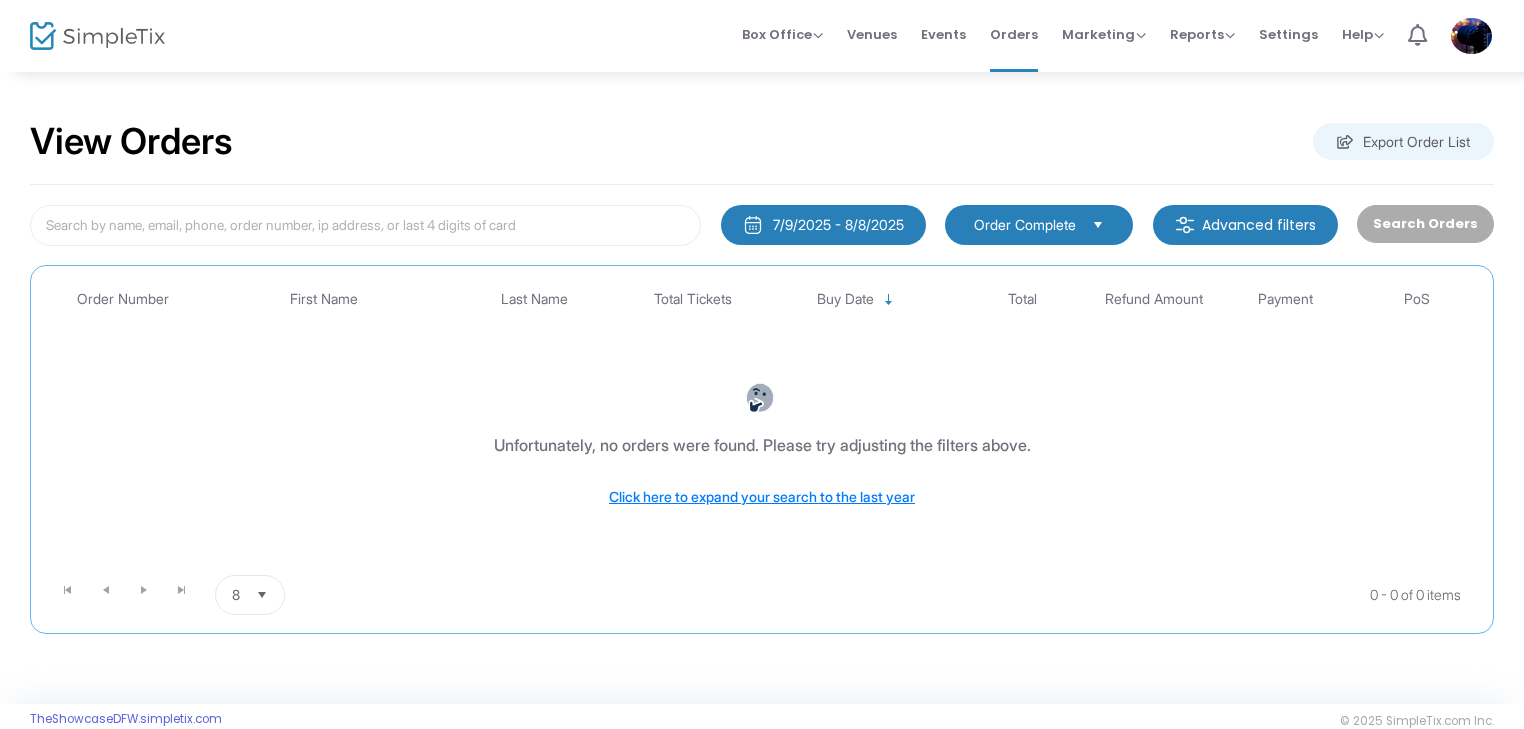 click on "Events" at bounding box center (943, 34) 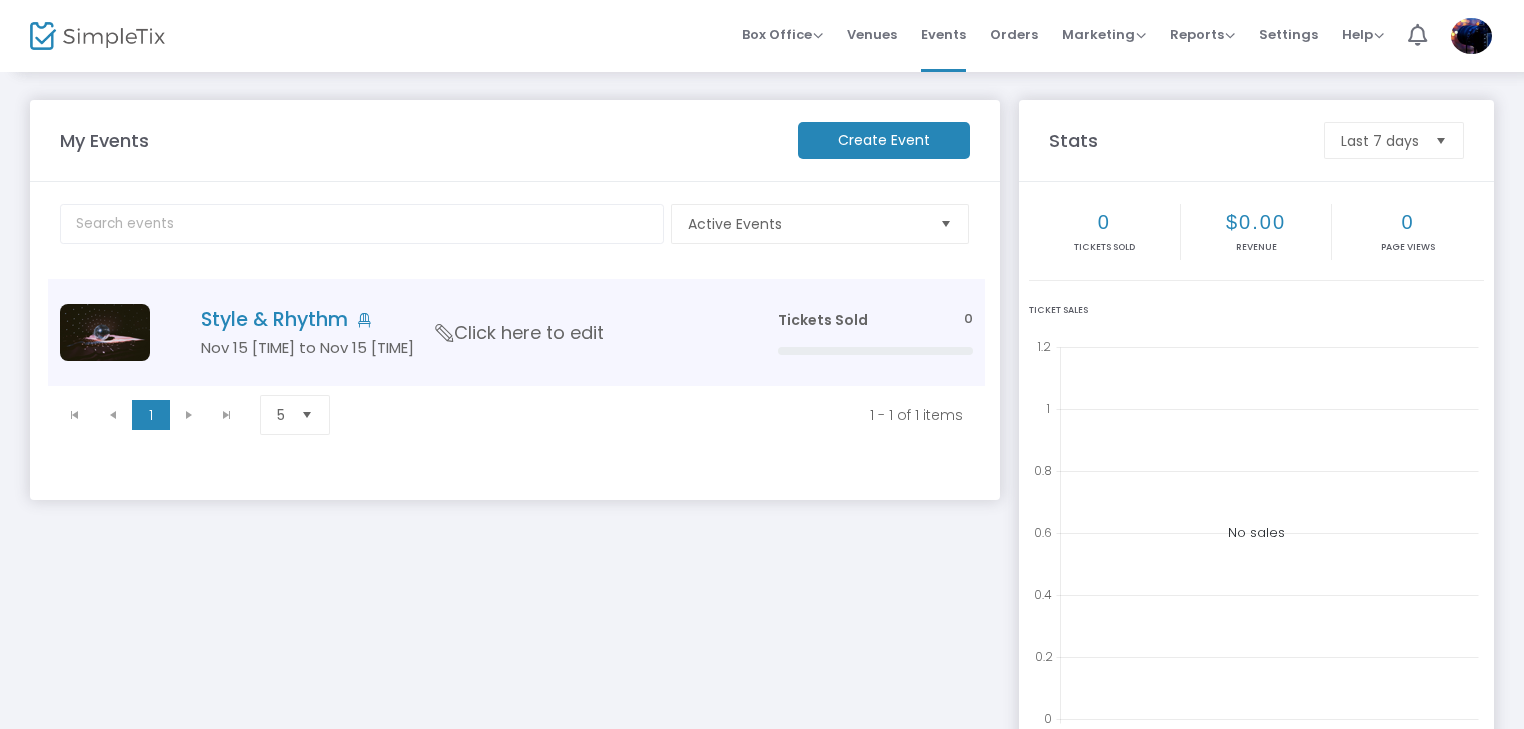 click on "Style & Rhythm" 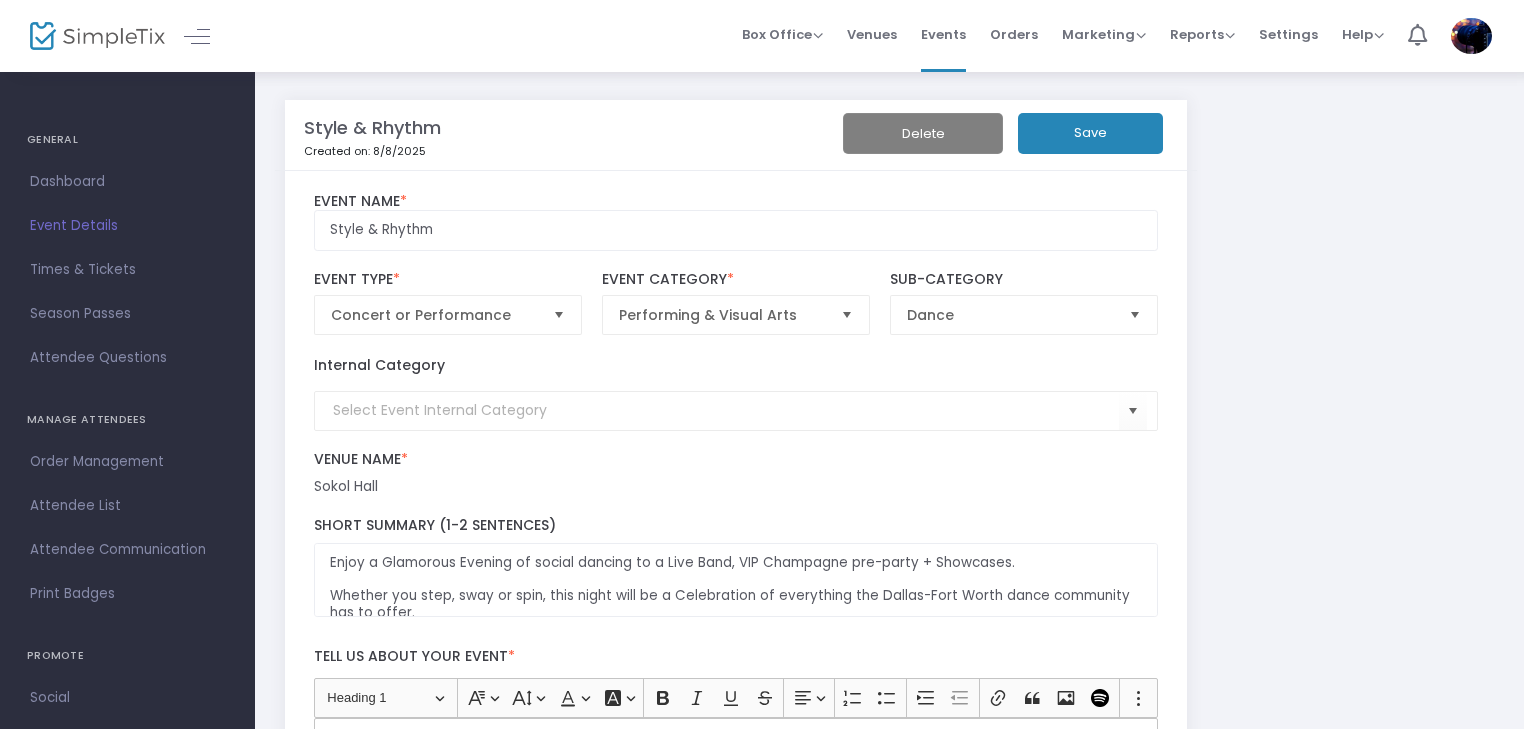 scroll, scrollTop: 16, scrollLeft: 0, axis: vertical 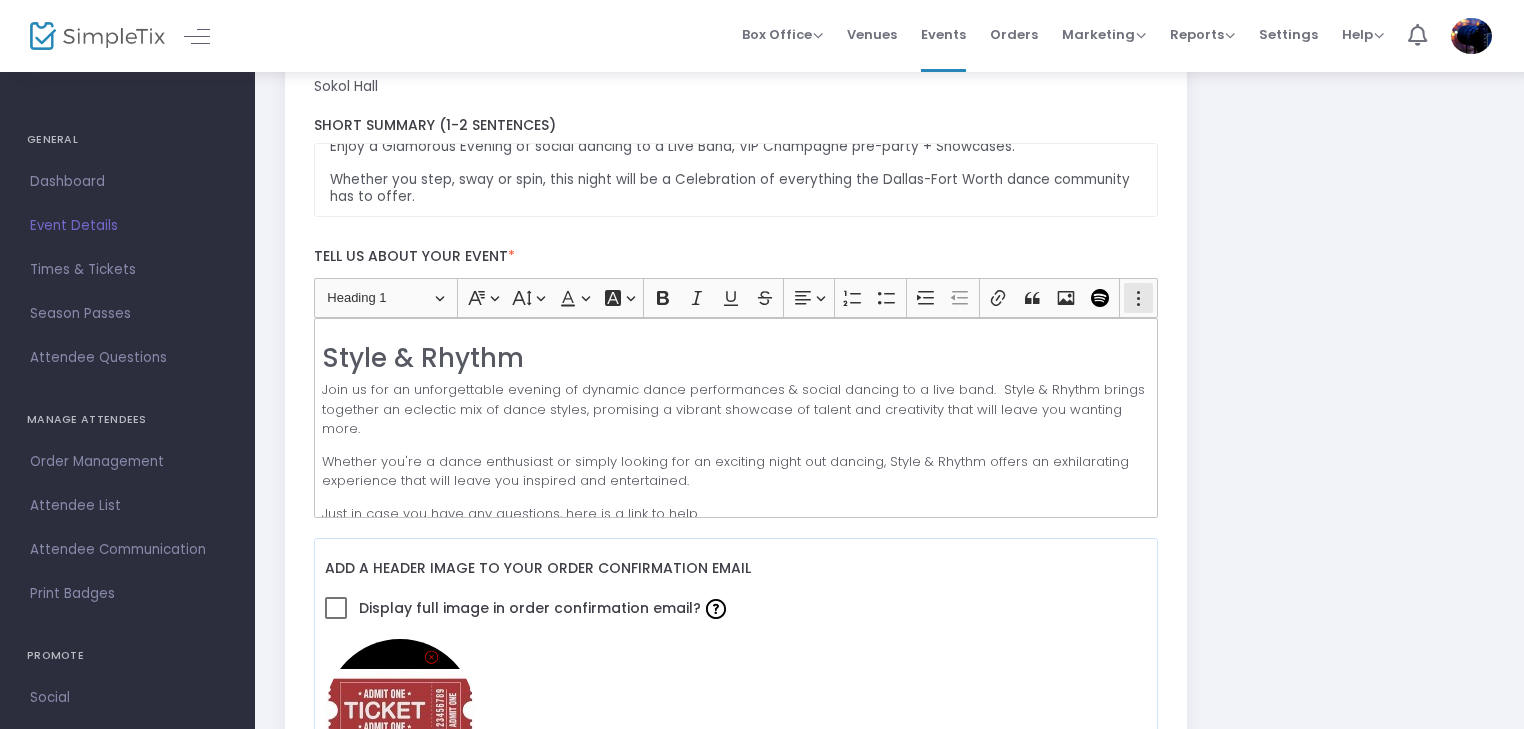 click on "Show more items Show more items" 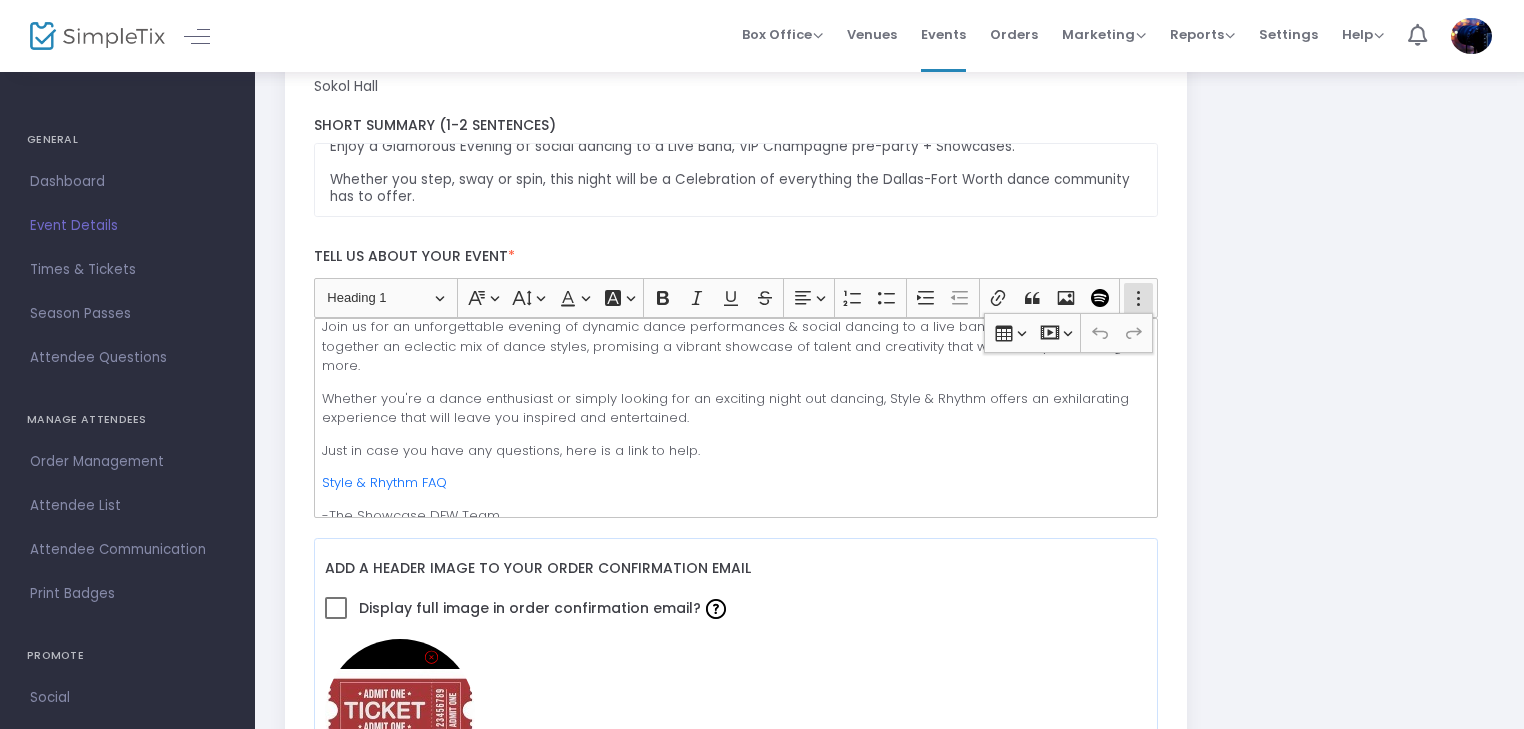 scroll, scrollTop: 82, scrollLeft: 0, axis: vertical 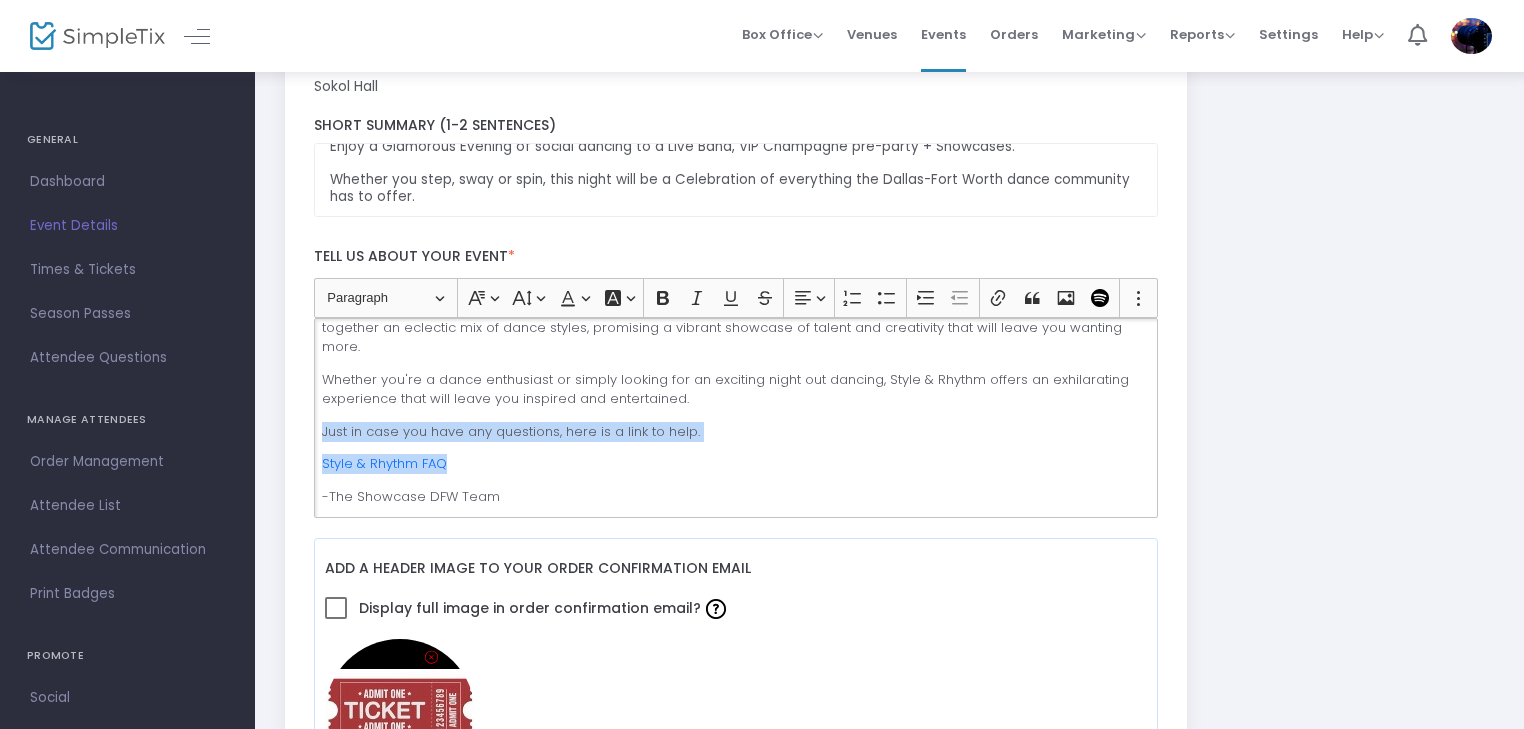 drag, startPoint x: 456, startPoint y: 461, endPoint x: 322, endPoint y: 425, distance: 138.75157 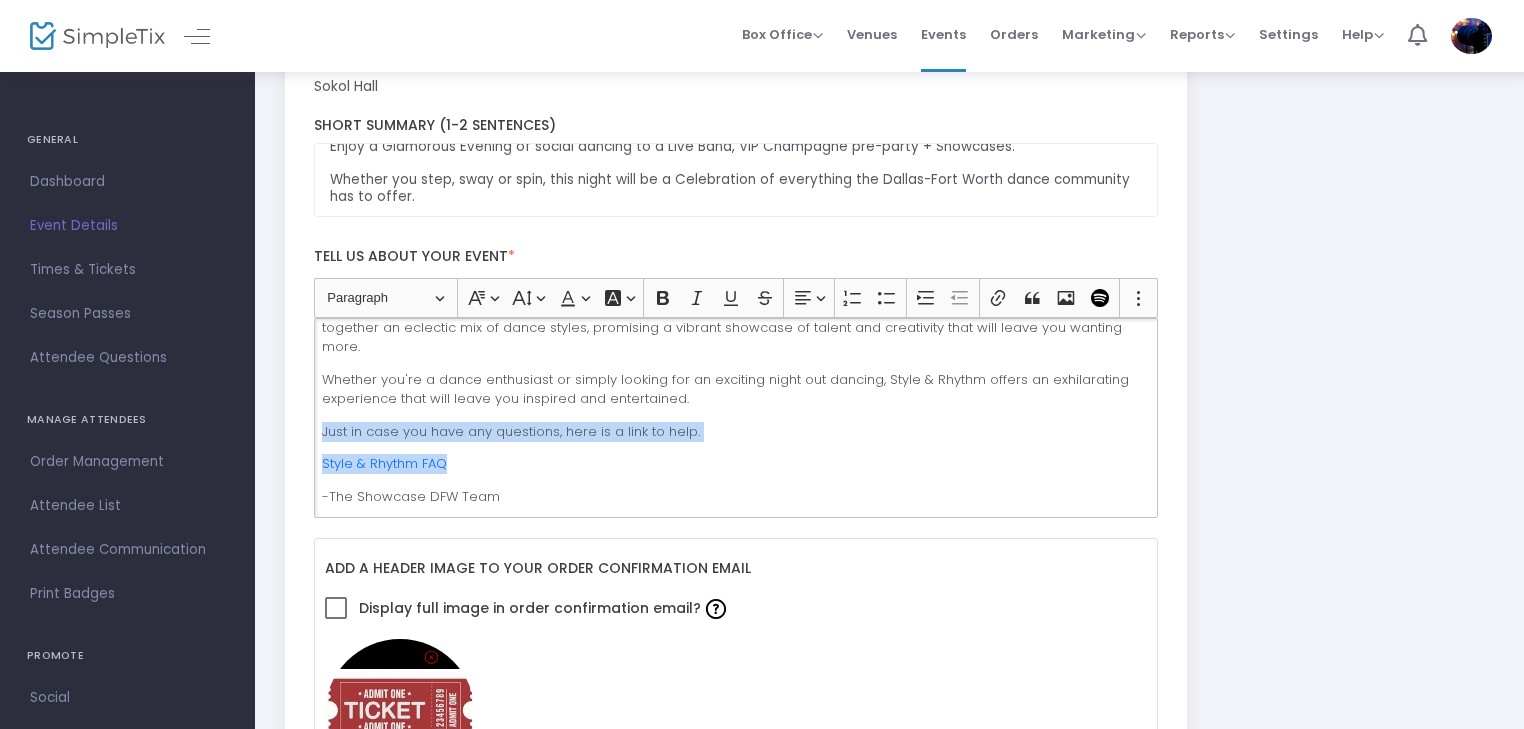 click on "Style & Rhythm Join us for an unforgettable evening of dynamic dance performances & social dancing to a live band.  Style & Rhythm brings together an eclectic mix of dance styles, promising a vibrant showcase of talent and creativity that will leave you wanting more.   Whether you're a dance enthusiast or simply looking for an exciting night out dancing, Style & Rhythm offers an exhilarating experience that will leave you inspired and entertained.  Just in case you have any questions, here is a link to help.   Style & Rhythm FAQ -The Showcase DFW Team" 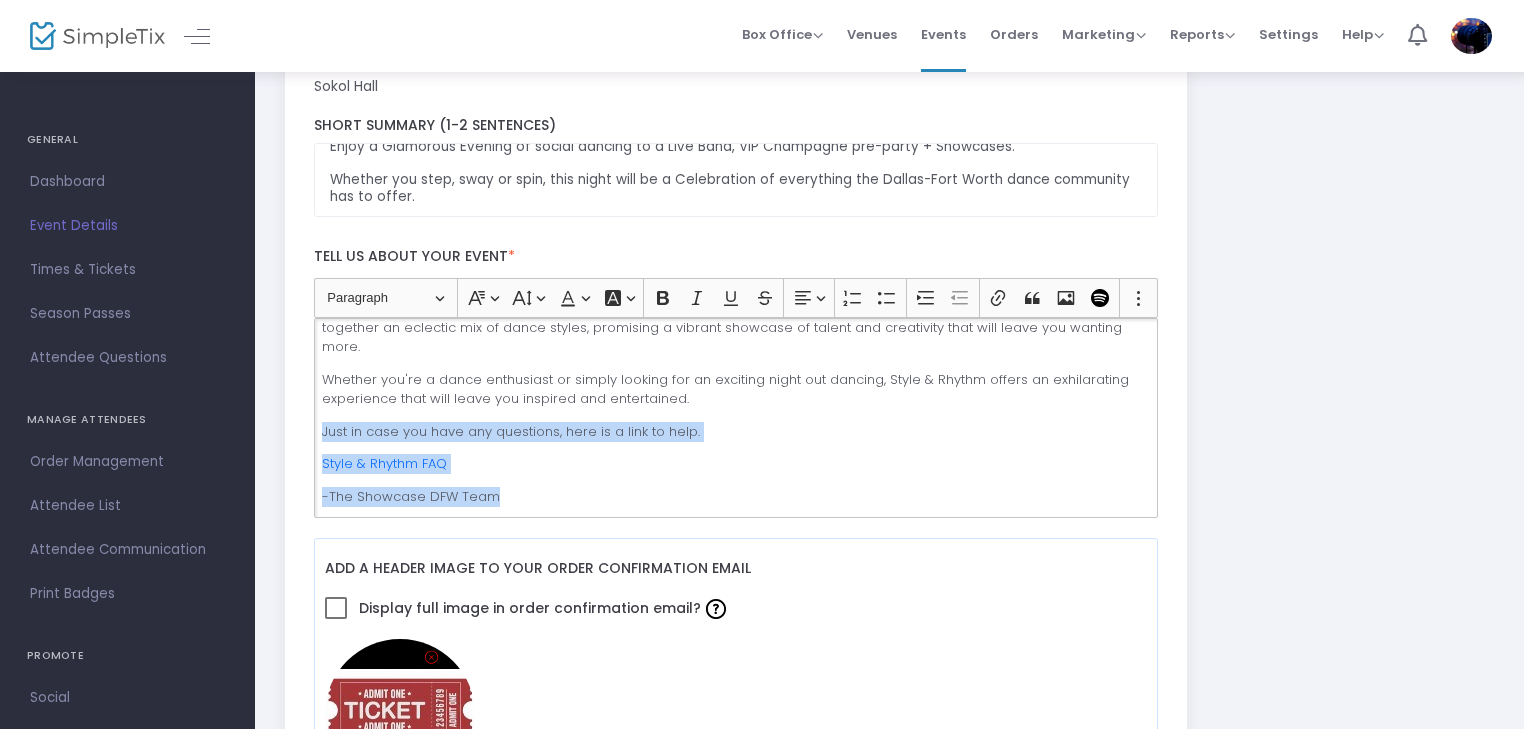 drag, startPoint x: 502, startPoint y: 489, endPoint x: 322, endPoint y: 423, distance: 191.71854 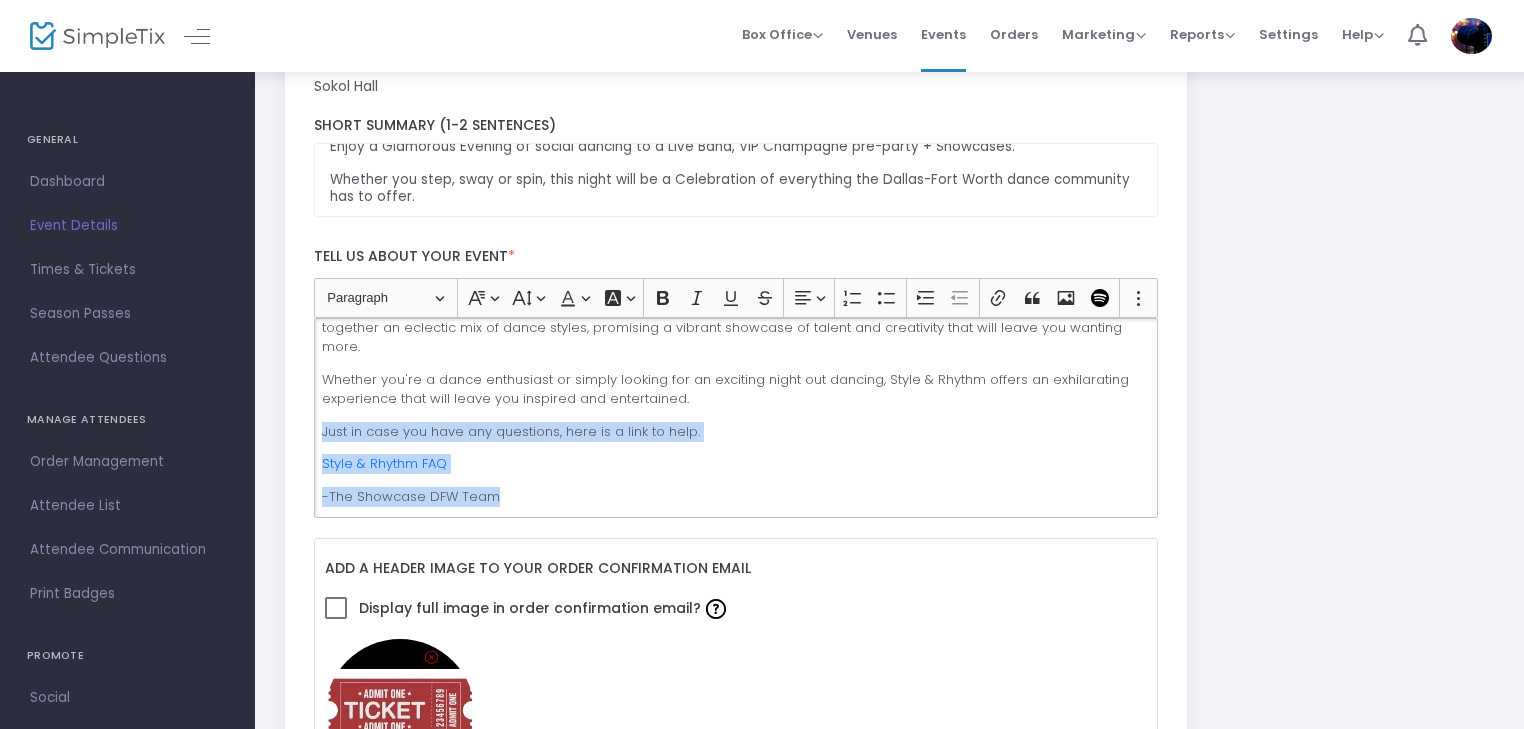 click on "Style & Rhythm Join us for an unforgettable evening of dynamic dance performances & social dancing to a live band.  Style & Rhythm brings together an eclectic mix of dance styles, promising a vibrant showcase of talent and creativity that will leave you wanting more.   Whether you're a dance enthusiast or simply looking for an exciting night out dancing, Style & Rhythm offers an exhilarating experience that will leave you inspired and entertained.  Just in case you have any questions, here is a link to help.   Style & Rhythm FAQ -The Showcase DFW Team" 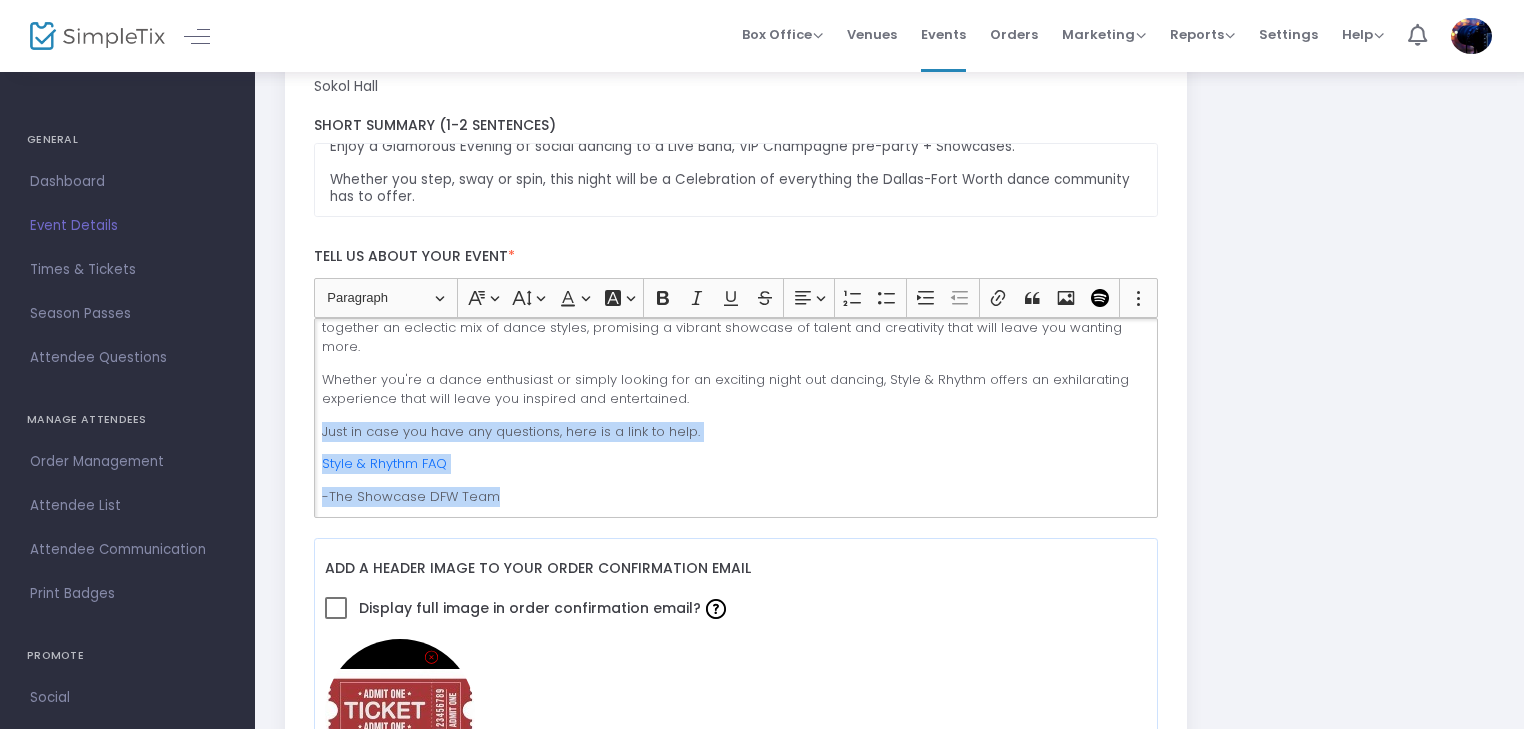 copy on "Just in case you have any questions, here is a link to help.   Style & Rhythm FAQ -The Showcase DFW Team" 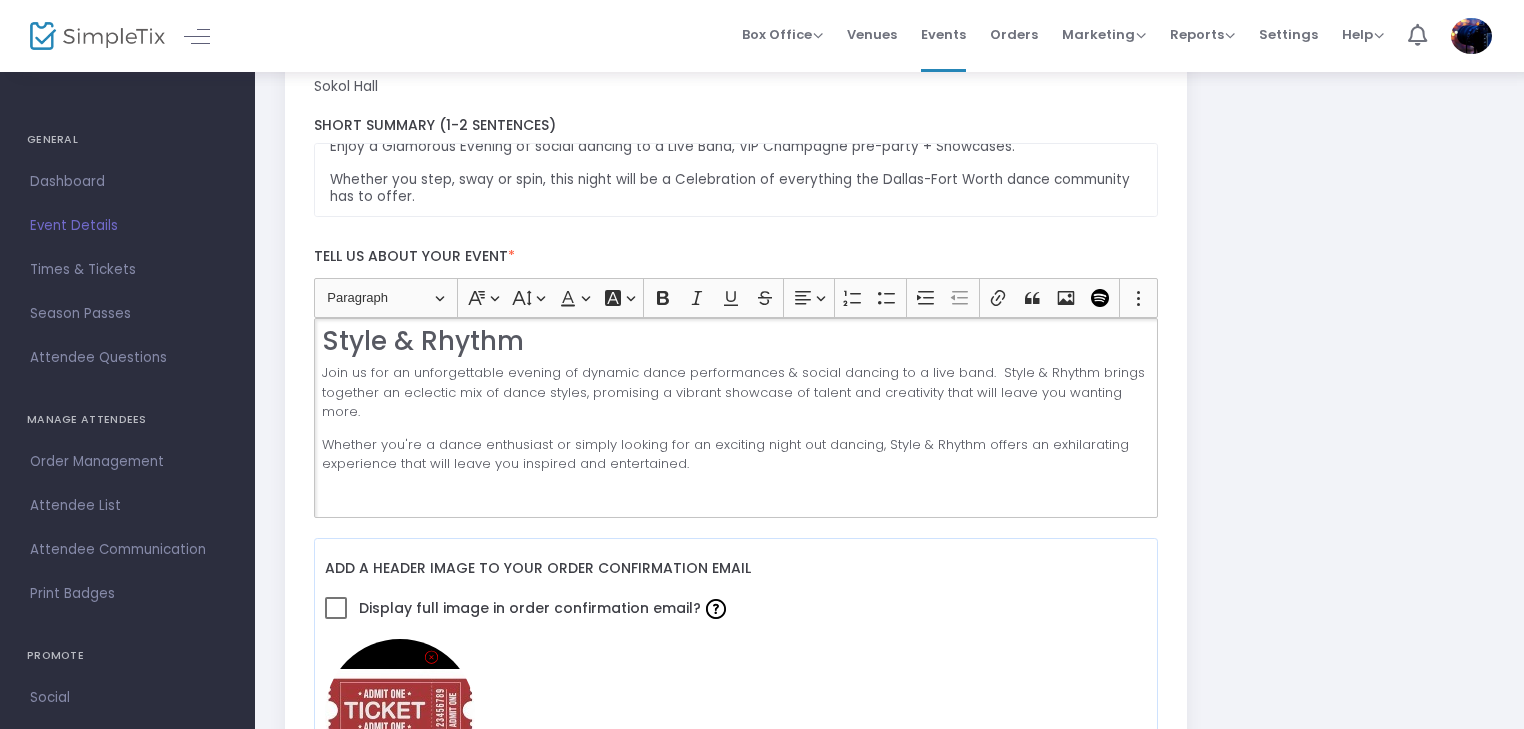 scroll, scrollTop: 17, scrollLeft: 0, axis: vertical 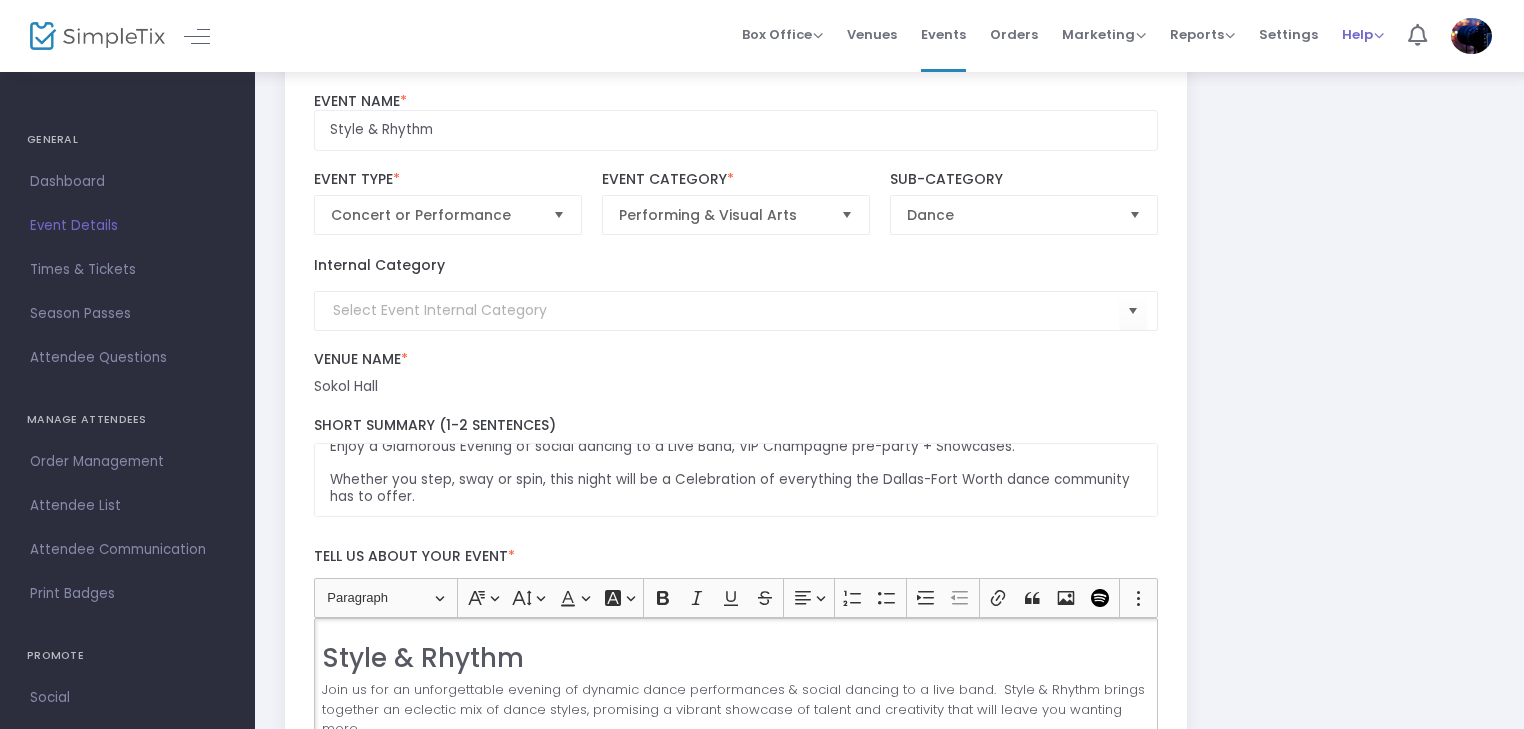 click on "Help" at bounding box center [1363, 34] 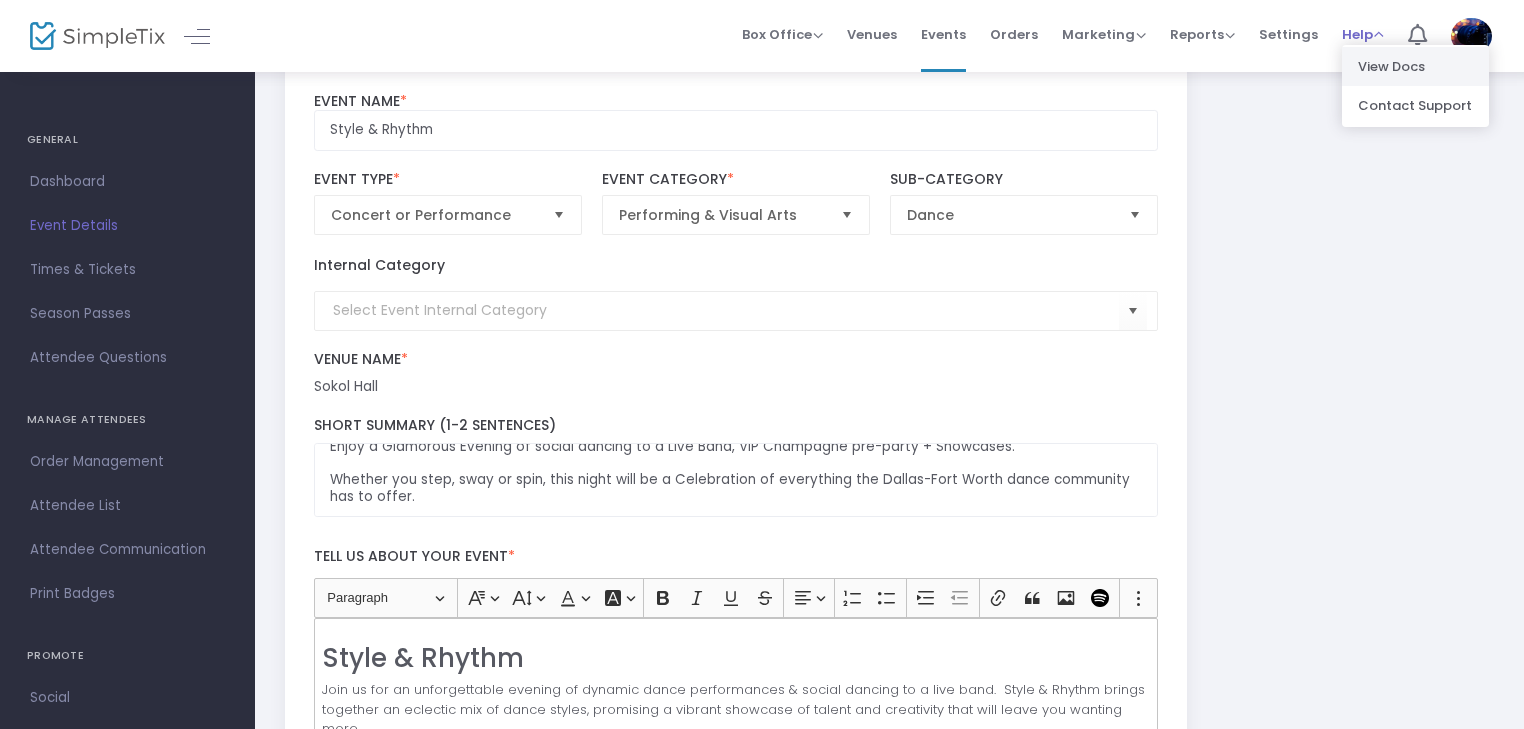 click on "View Docs" at bounding box center (1415, 66) 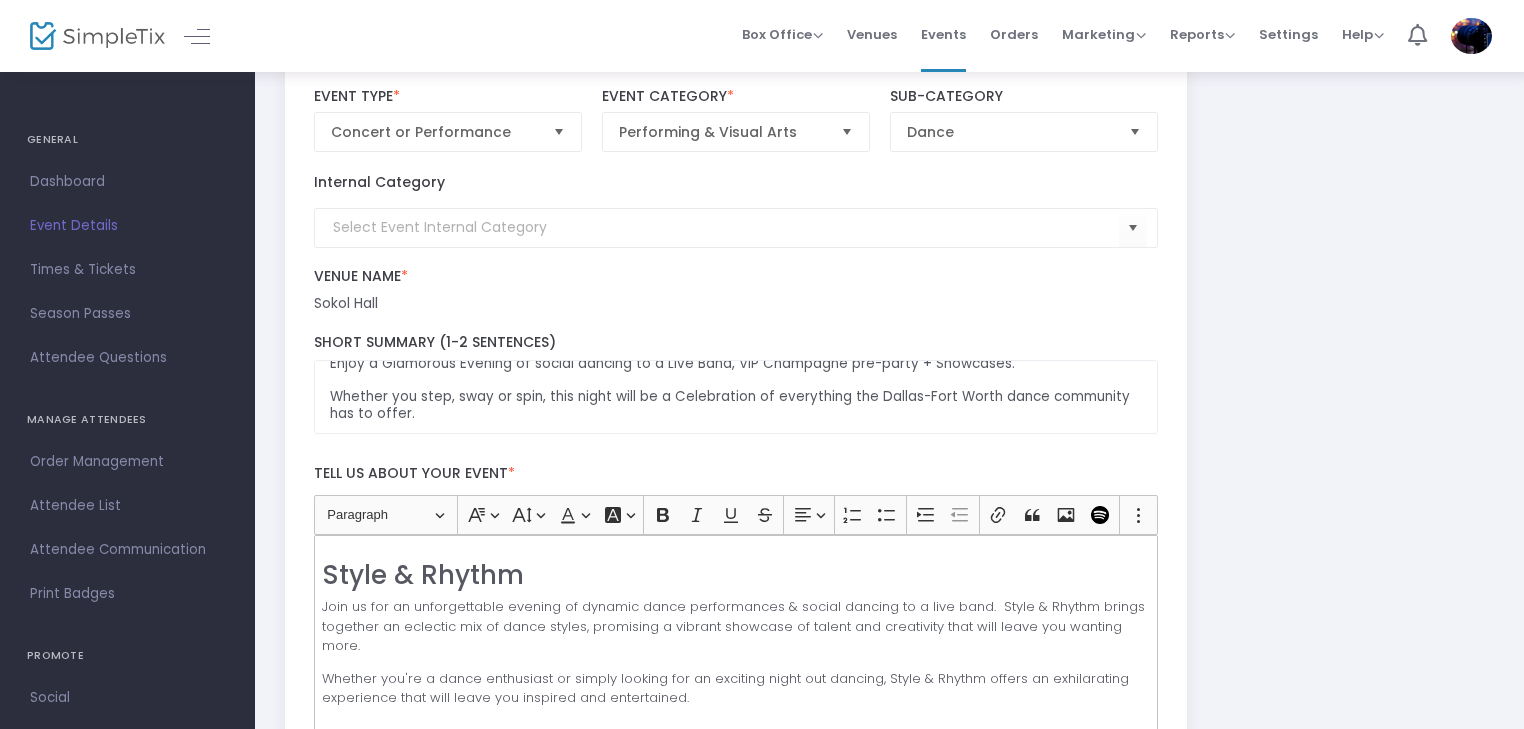 scroll, scrollTop: 200, scrollLeft: 0, axis: vertical 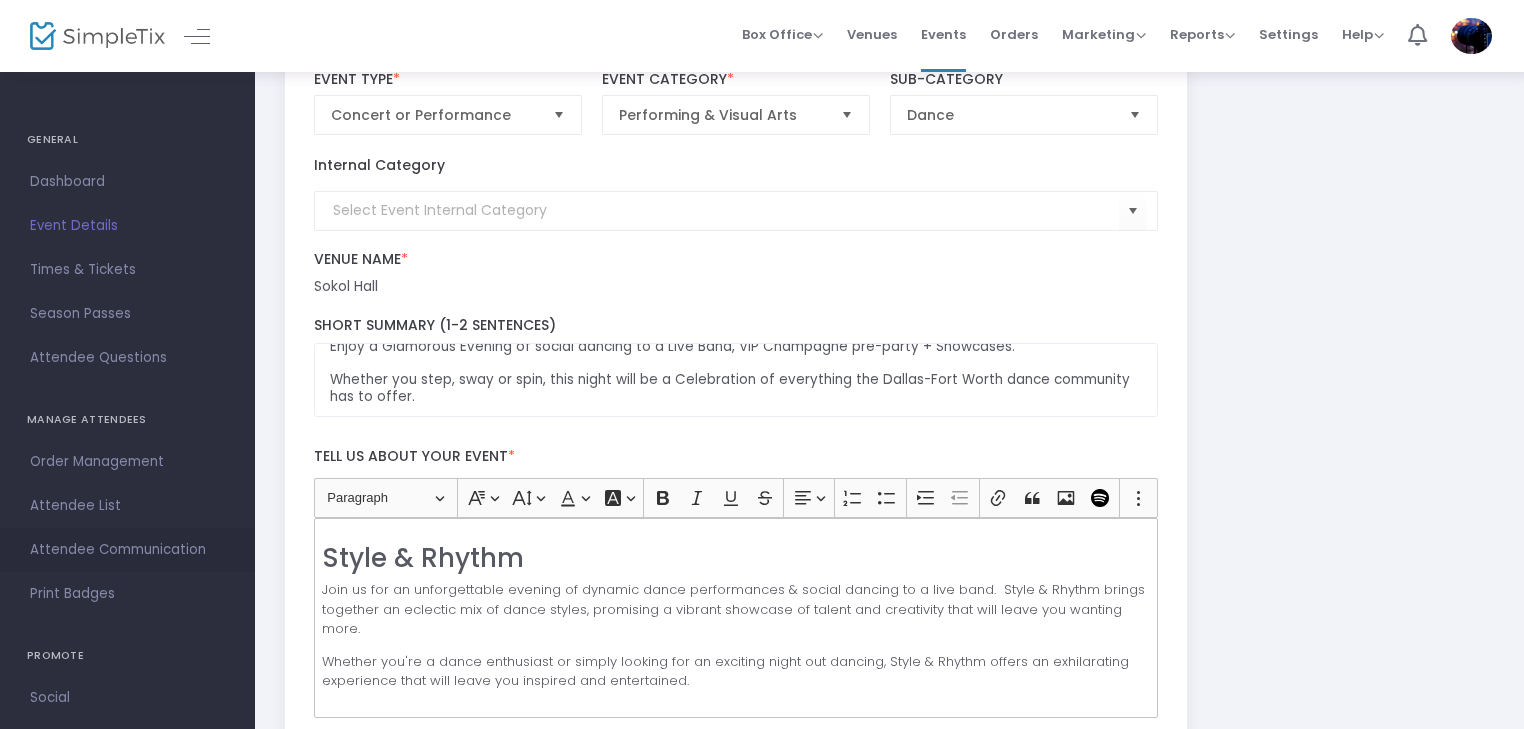 click on "Attendee Communication" at bounding box center [127, 550] 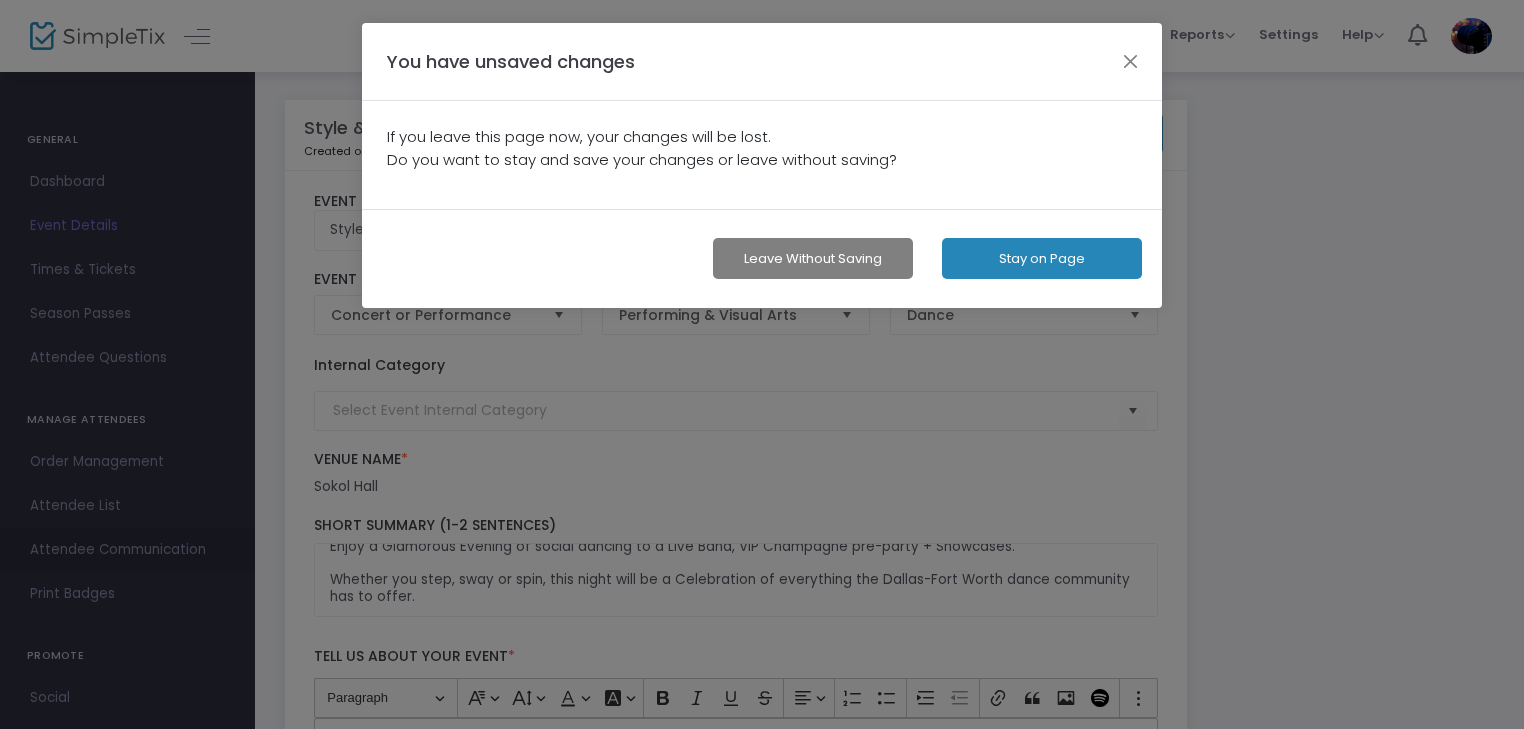 scroll, scrollTop: 0, scrollLeft: 0, axis: both 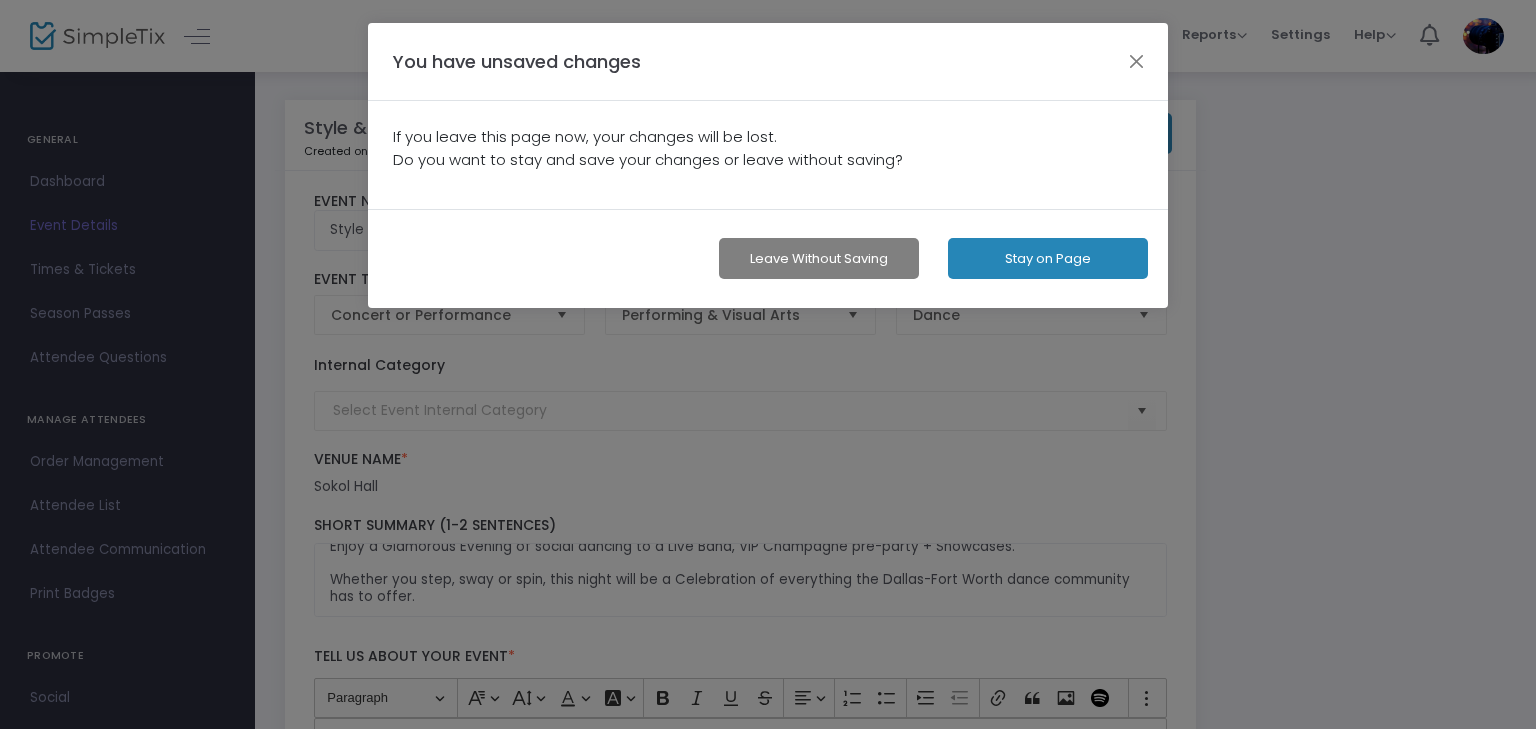 click on "Stay on Page" 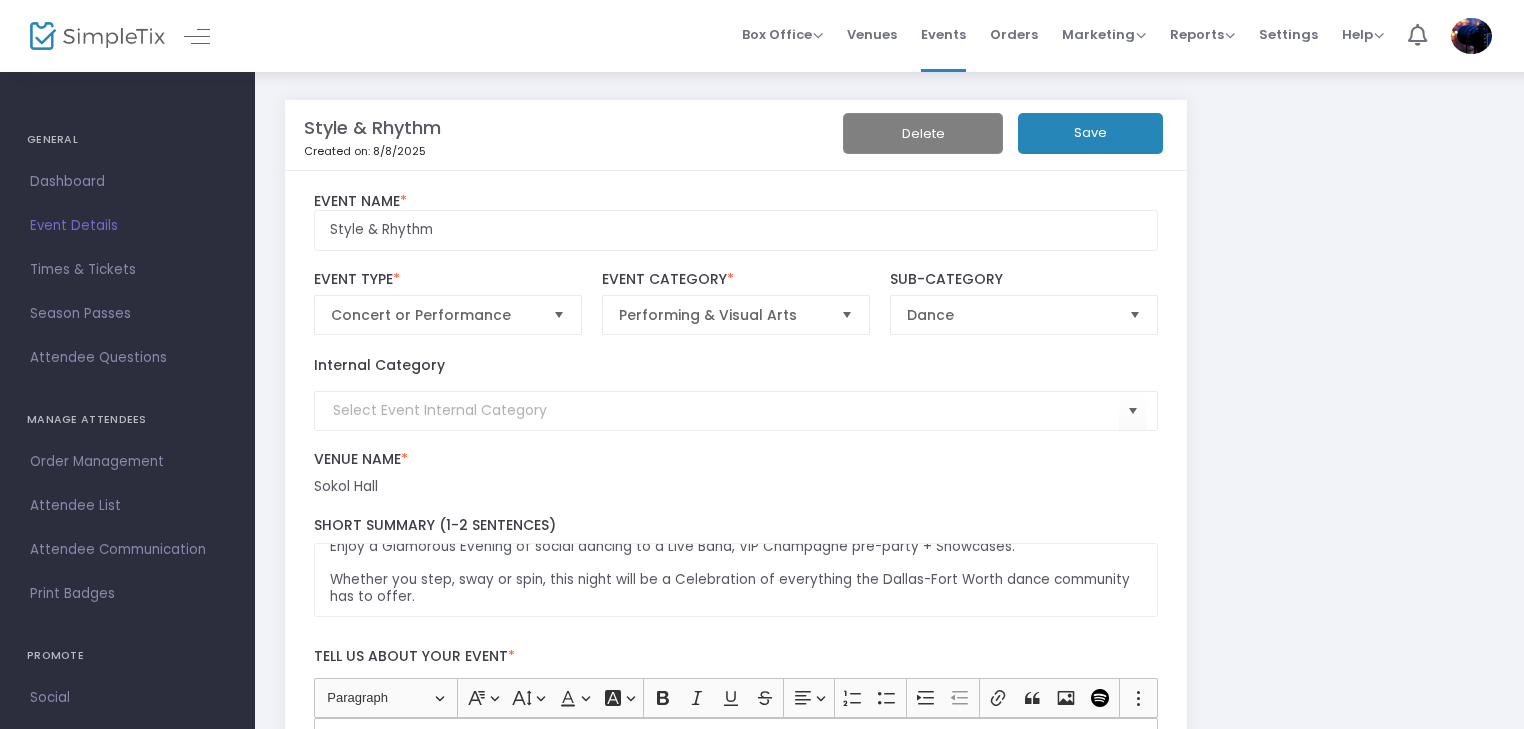 click on "Save" 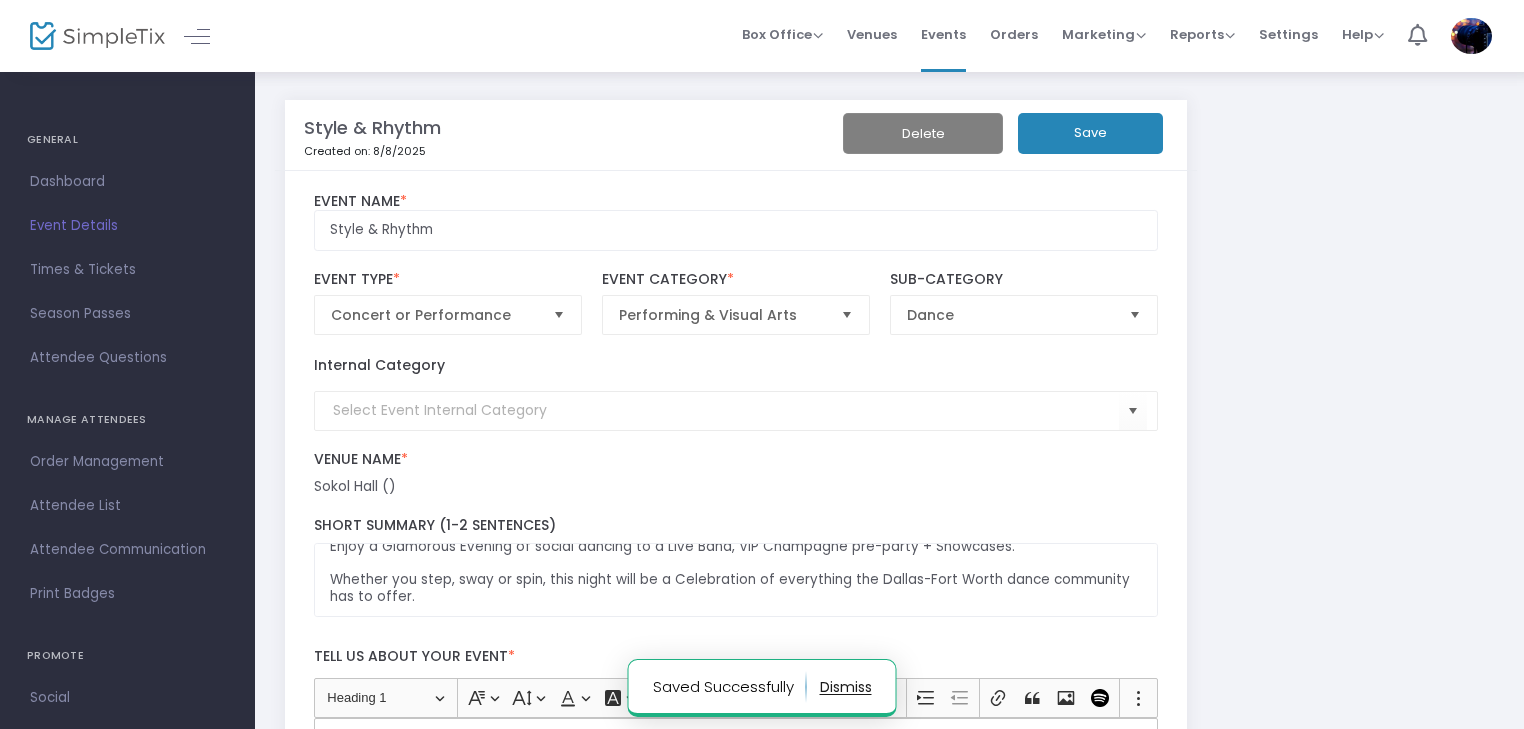 click on "Attendee Communication" at bounding box center (127, 550) 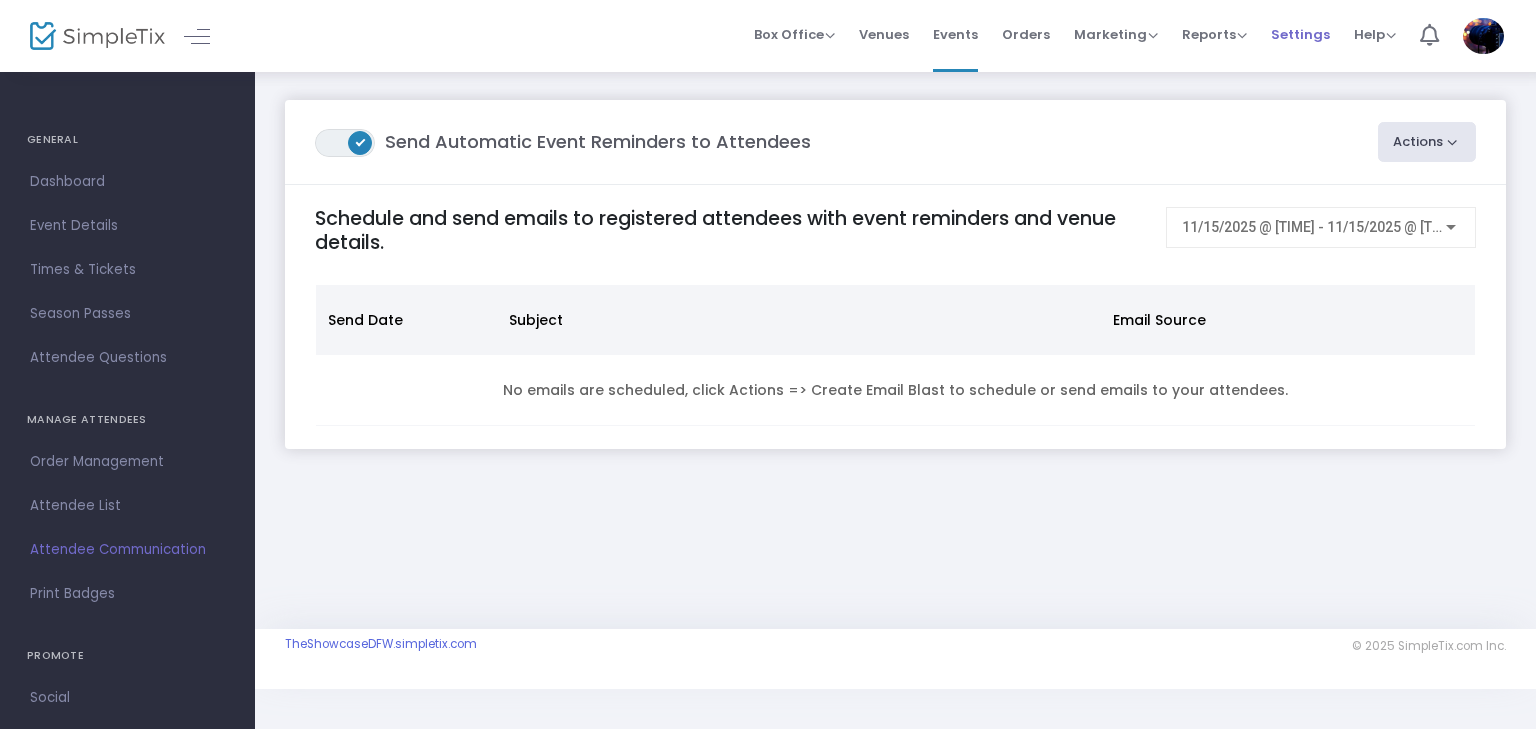 click on "Settings" at bounding box center (1300, 34) 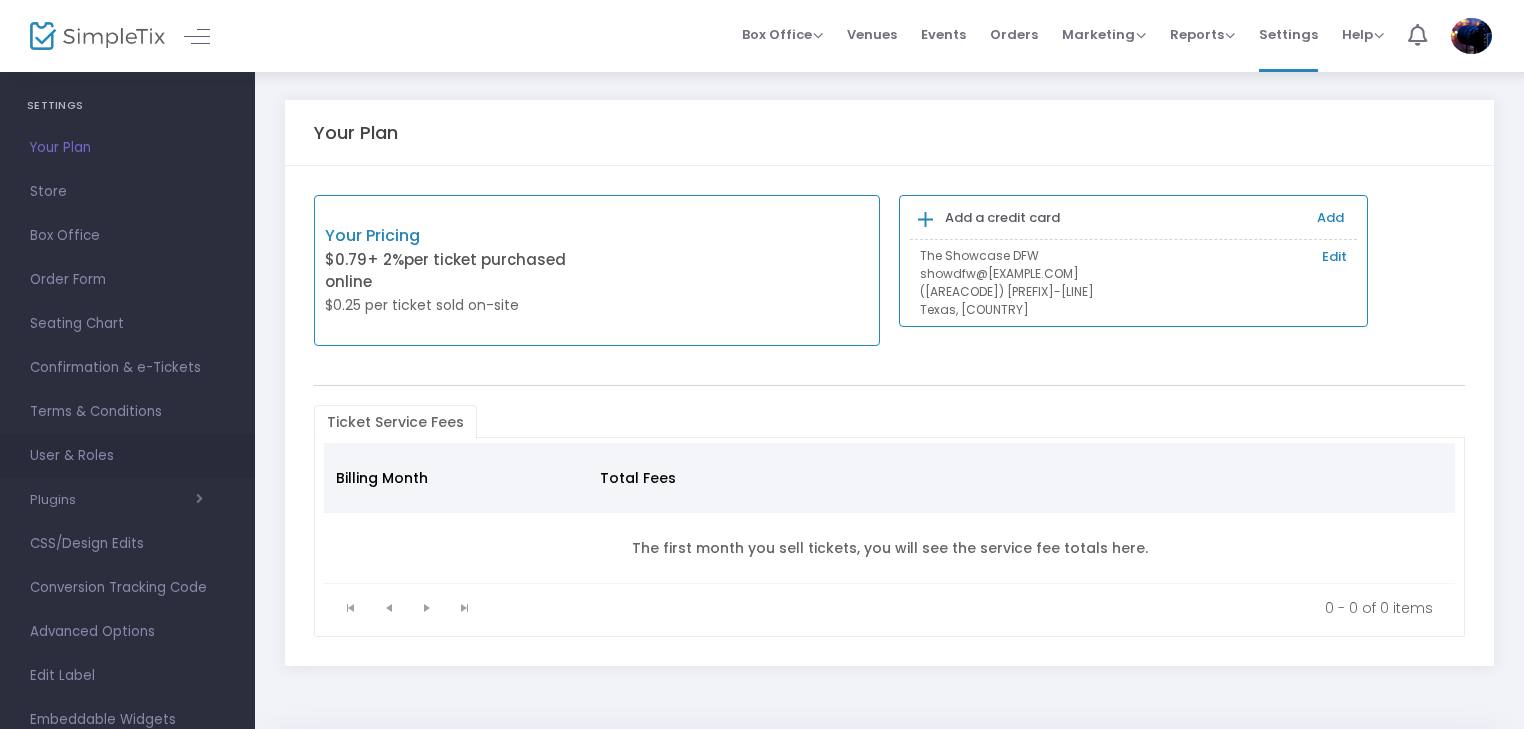scroll, scrollTop: 0, scrollLeft: 0, axis: both 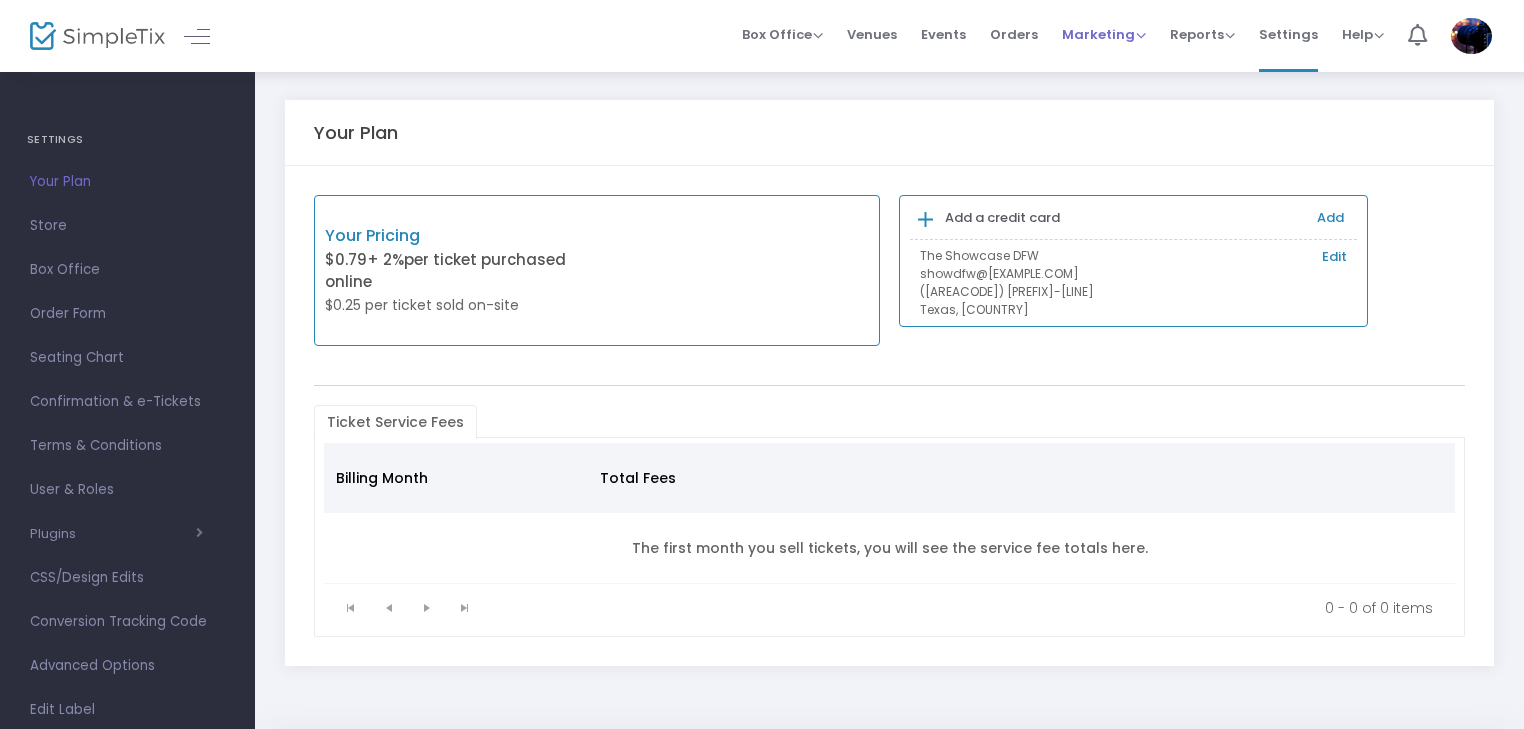 click on "Marketing" at bounding box center (1104, 34) 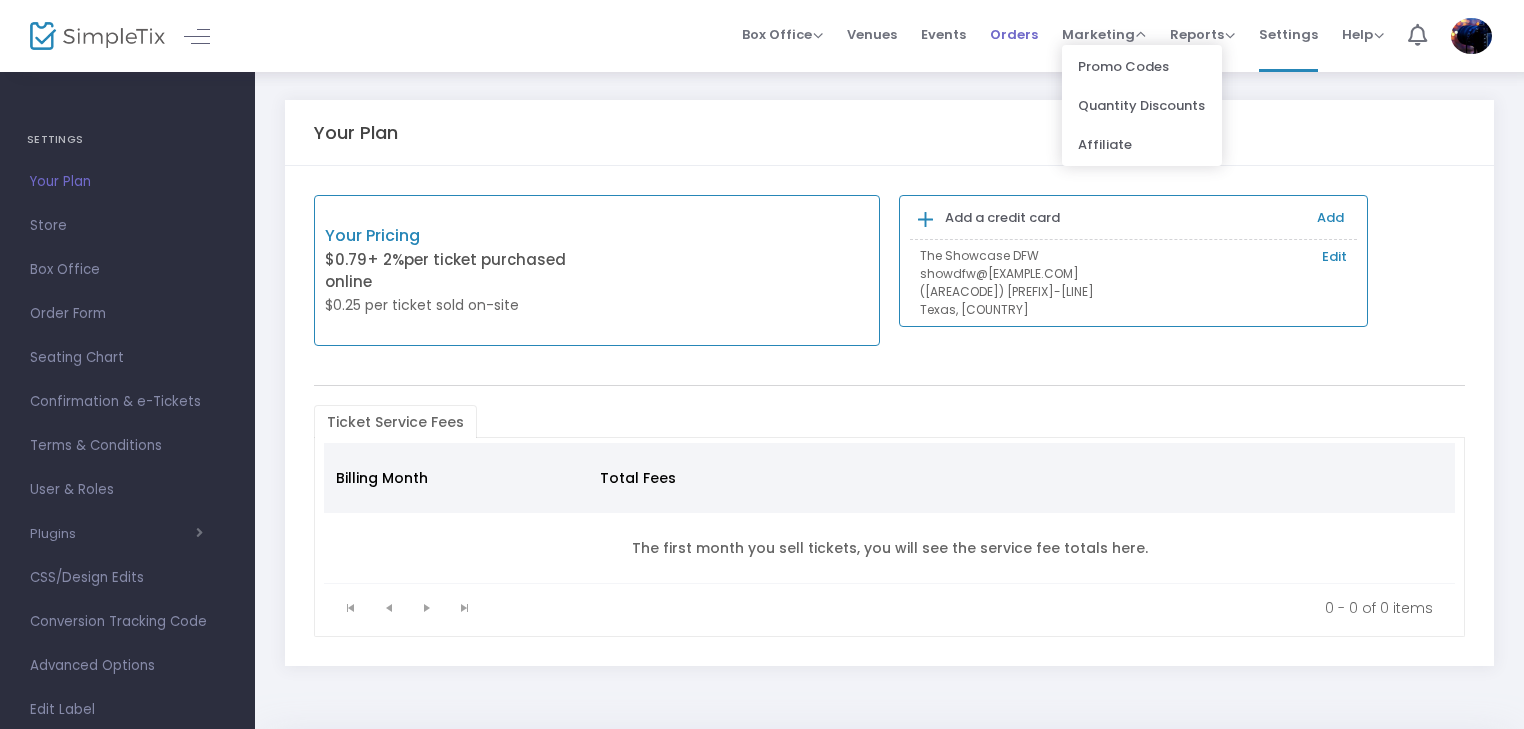 click on "Orders" at bounding box center (1014, 34) 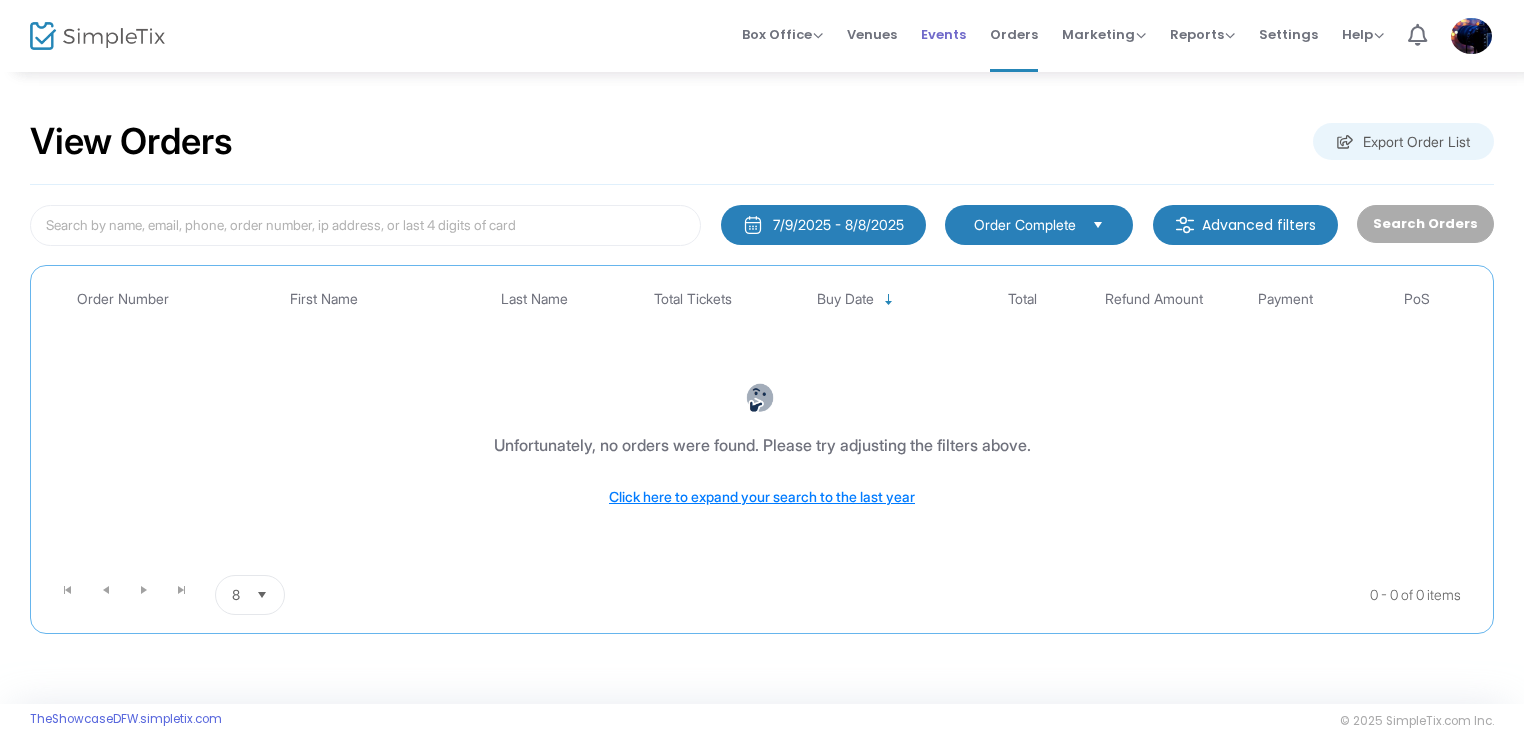 click on "Events" at bounding box center (943, 34) 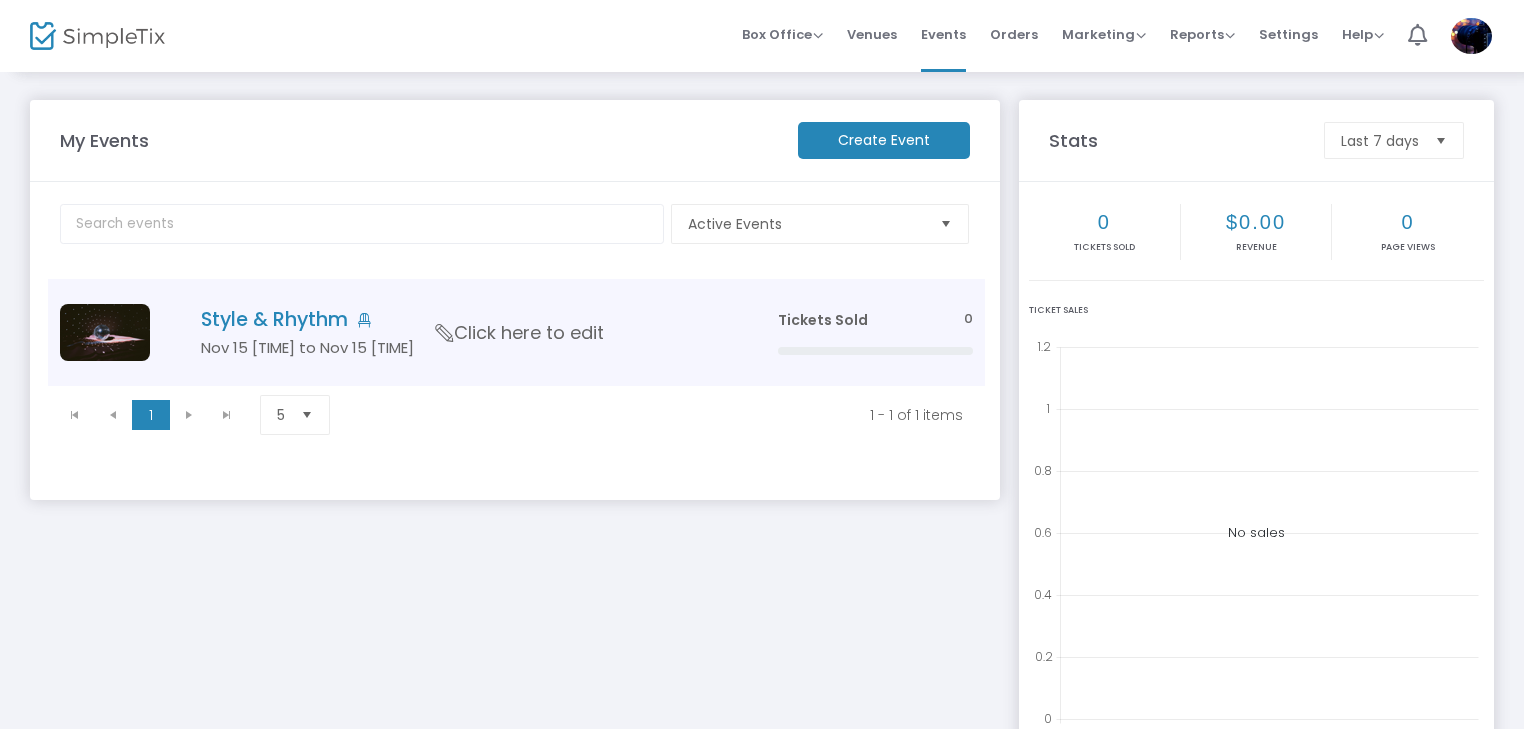 click on "Style & Rhythm" 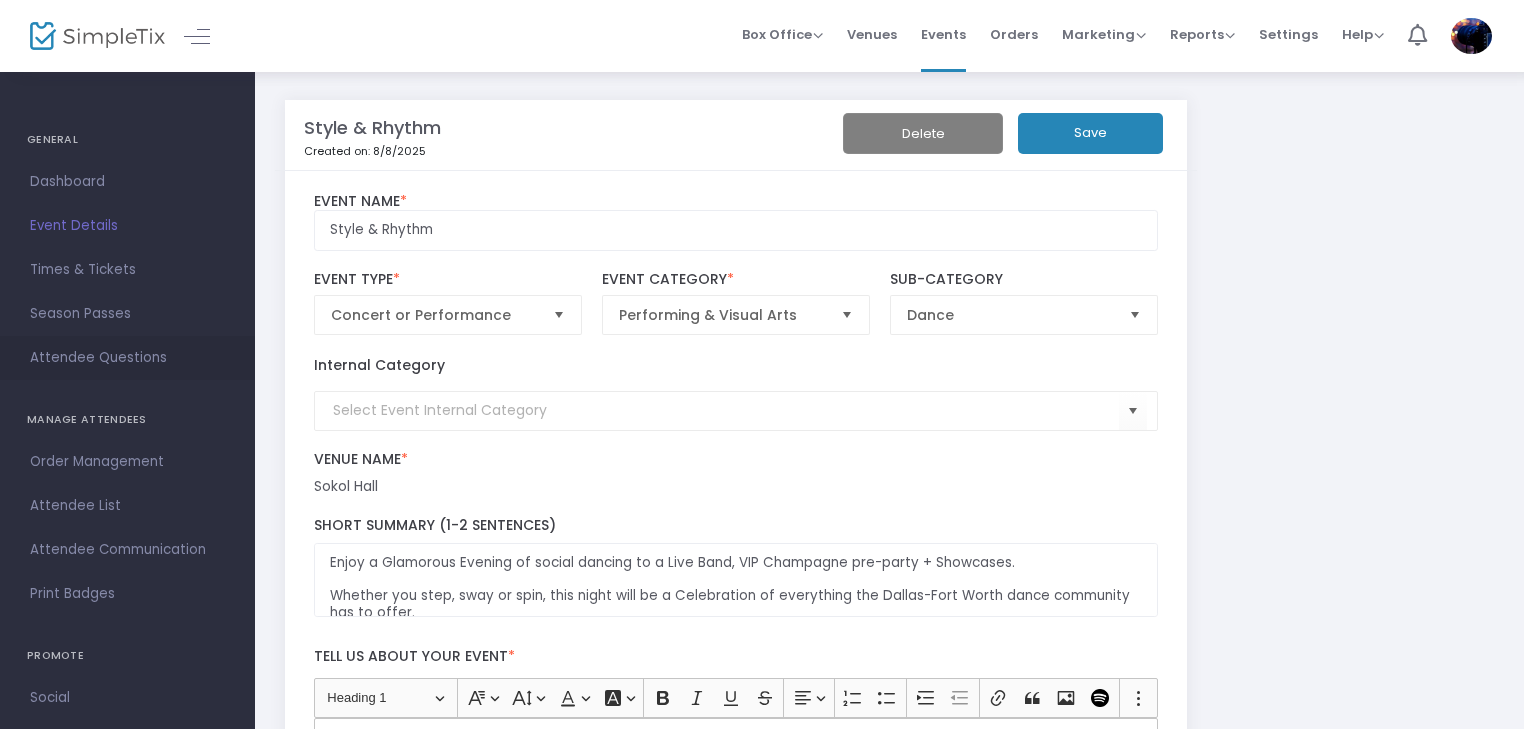 click on "Attendee Questions" at bounding box center [127, 358] 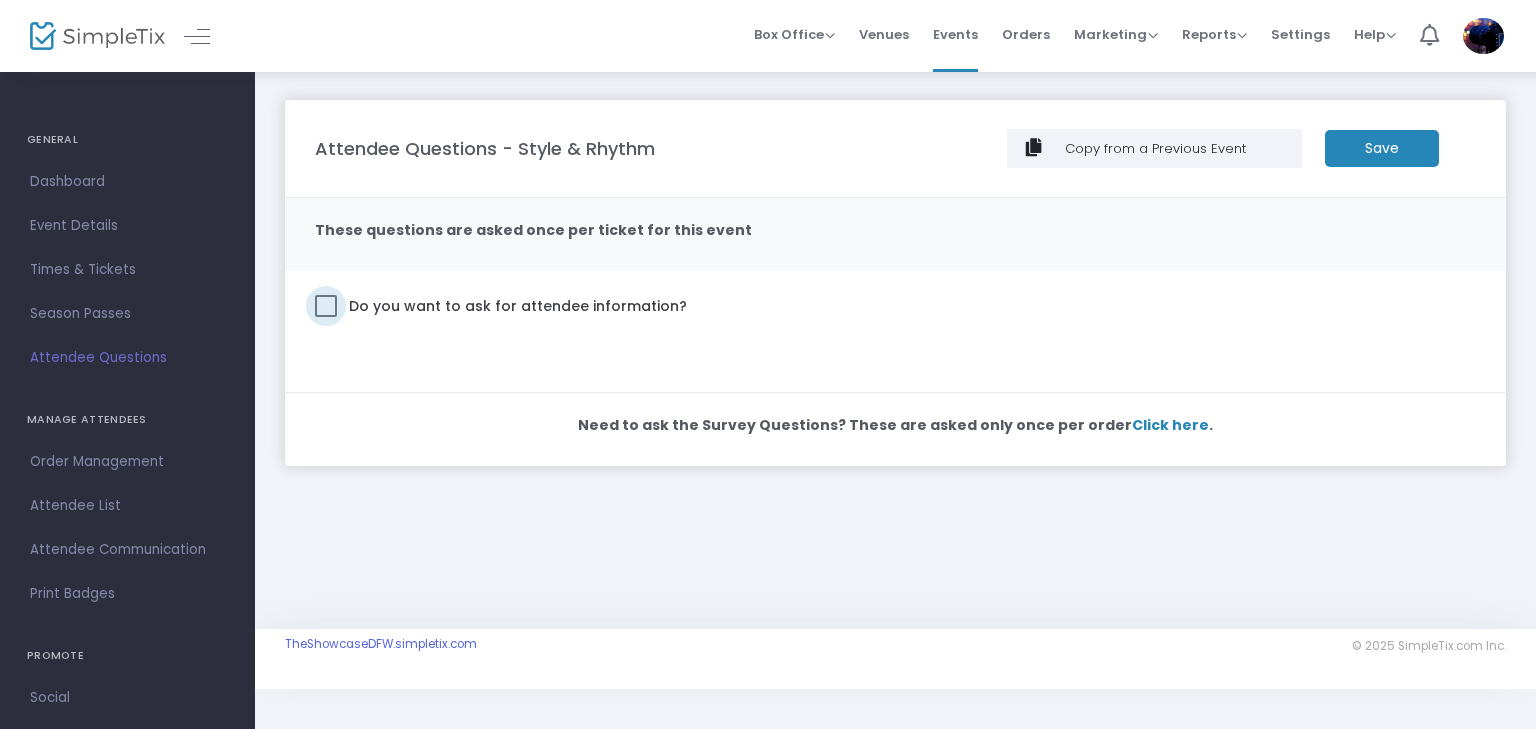 click at bounding box center (326, 306) 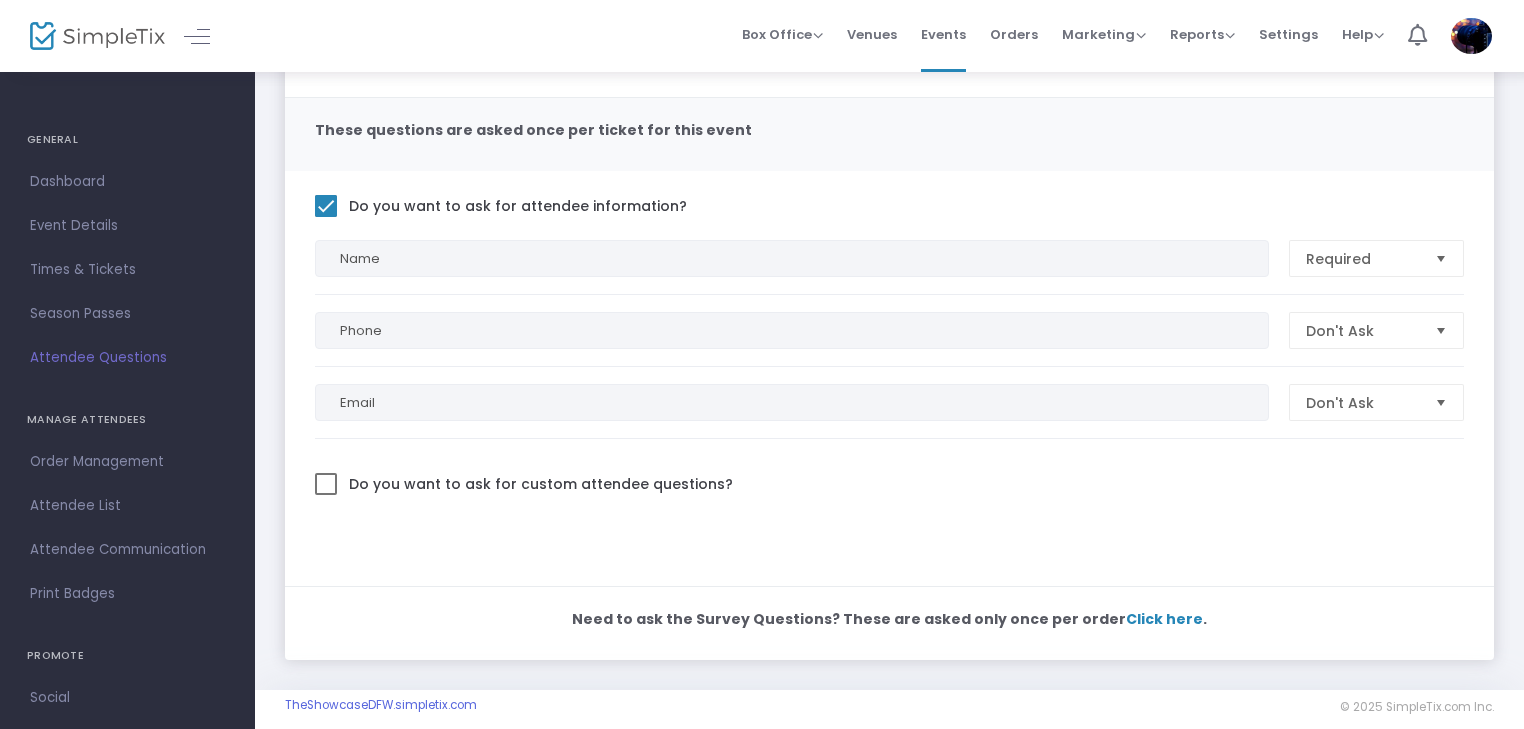 scroll, scrollTop: 0, scrollLeft: 0, axis: both 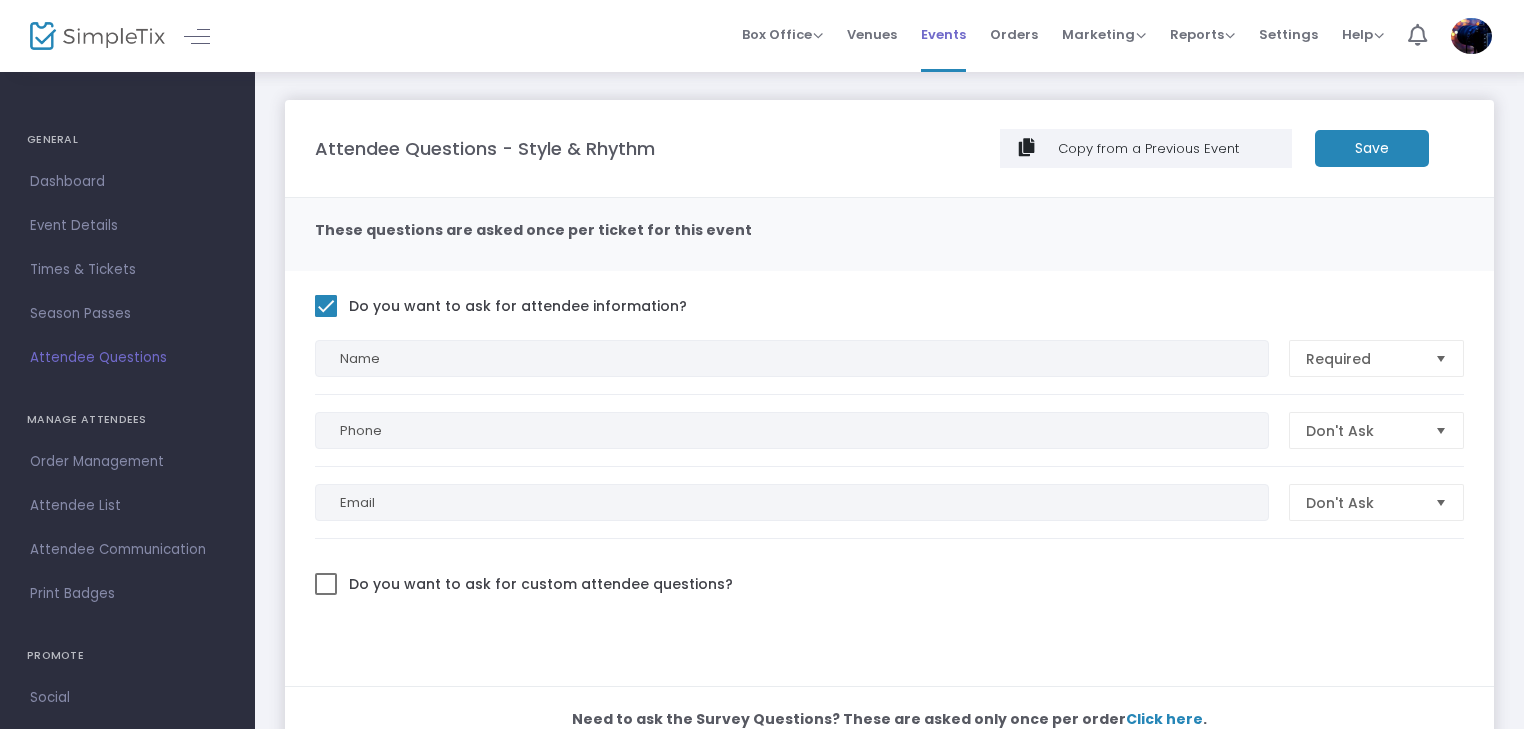 click on "Events" at bounding box center (943, 34) 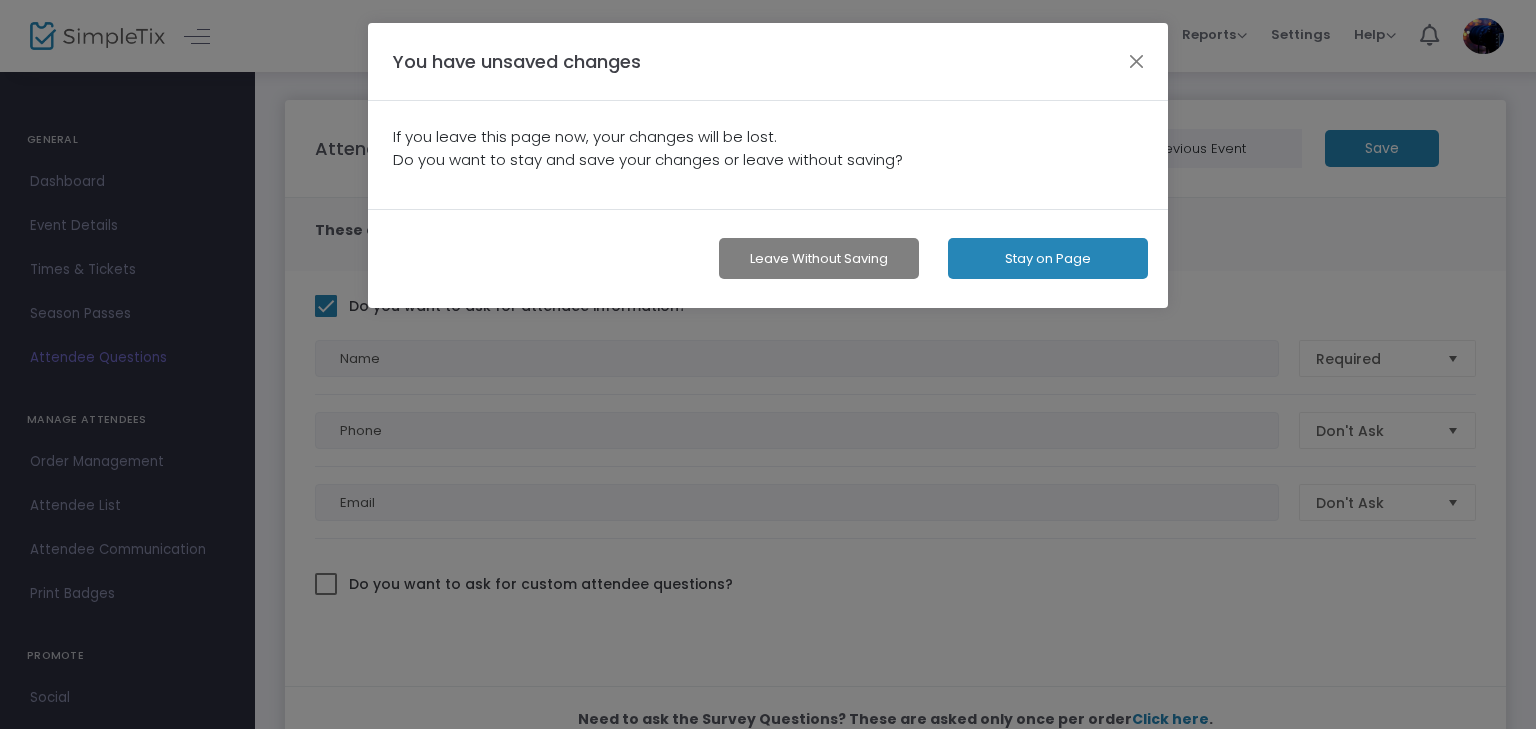 click on "Leave without Saving" 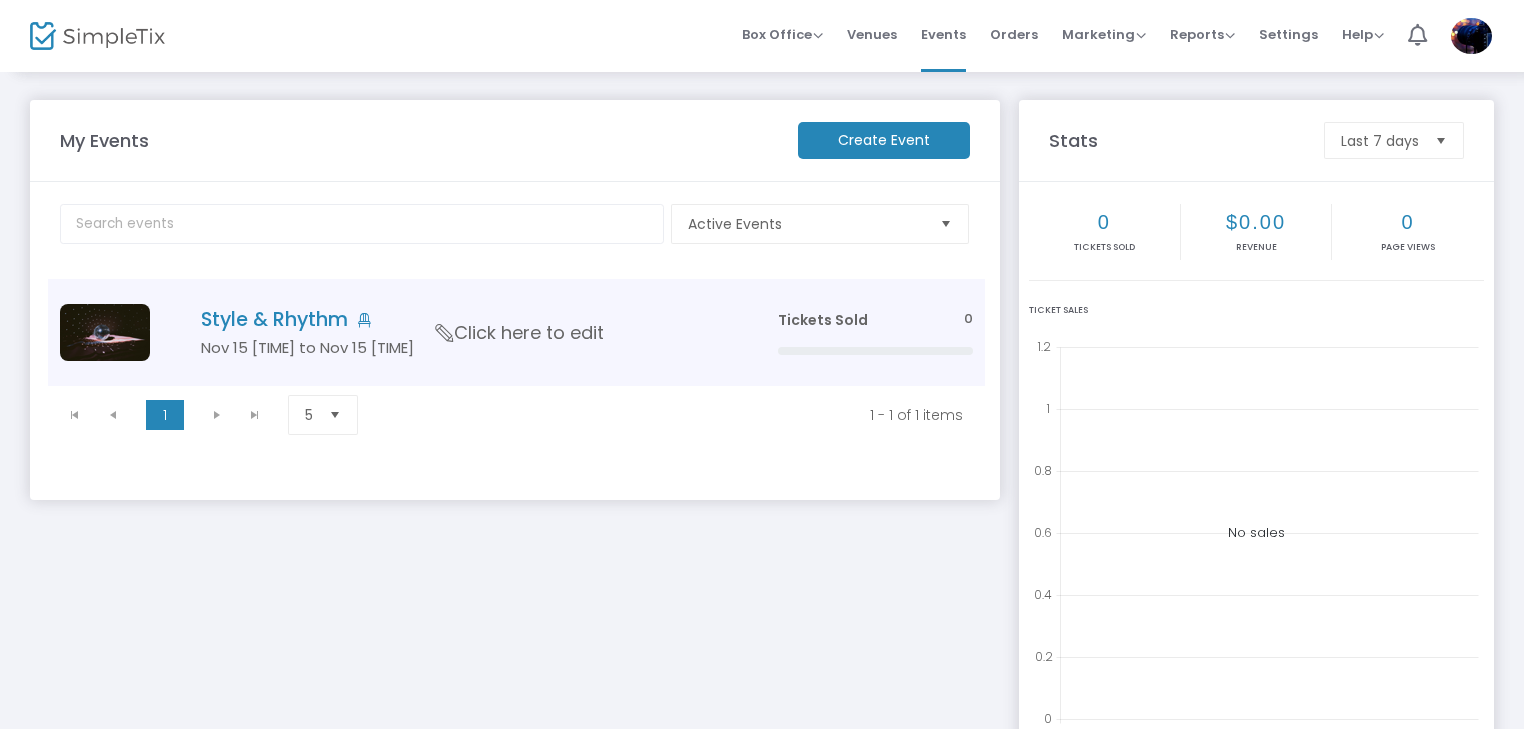 click on "Style & Rhythm" 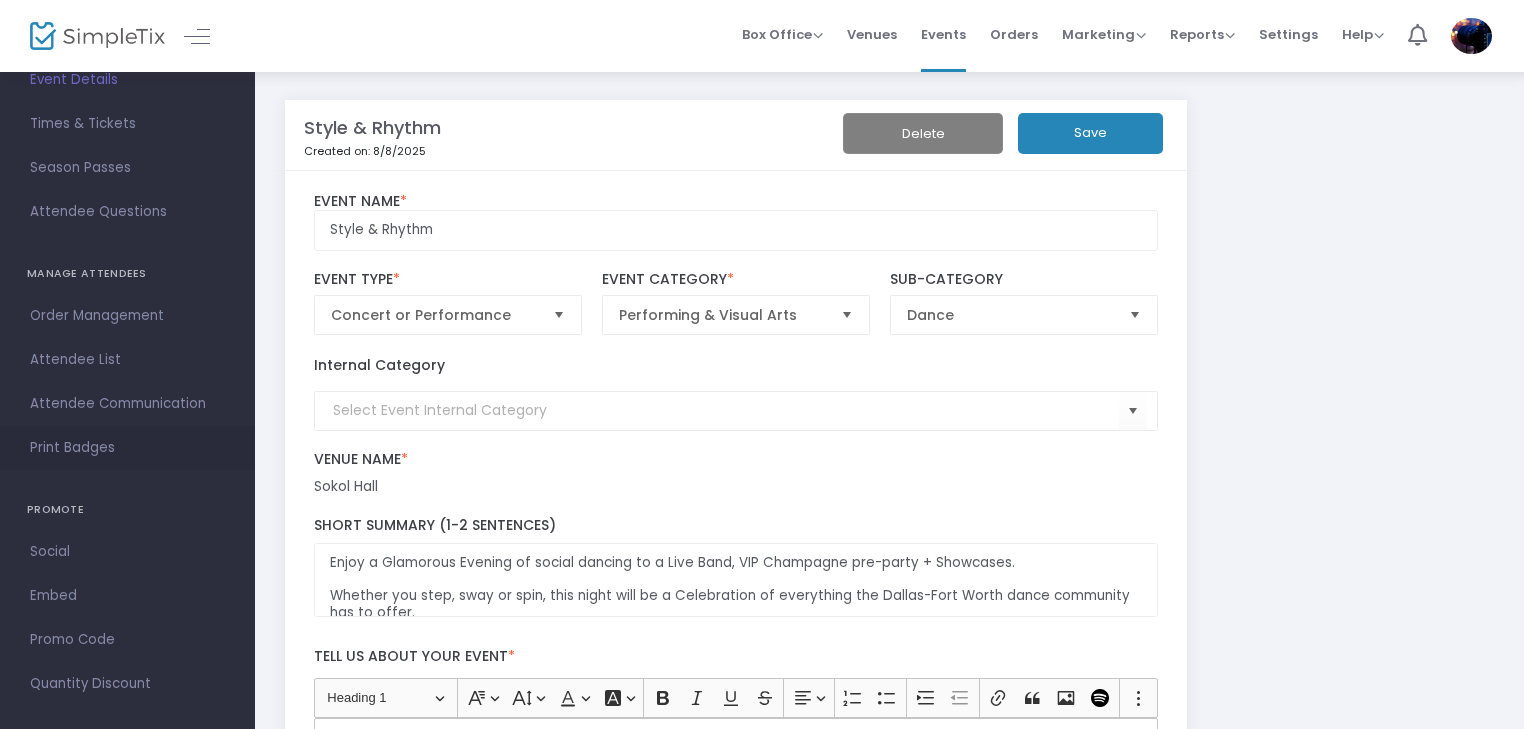 scroll, scrollTop: 166, scrollLeft: 0, axis: vertical 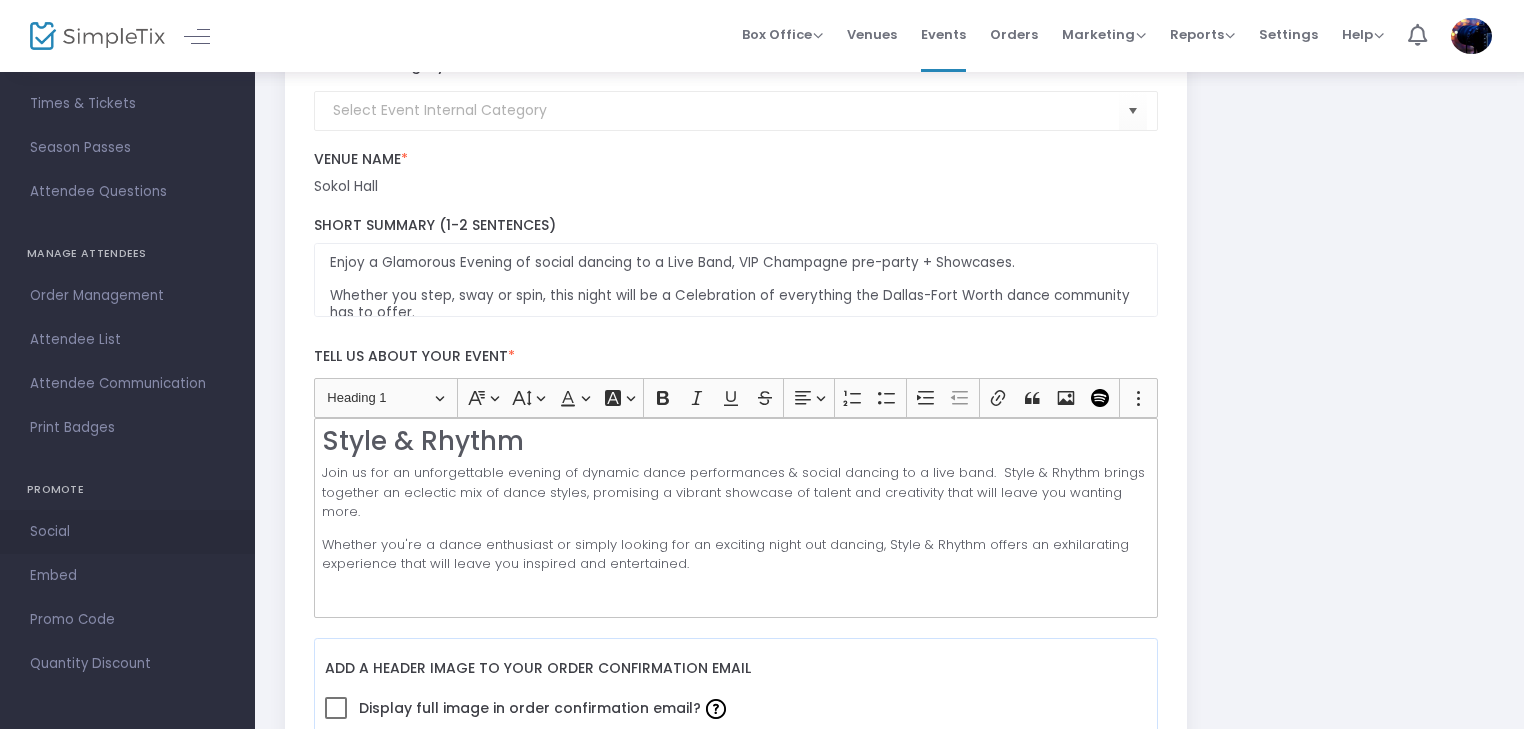 click on "Social" at bounding box center [127, 532] 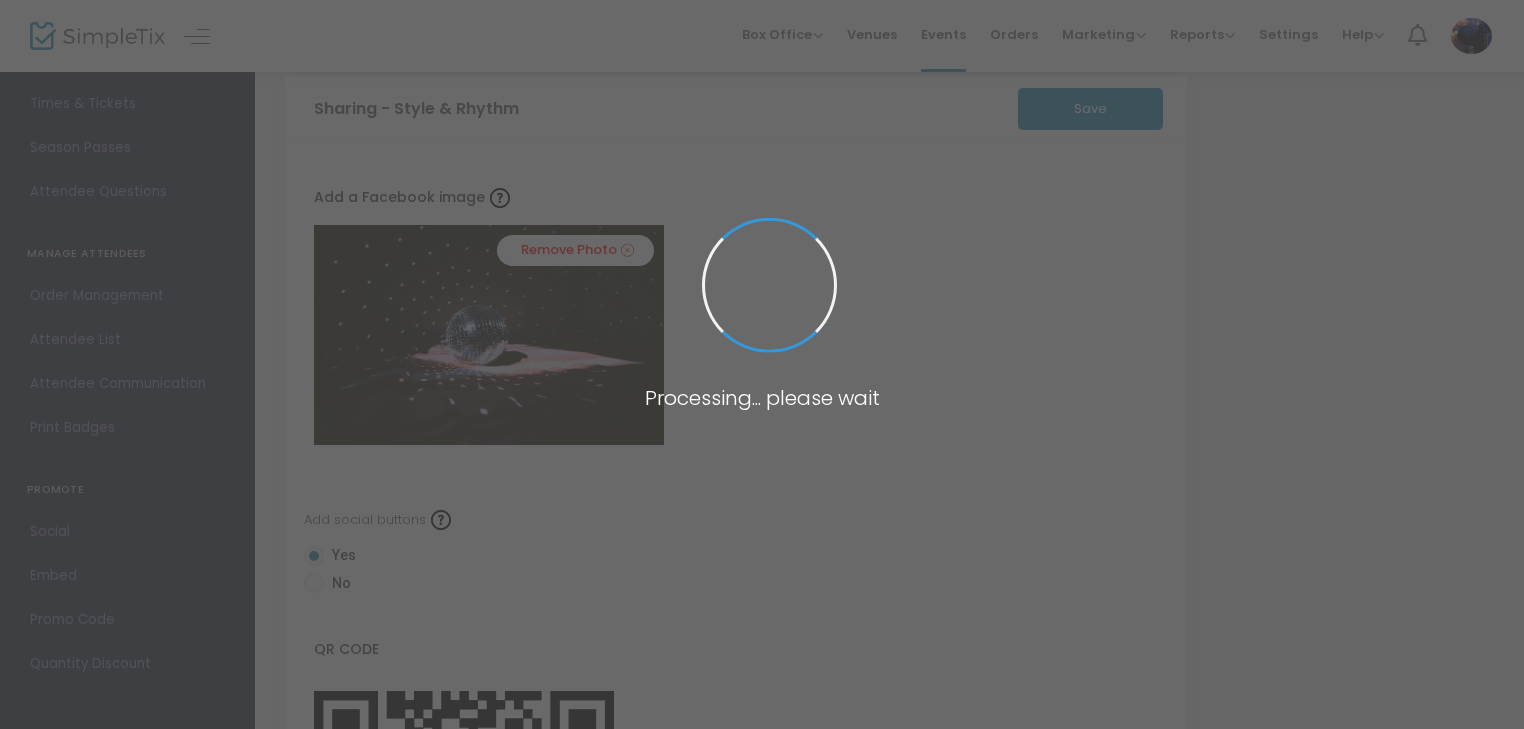 scroll, scrollTop: 300, scrollLeft: 0, axis: vertical 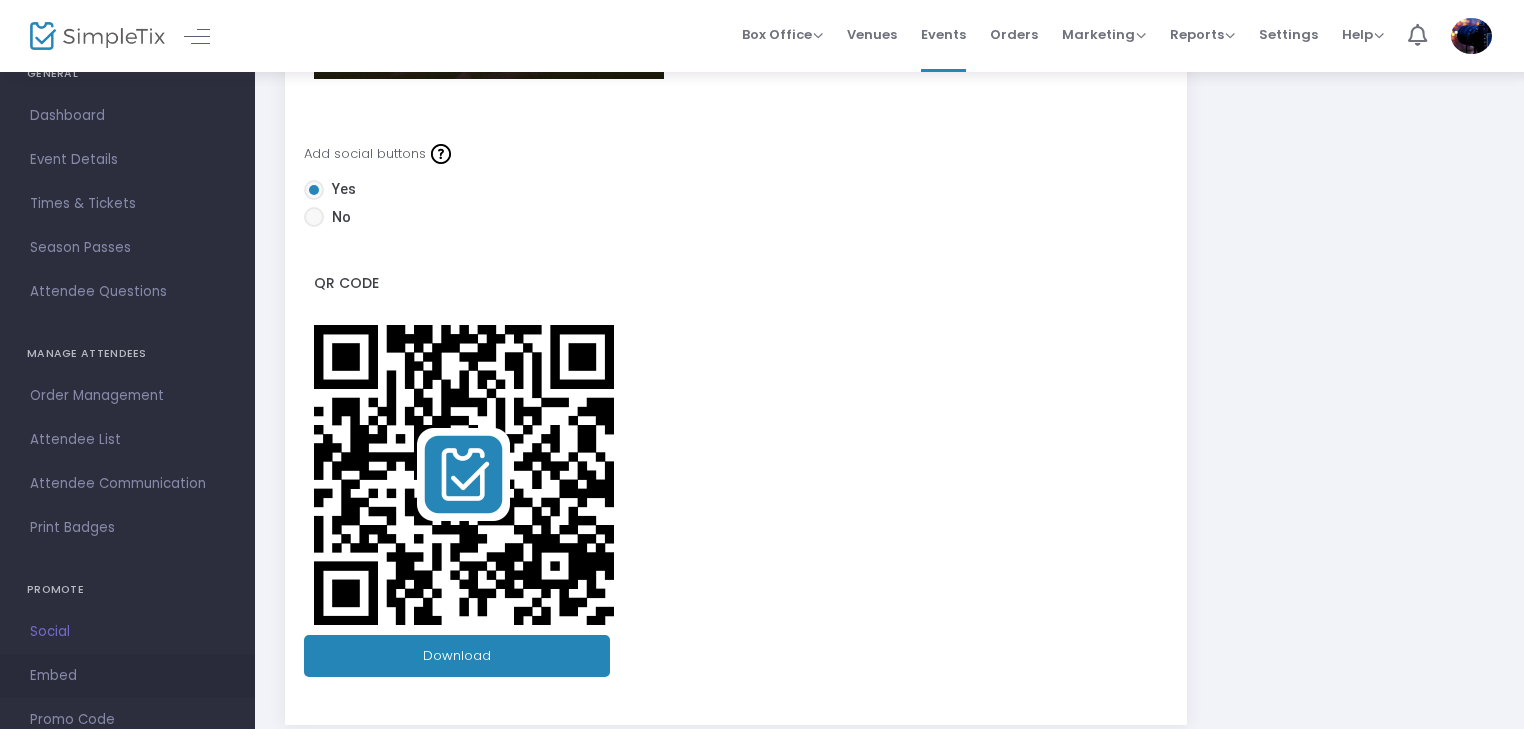 click on "Embed" at bounding box center [127, 676] 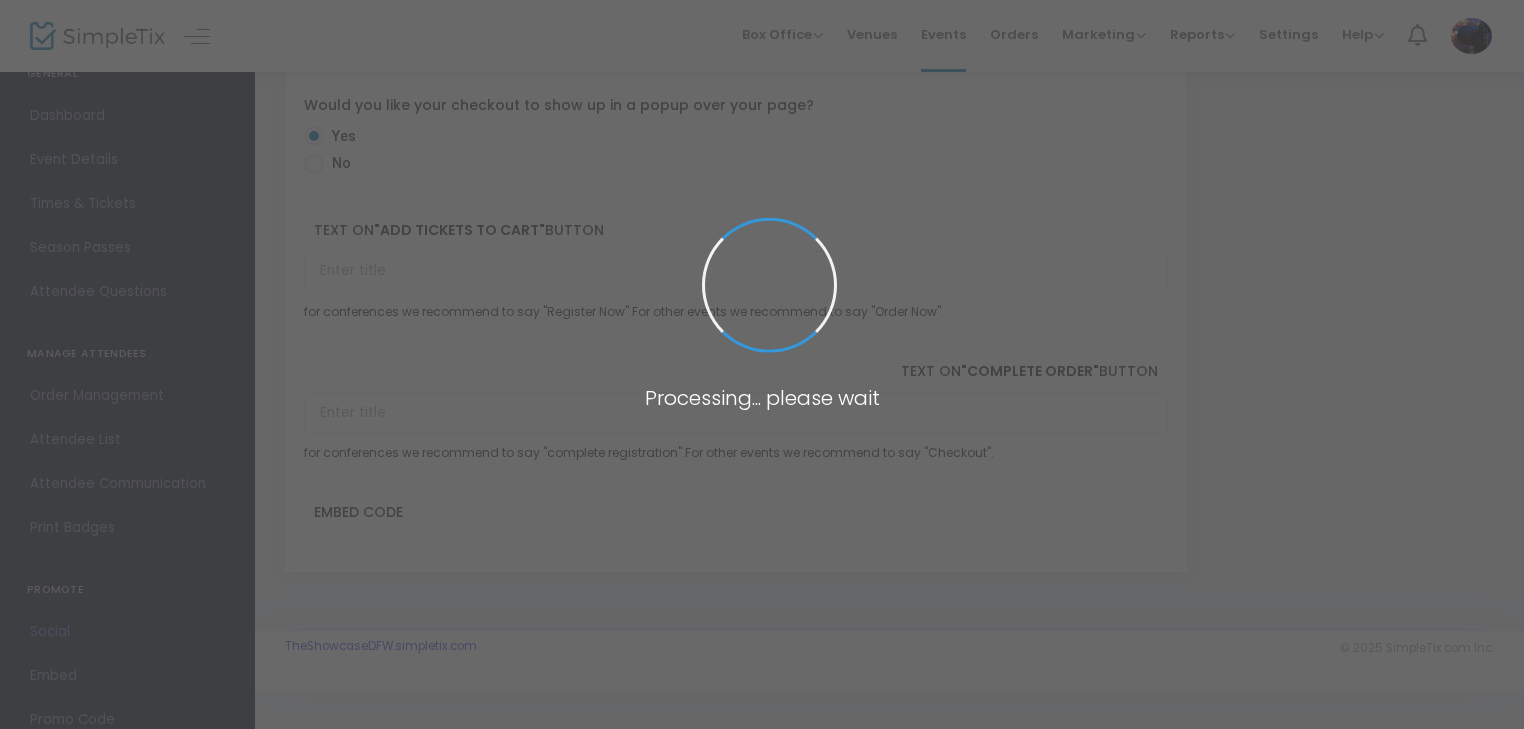 scroll, scrollTop: 287, scrollLeft: 0, axis: vertical 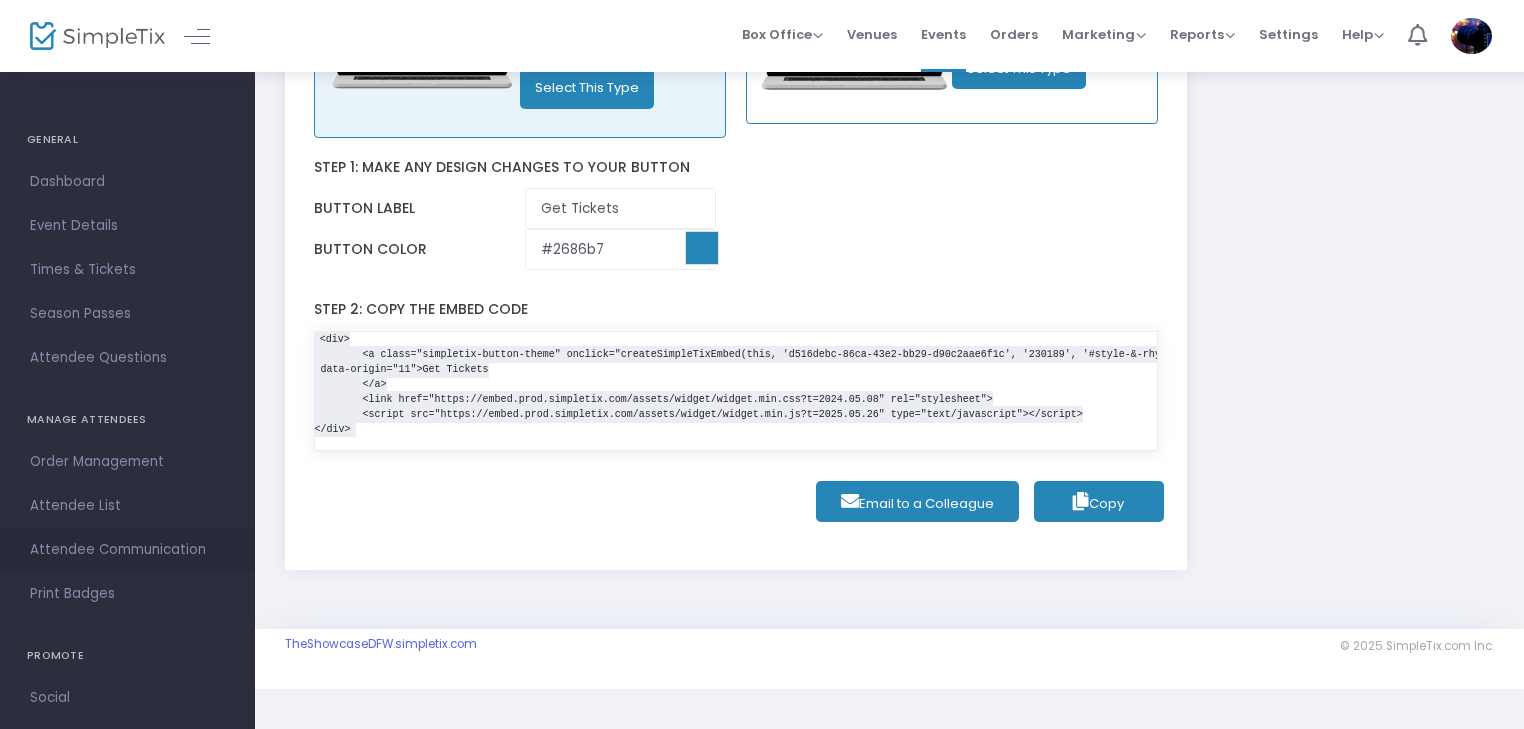 click on "Attendee Communication" at bounding box center [127, 550] 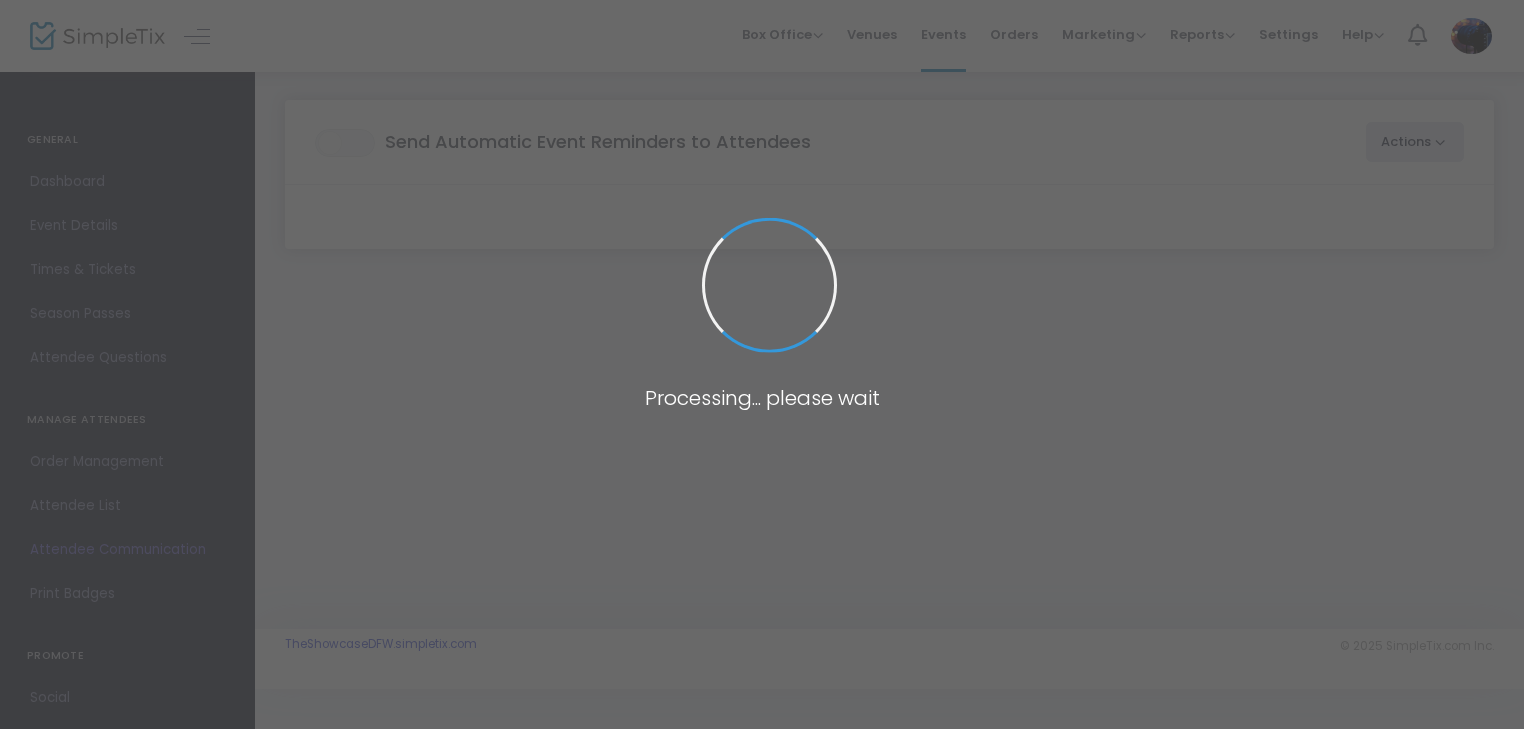 scroll, scrollTop: 0, scrollLeft: 0, axis: both 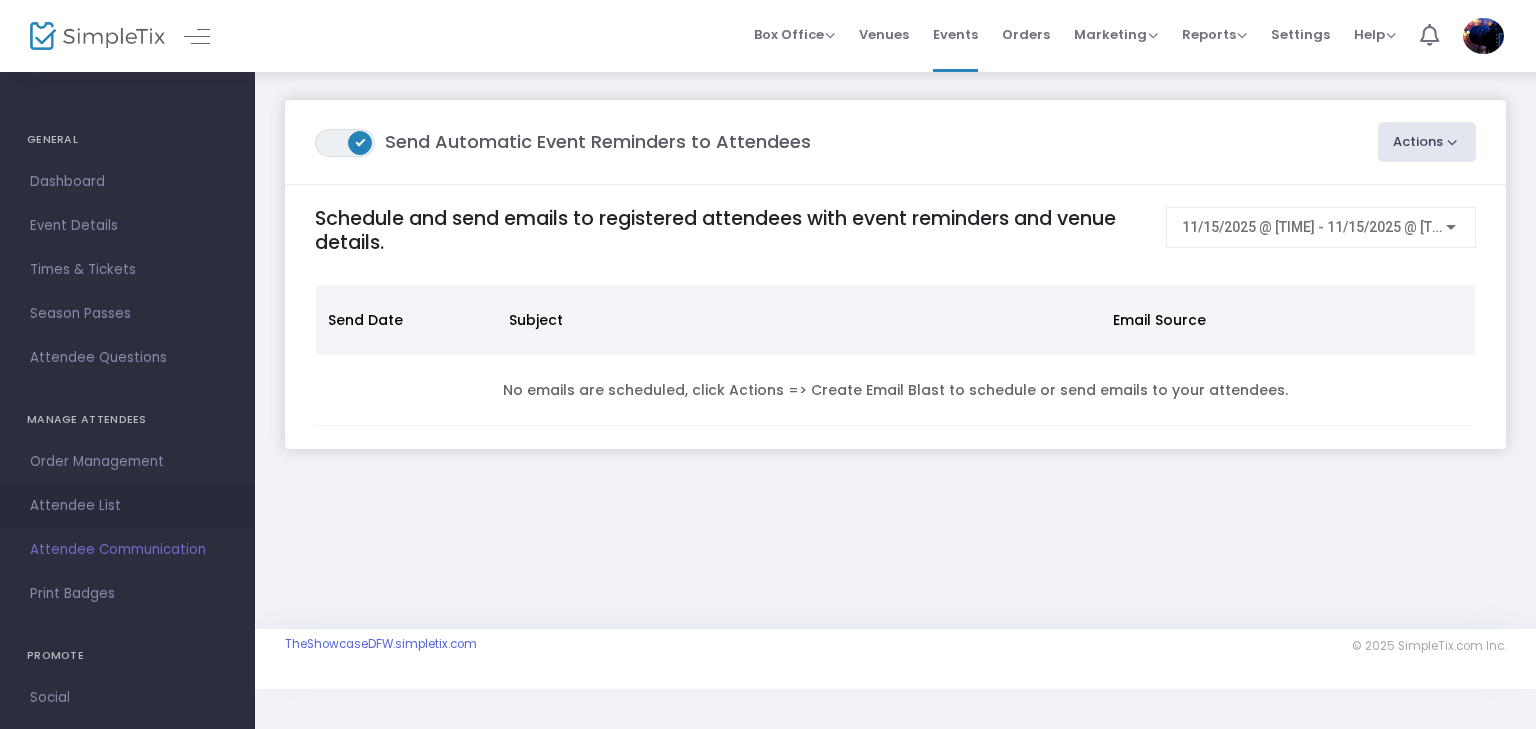 click on "Attendee List" at bounding box center [127, 506] 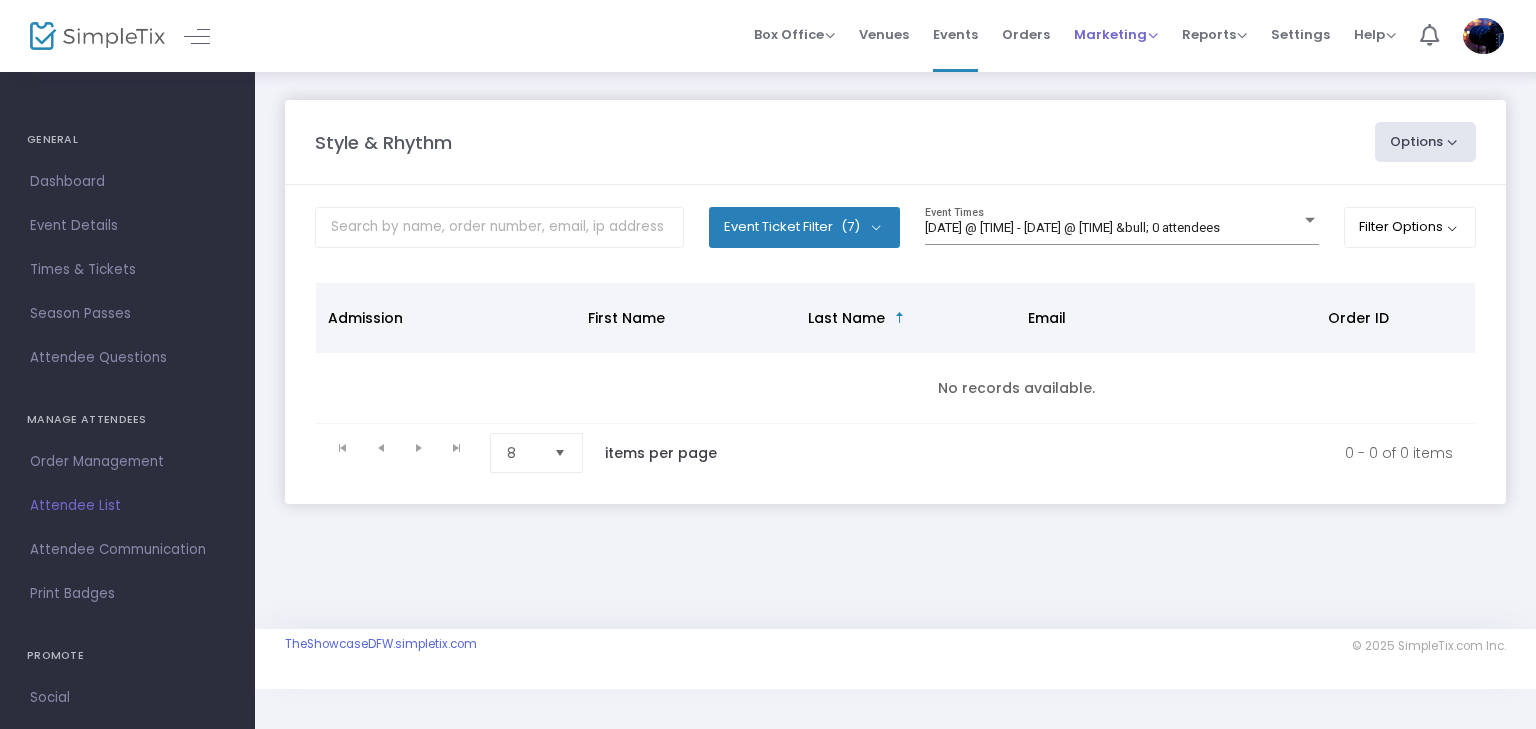 click on "Marketing" at bounding box center [1116, 34] 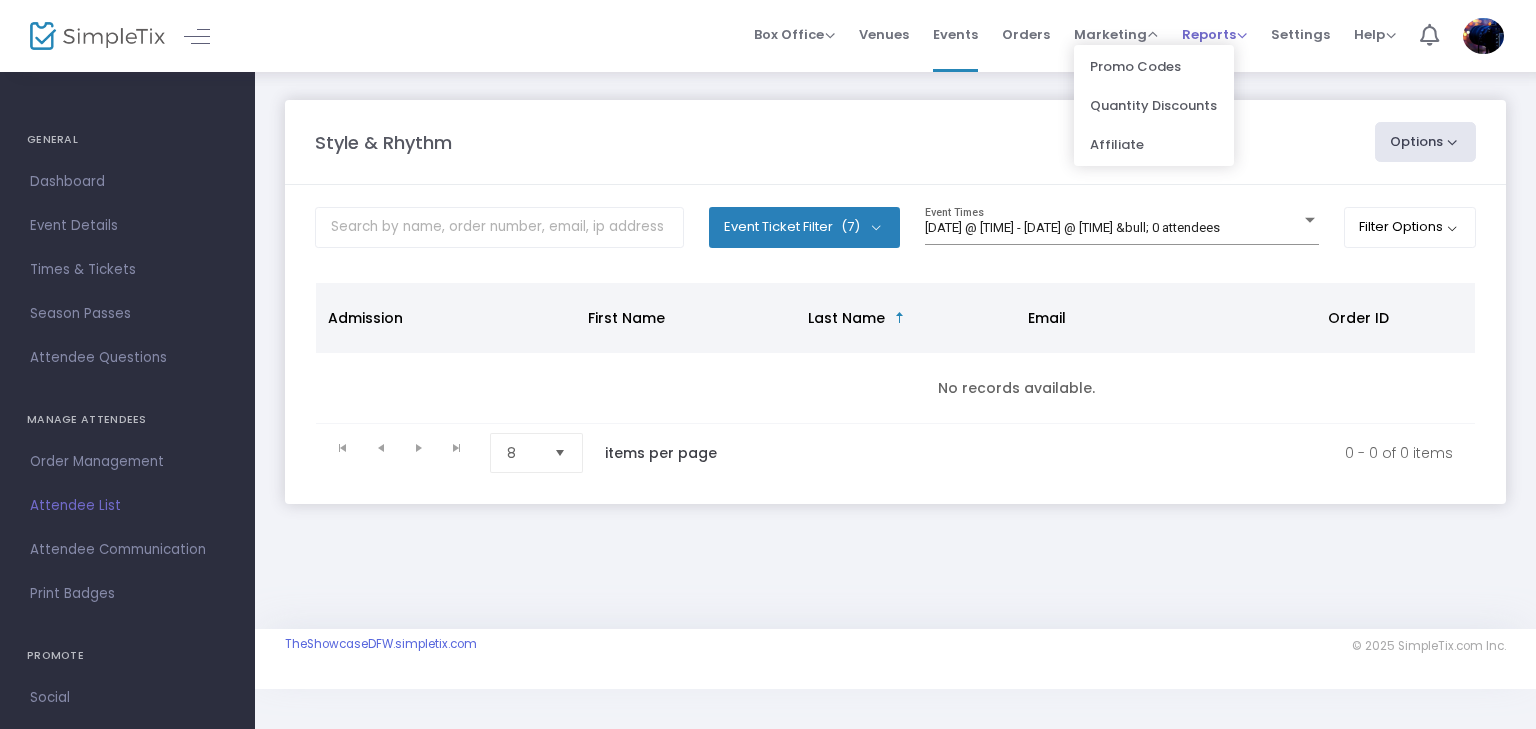 click on "Reports" at bounding box center (1214, 34) 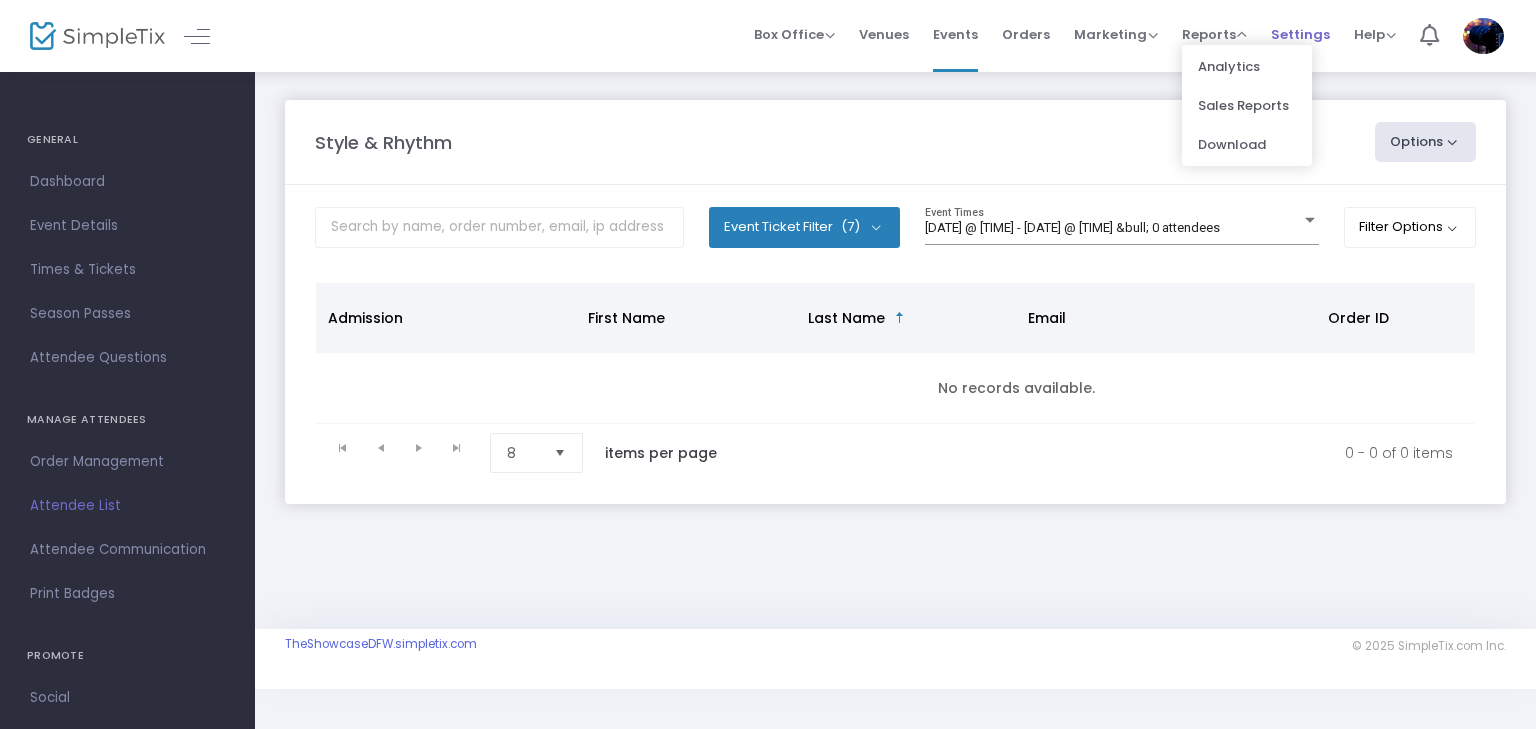 click on "Settings" at bounding box center (1300, 34) 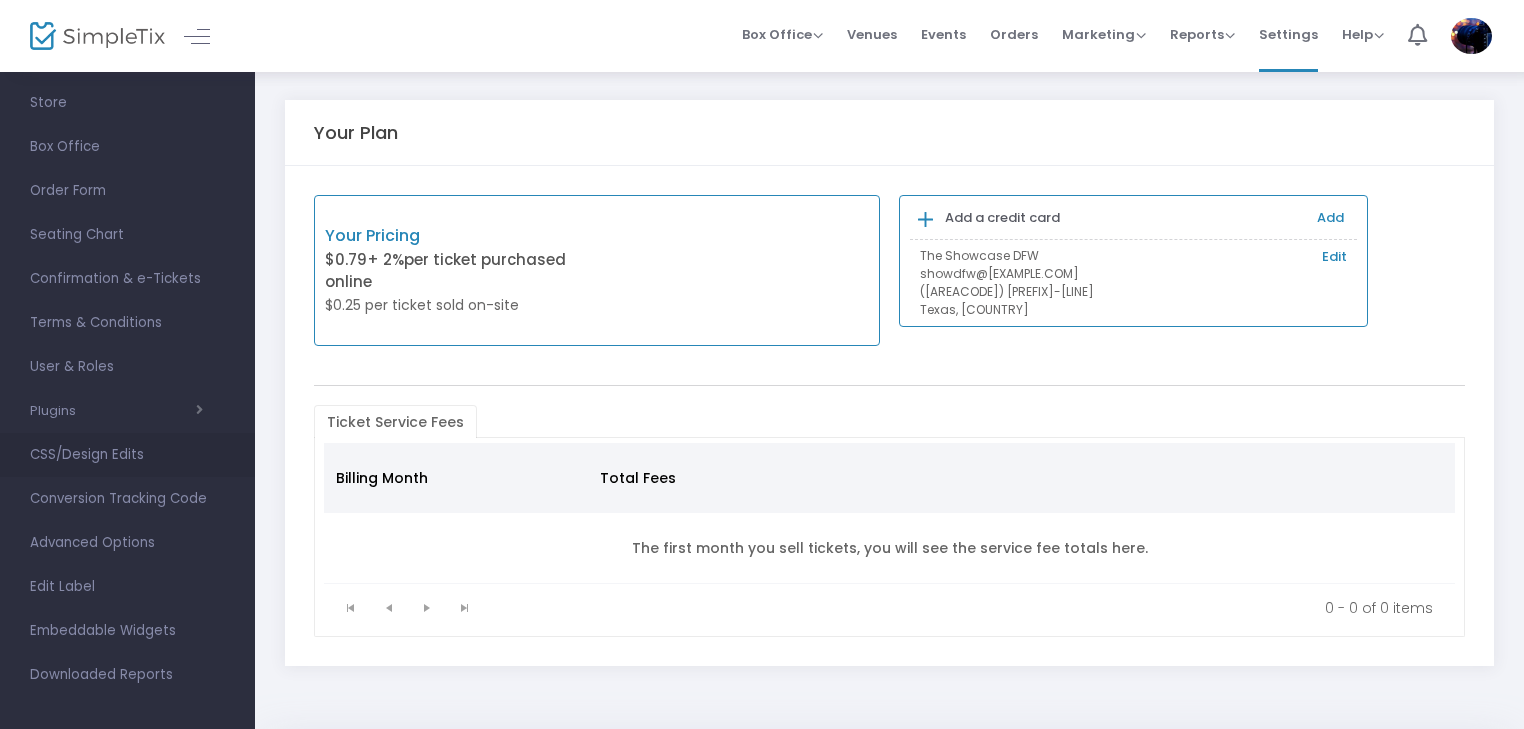 scroll, scrollTop: 134, scrollLeft: 0, axis: vertical 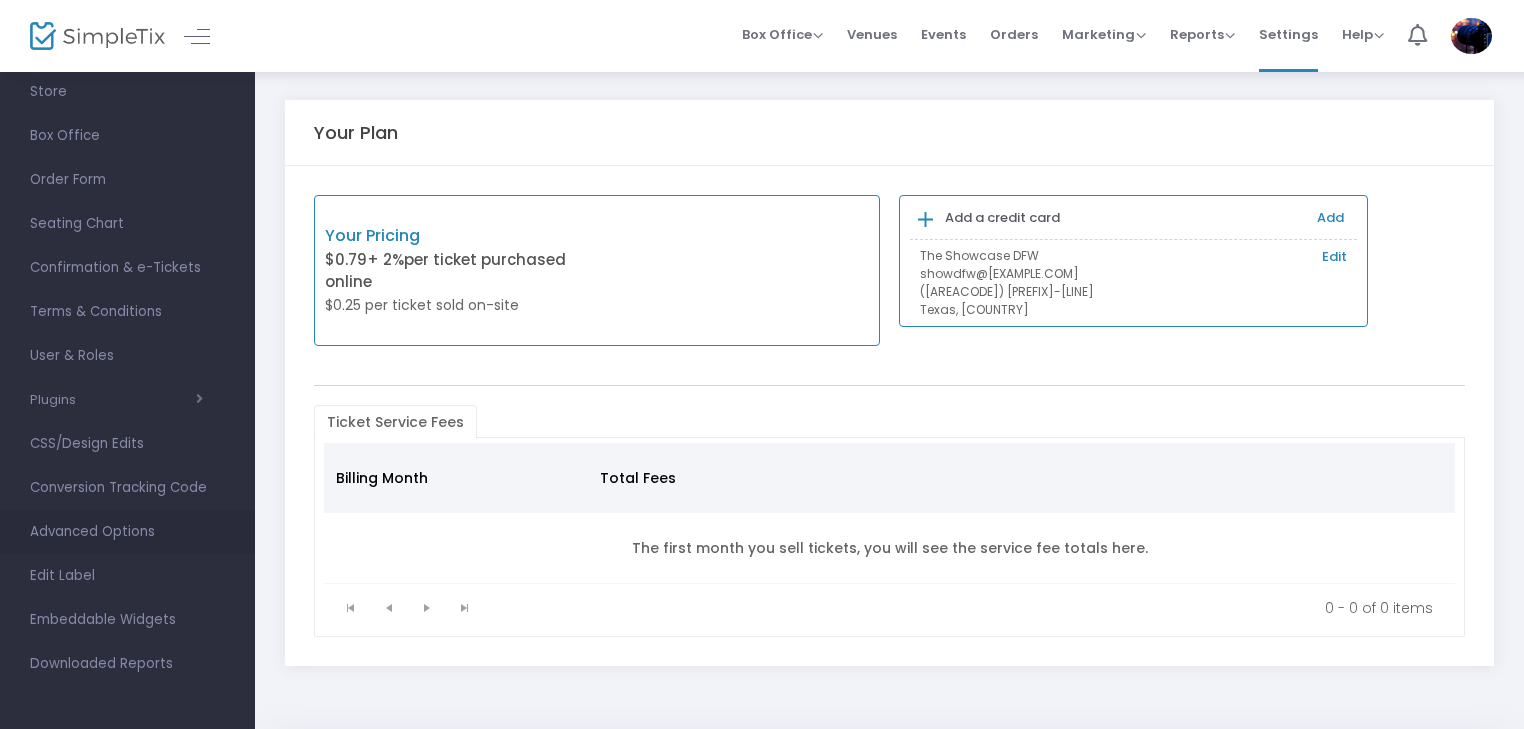 click on "Advanced Options" at bounding box center [127, 532] 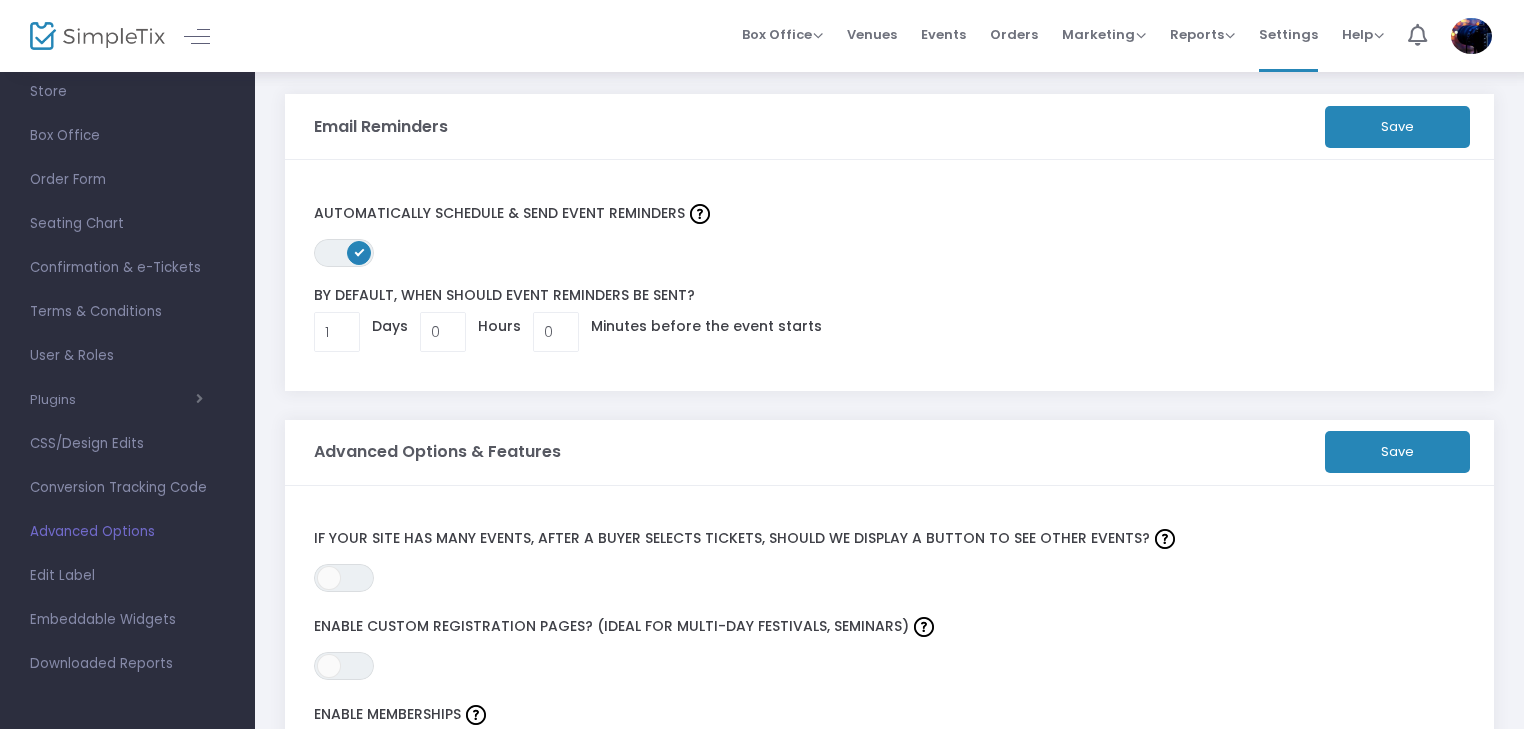 scroll, scrollTop: 0, scrollLeft: 0, axis: both 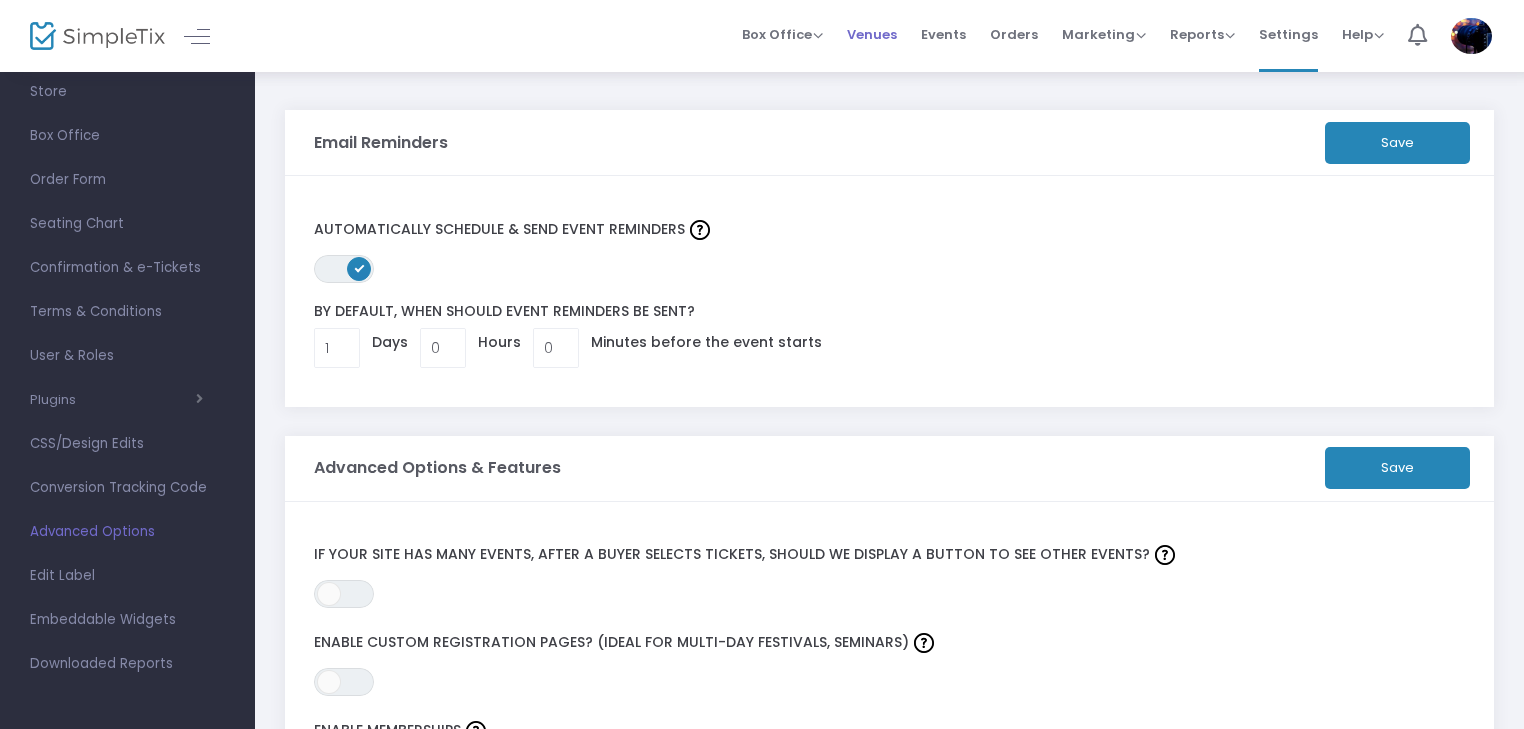 click on "Venues" at bounding box center (872, 34) 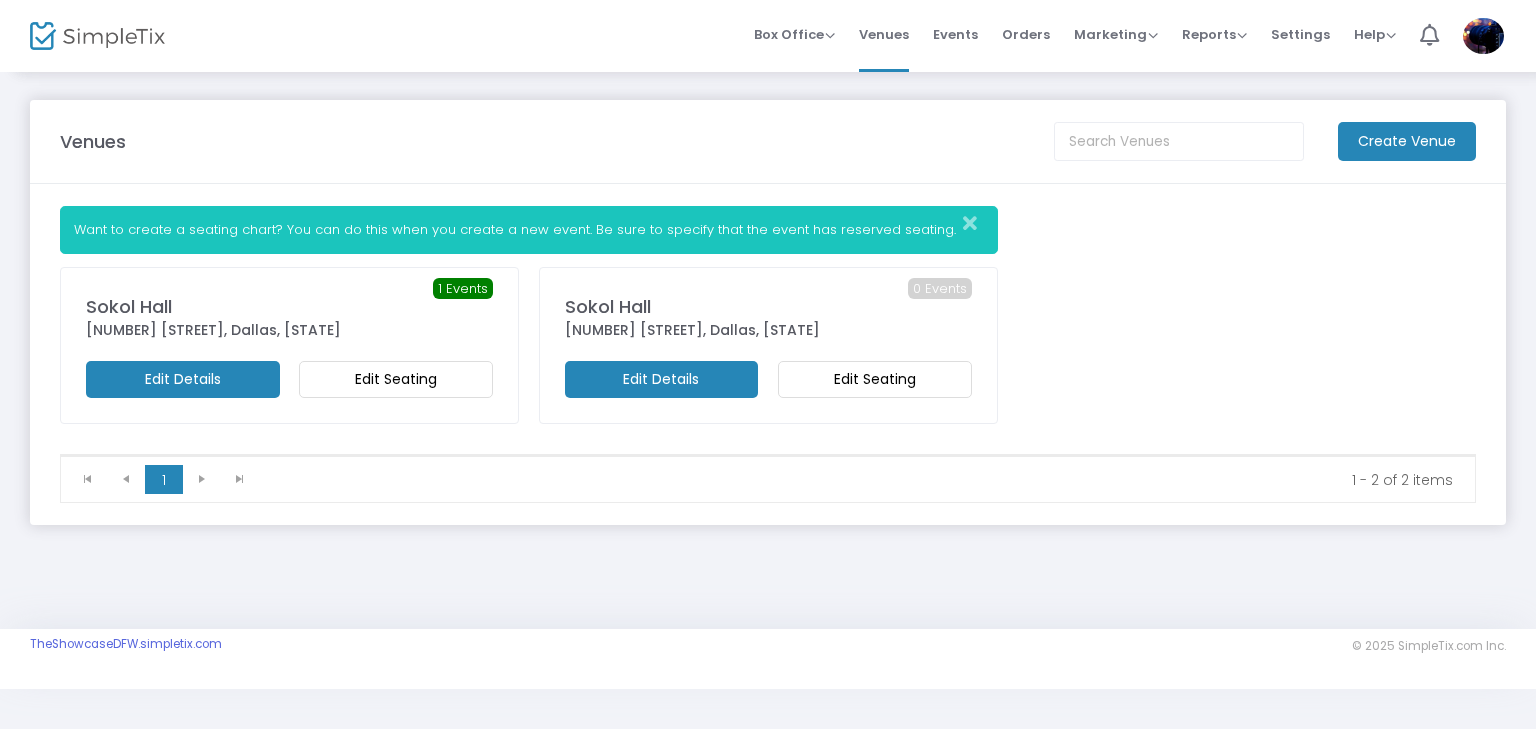 click on "Edit Details" 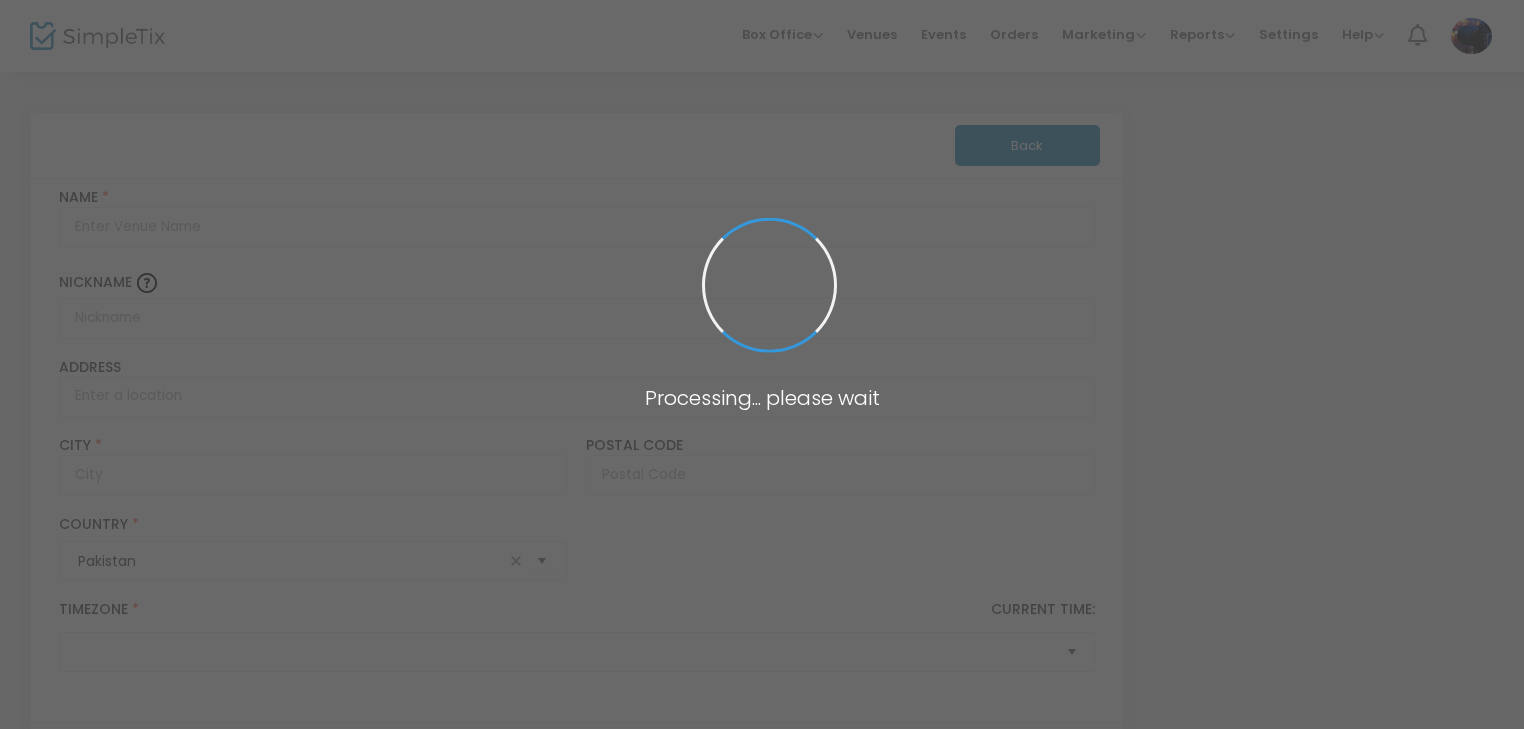 type on "Sokol Hall" 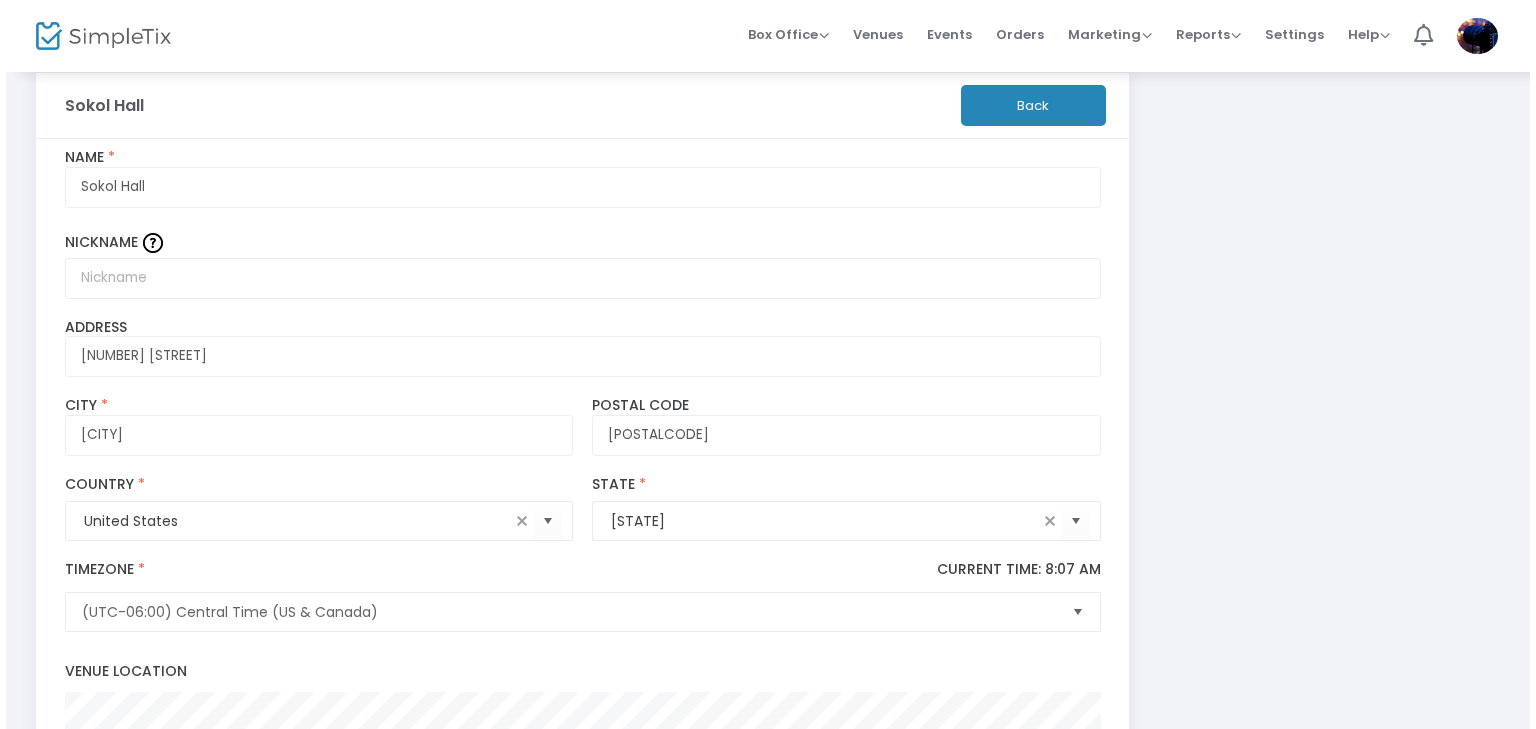 scroll, scrollTop: 0, scrollLeft: 0, axis: both 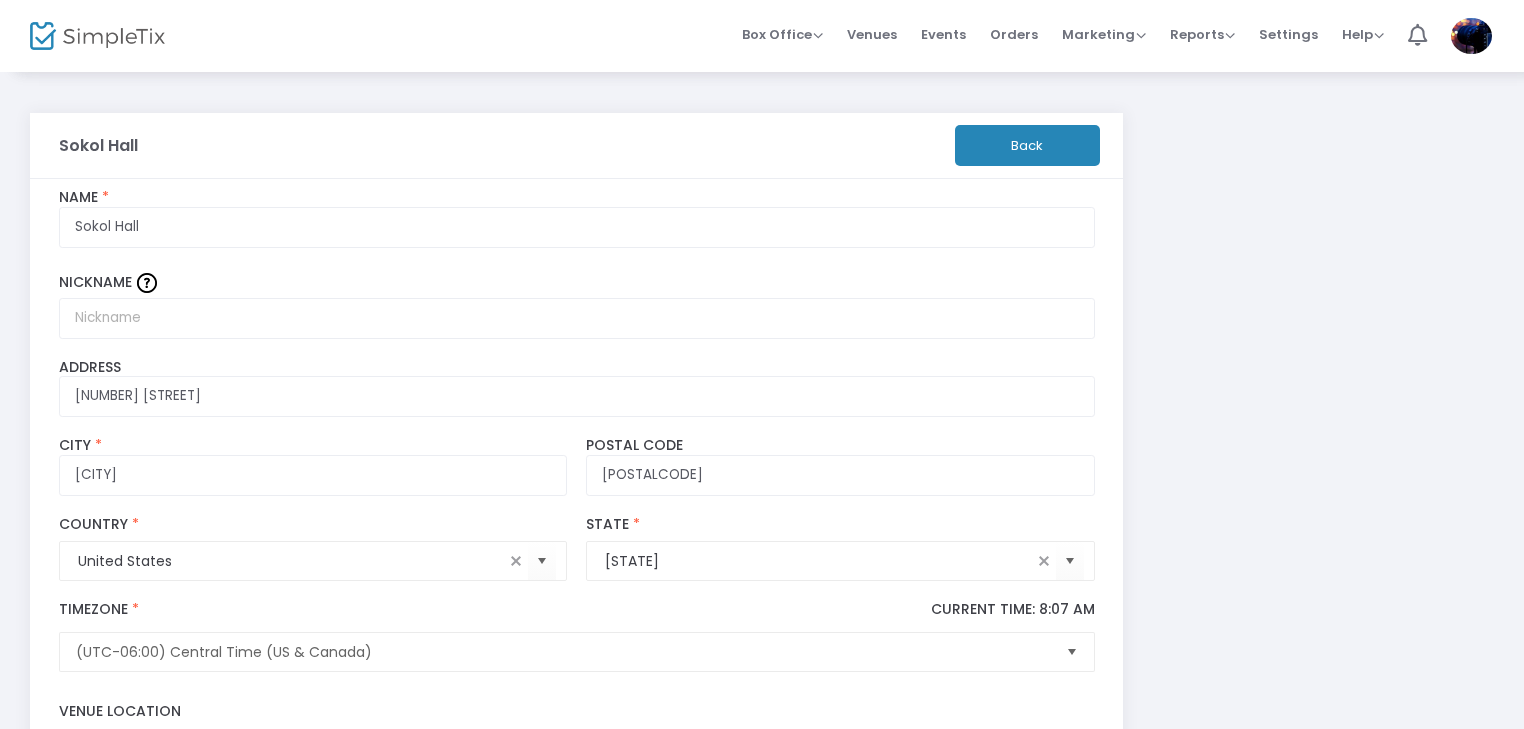 click on "Events" at bounding box center (943, 34) 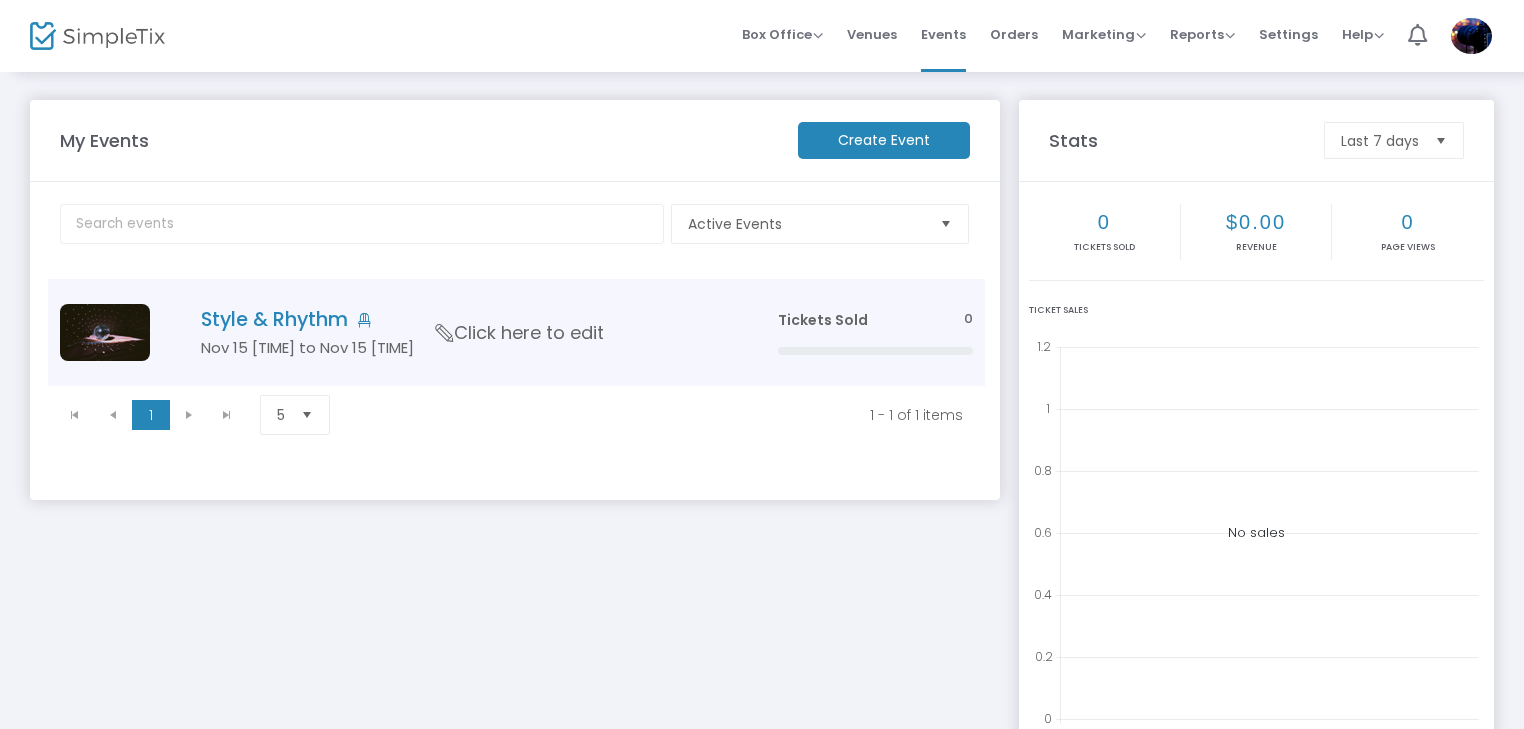 click on "Style & Rhythm" 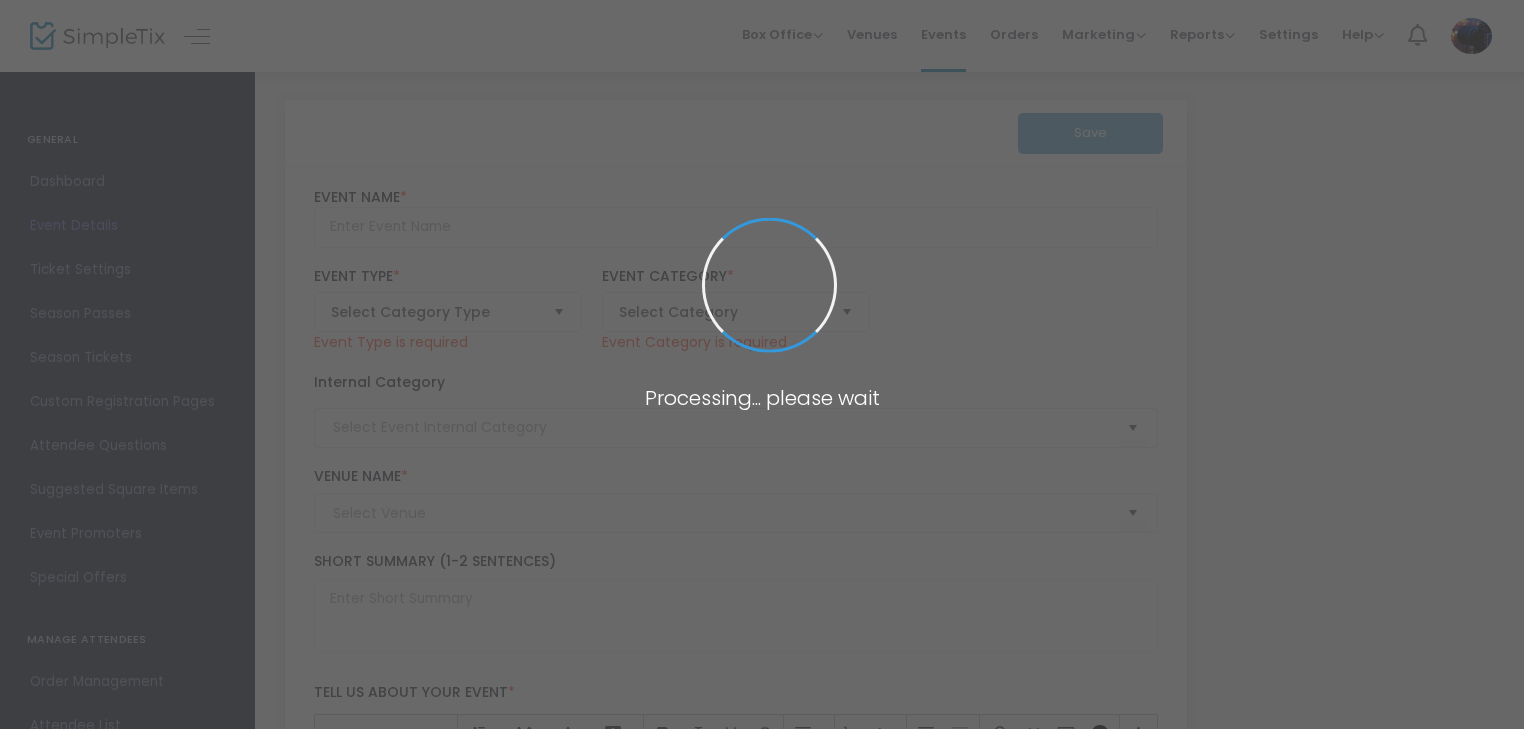 type on "Style & Rhythm" 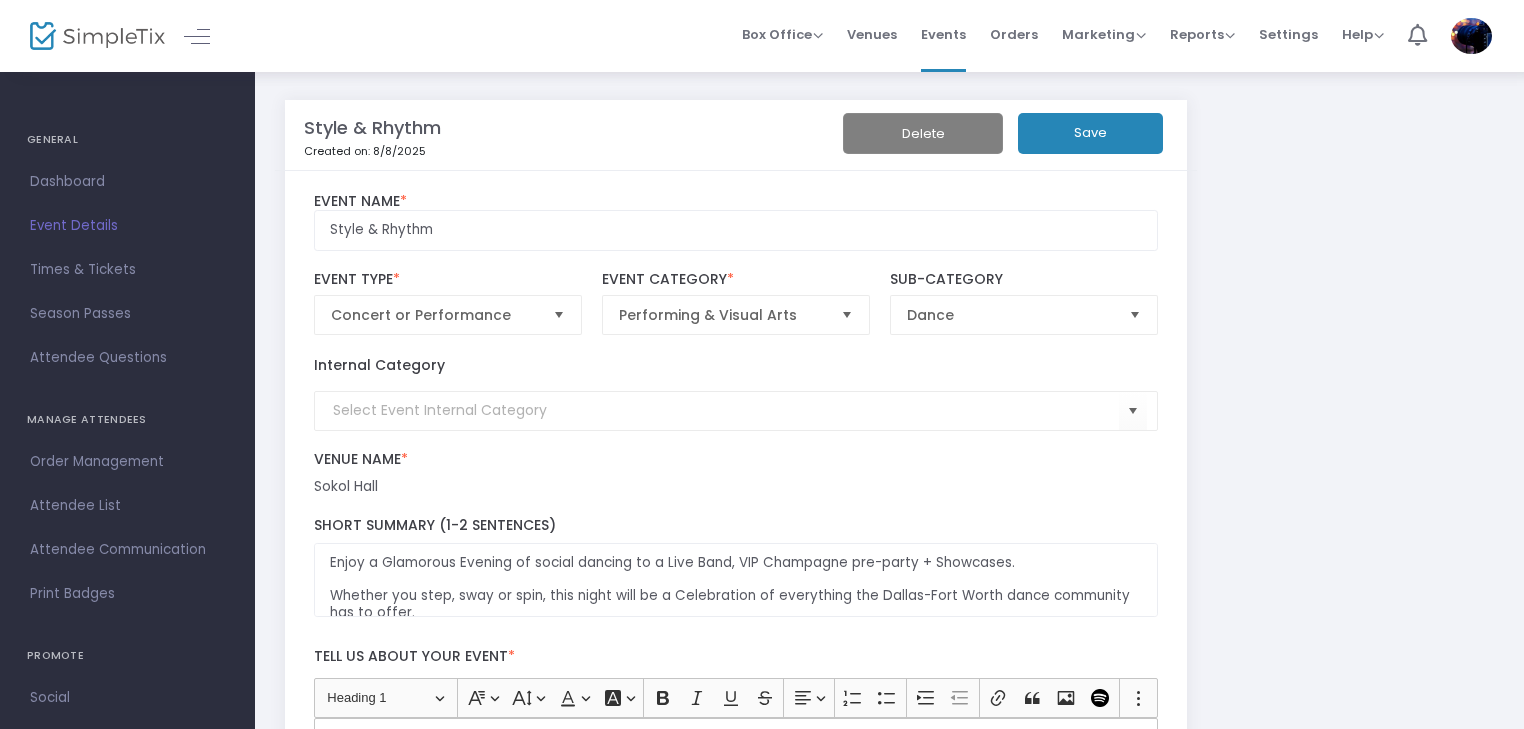 click on "Times & Tickets" at bounding box center (127, 270) 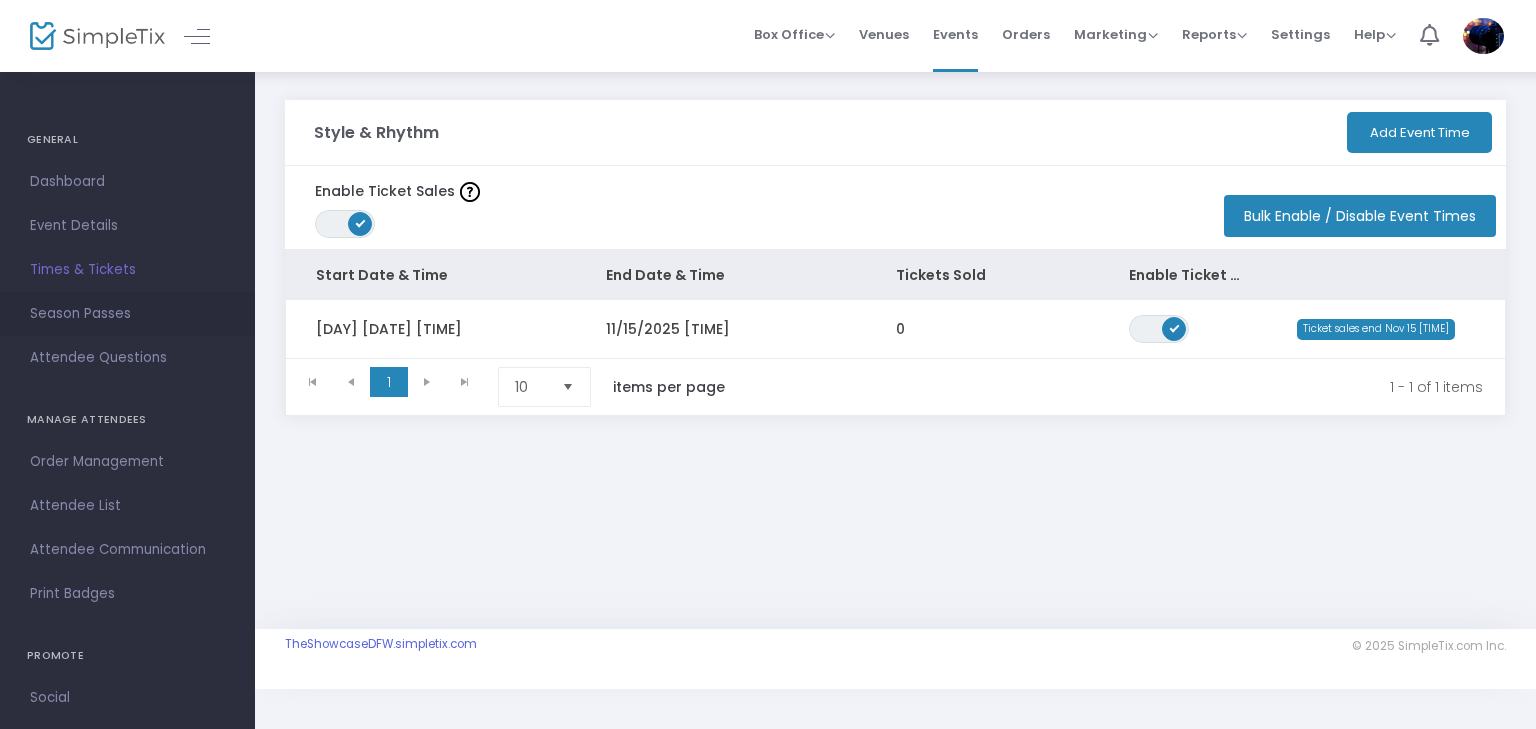 click on "Season Passes" at bounding box center [127, 314] 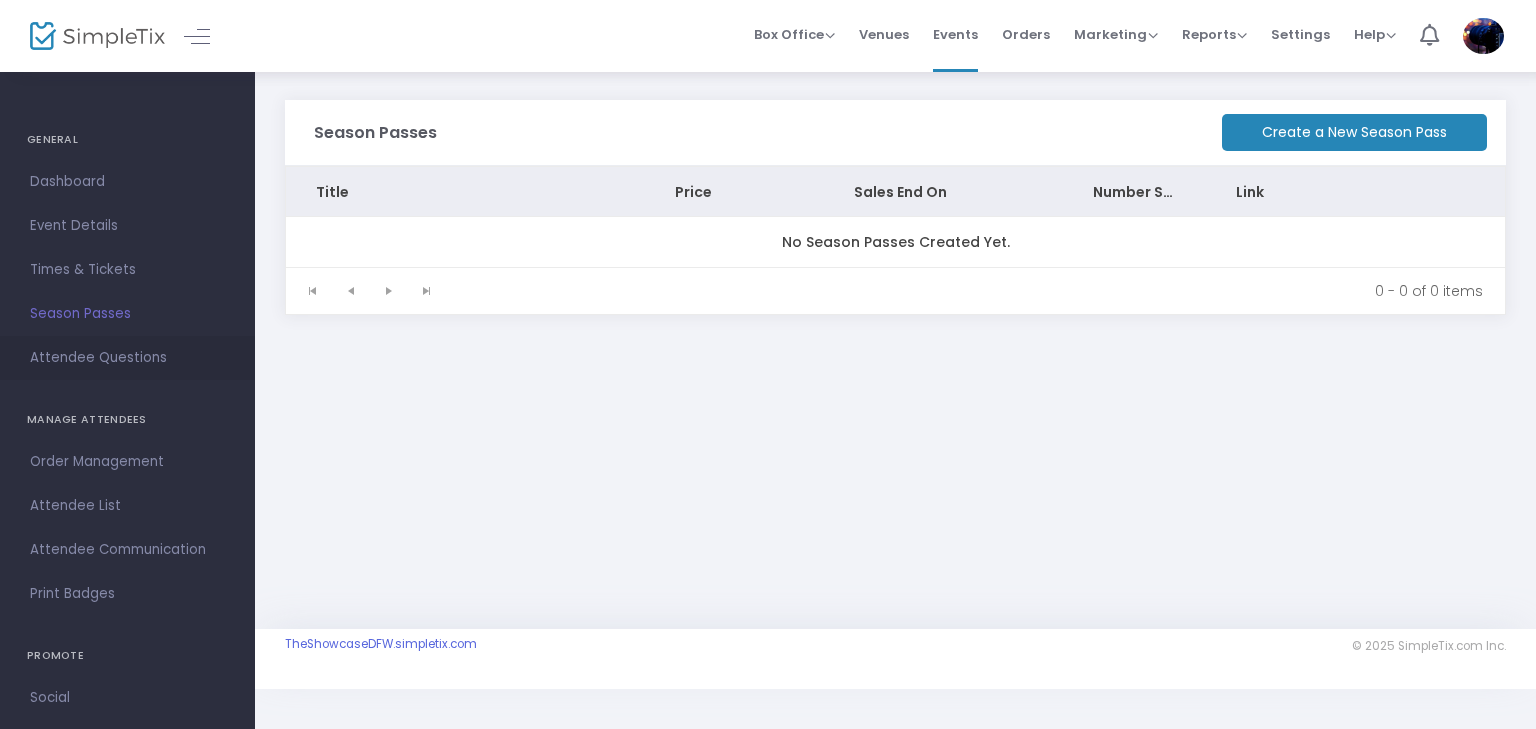 click on "Attendee Questions" at bounding box center (127, 358) 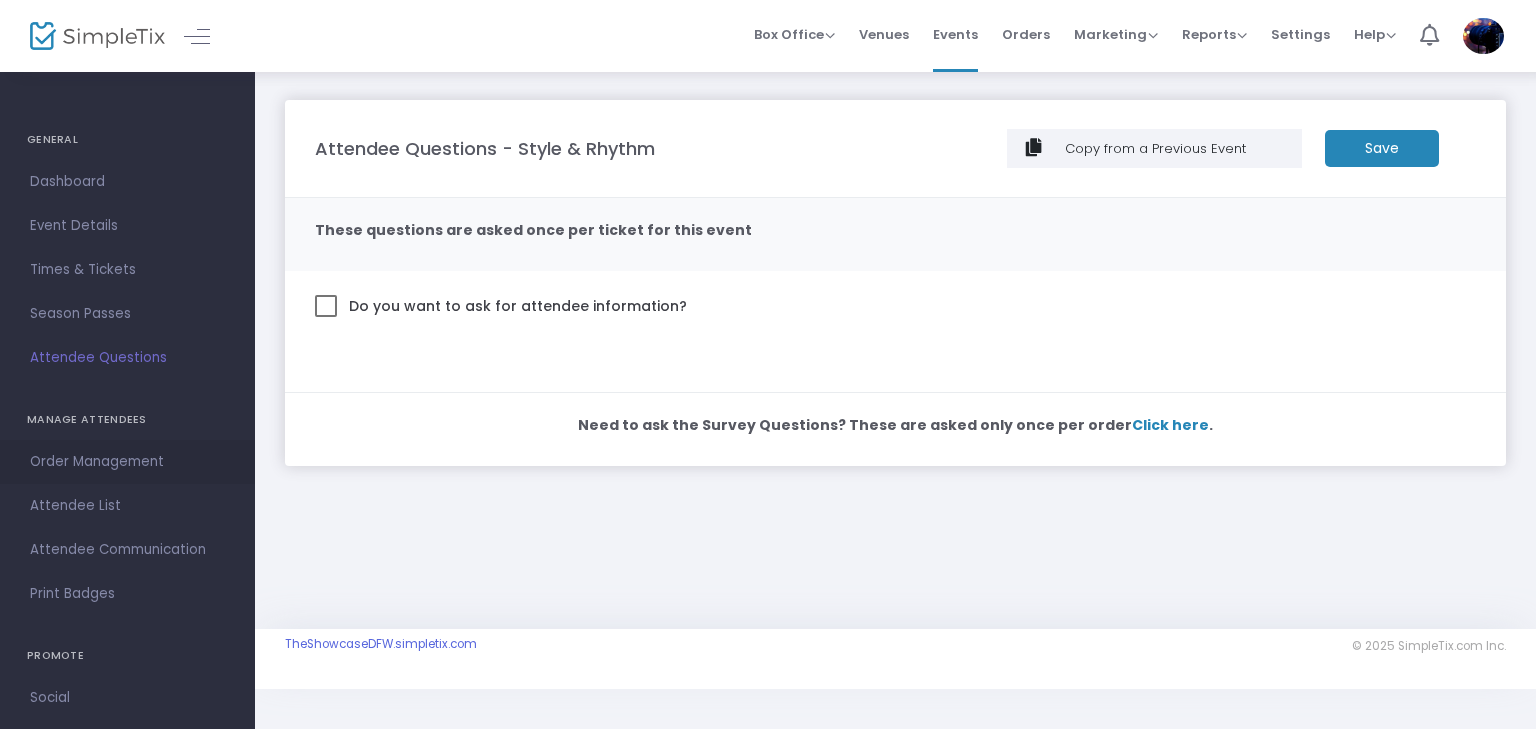 click on "Order Management" at bounding box center (127, 462) 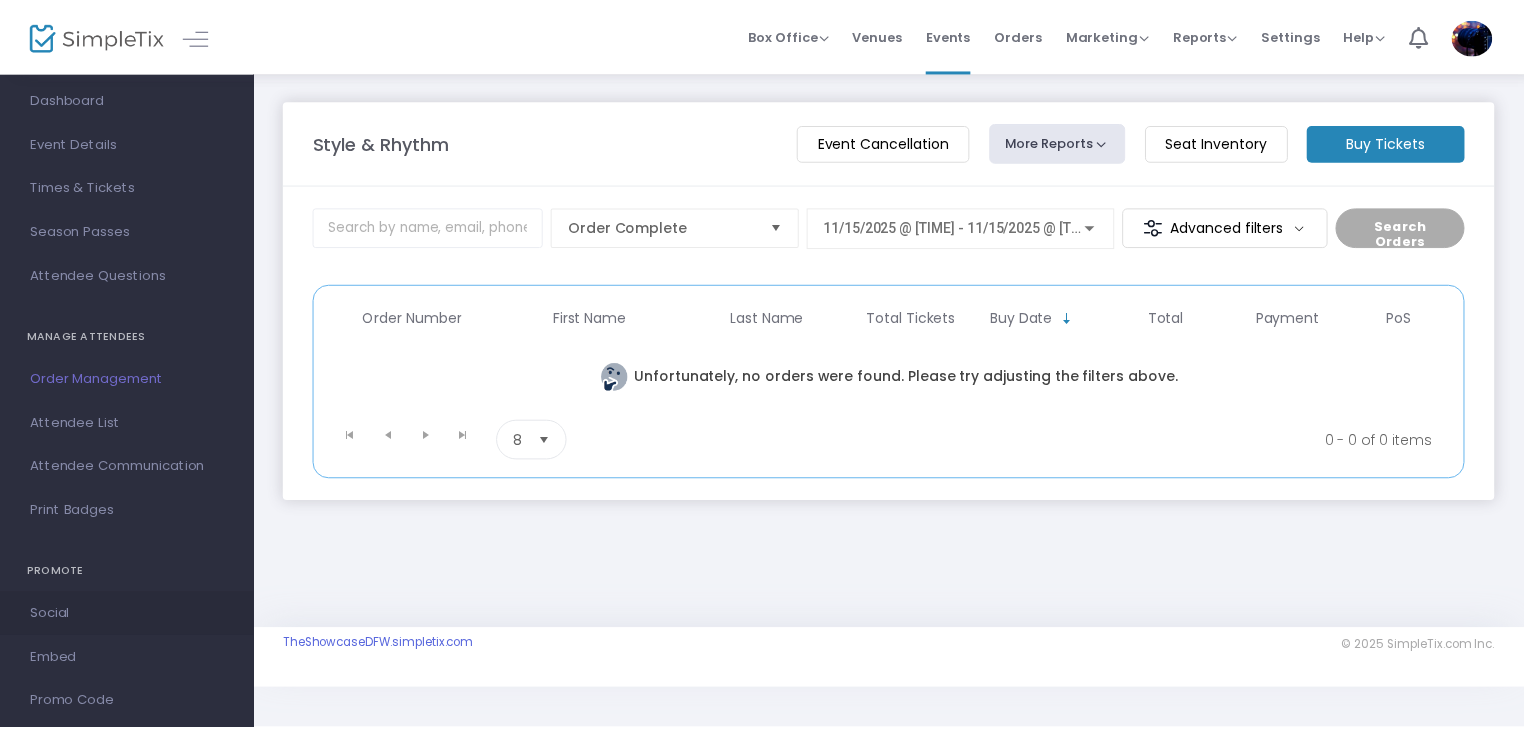 scroll, scrollTop: 166, scrollLeft: 0, axis: vertical 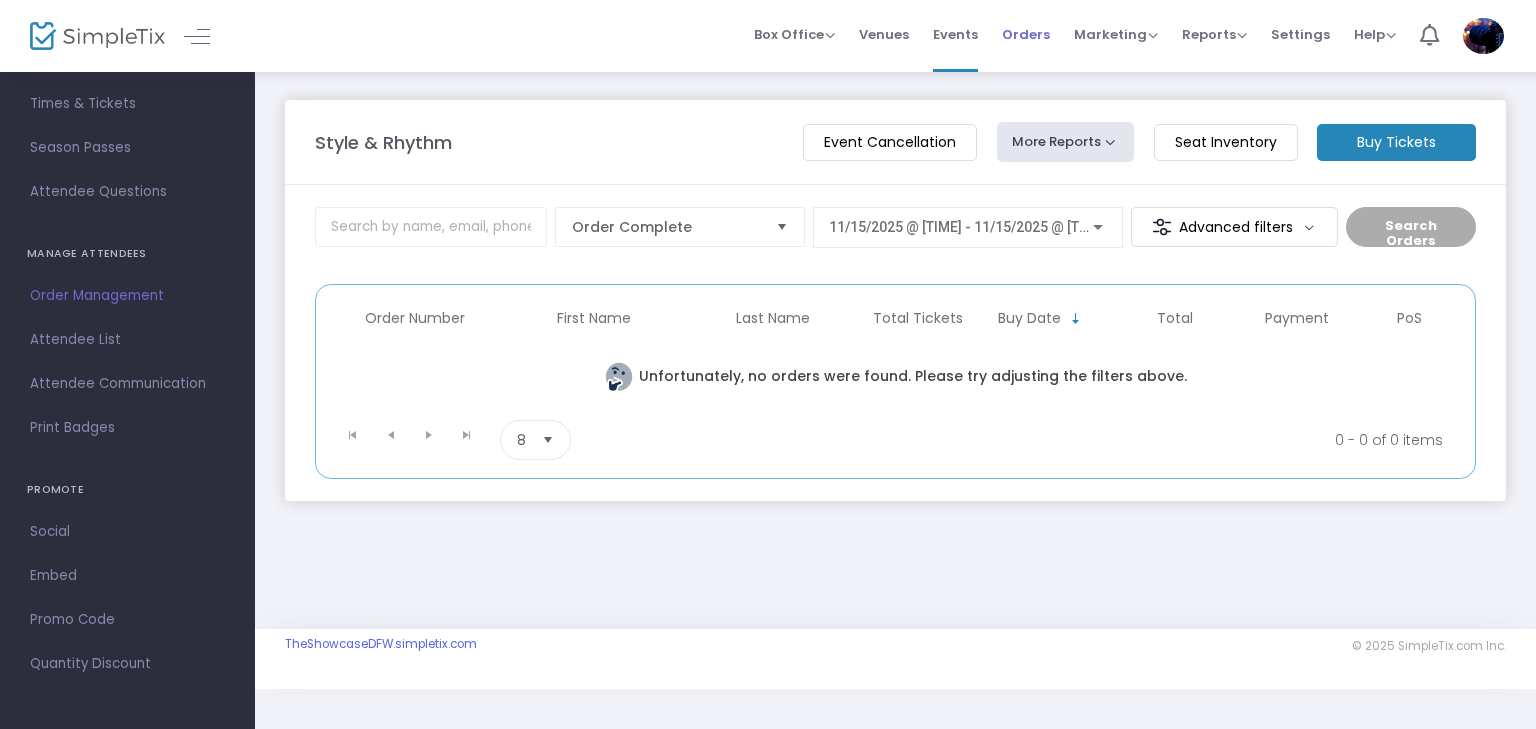 click on "Orders" at bounding box center [1026, 34] 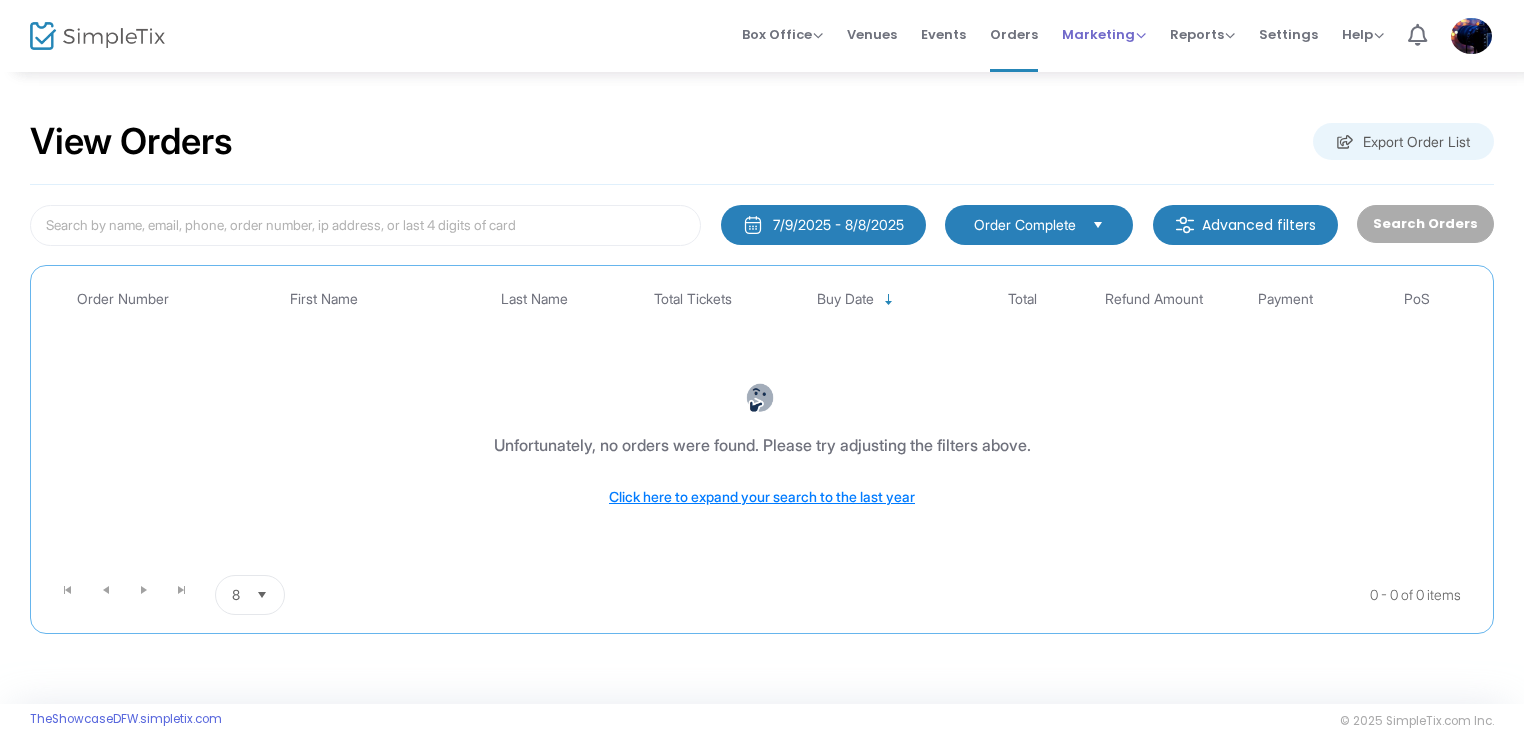 click on "Marketing" at bounding box center (1104, 34) 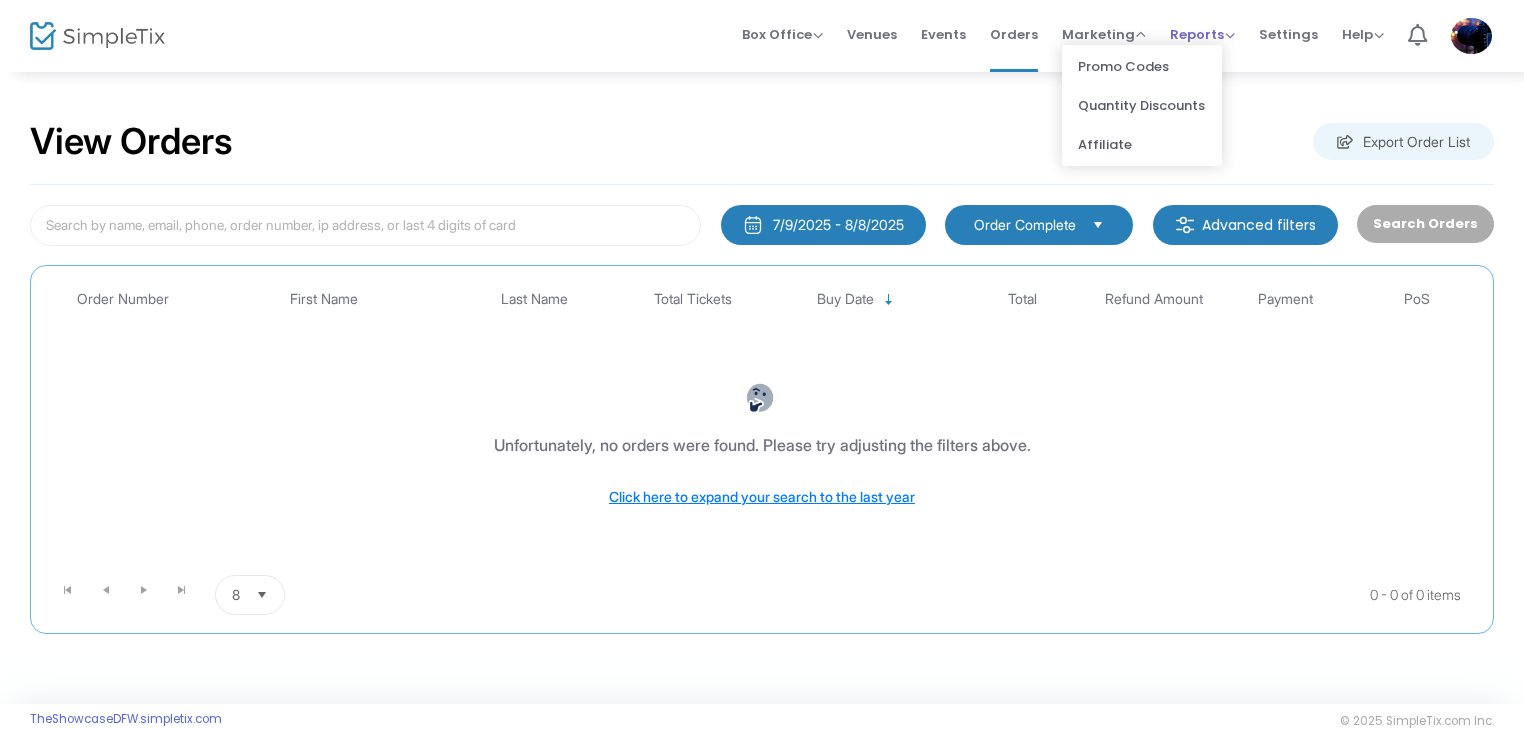 click on "Reports" at bounding box center [1202, 34] 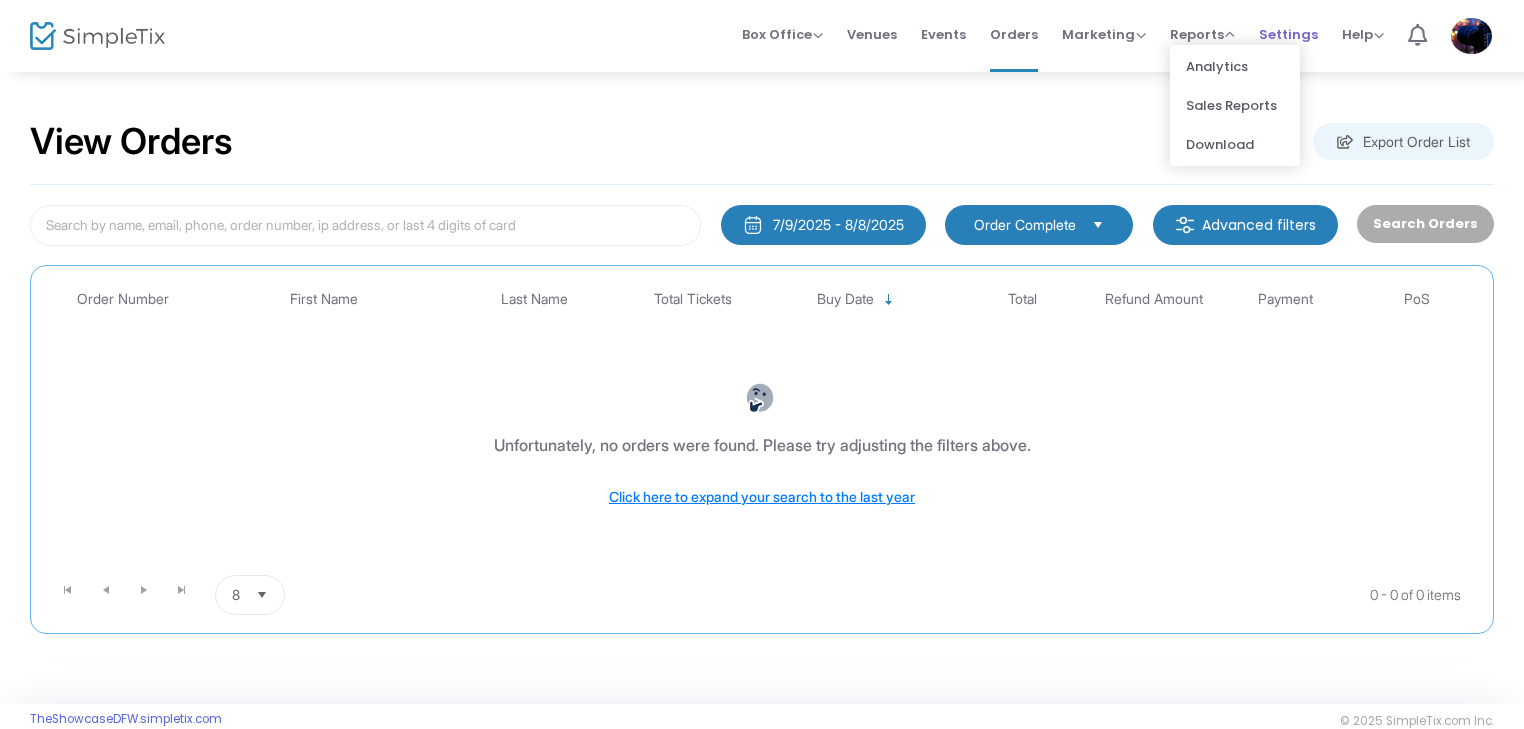click on "Settings" at bounding box center (1288, 34) 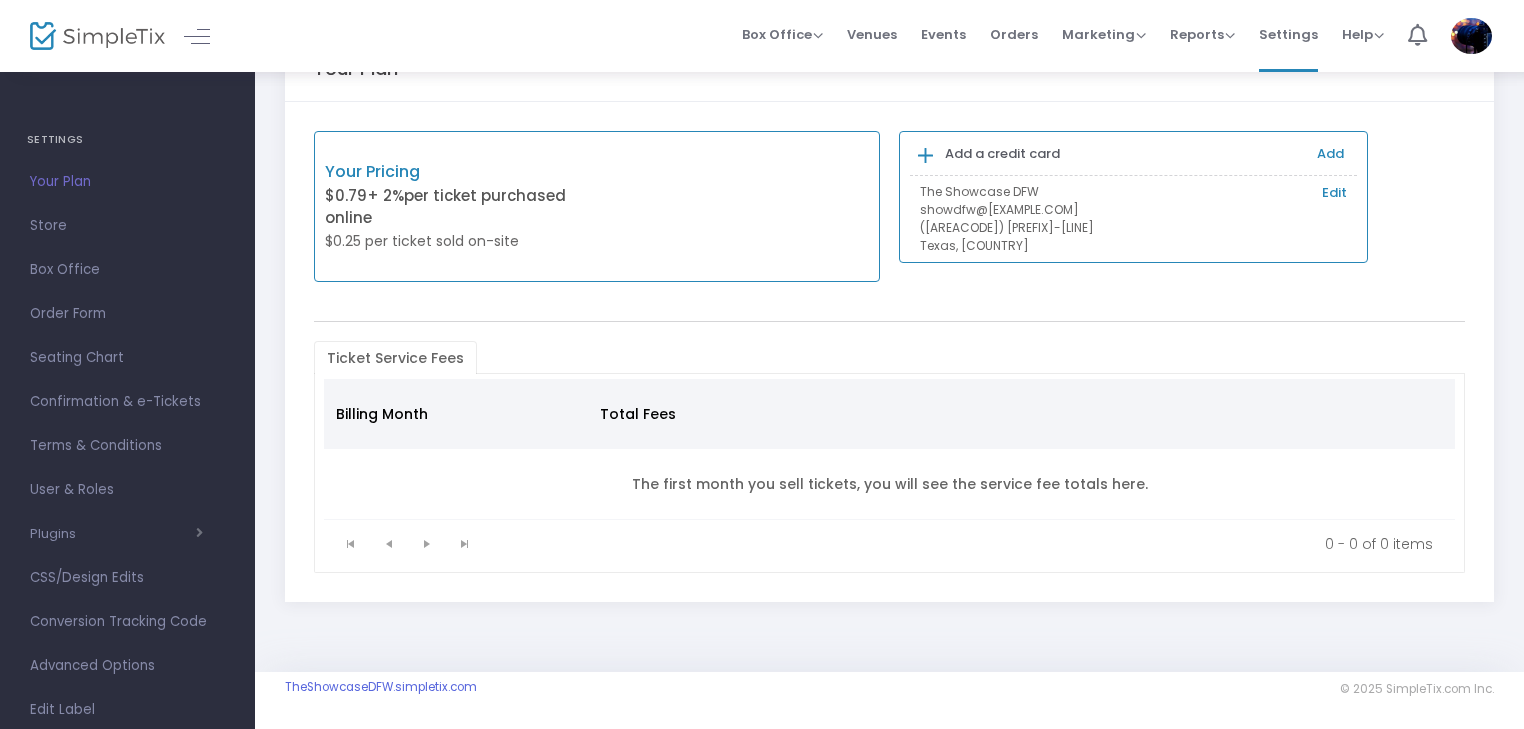 scroll, scrollTop: 0, scrollLeft: 0, axis: both 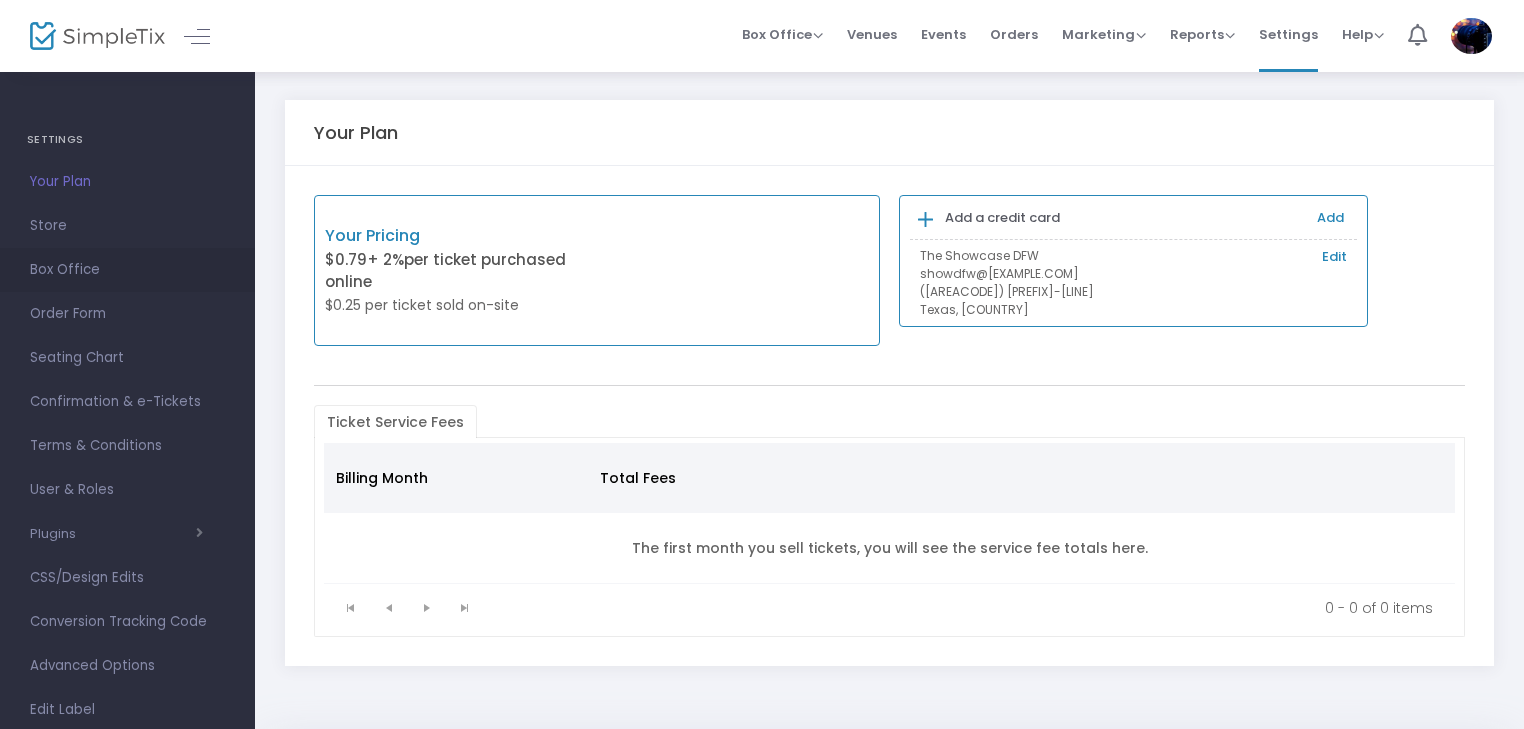 click on "Box Office" at bounding box center [127, 270] 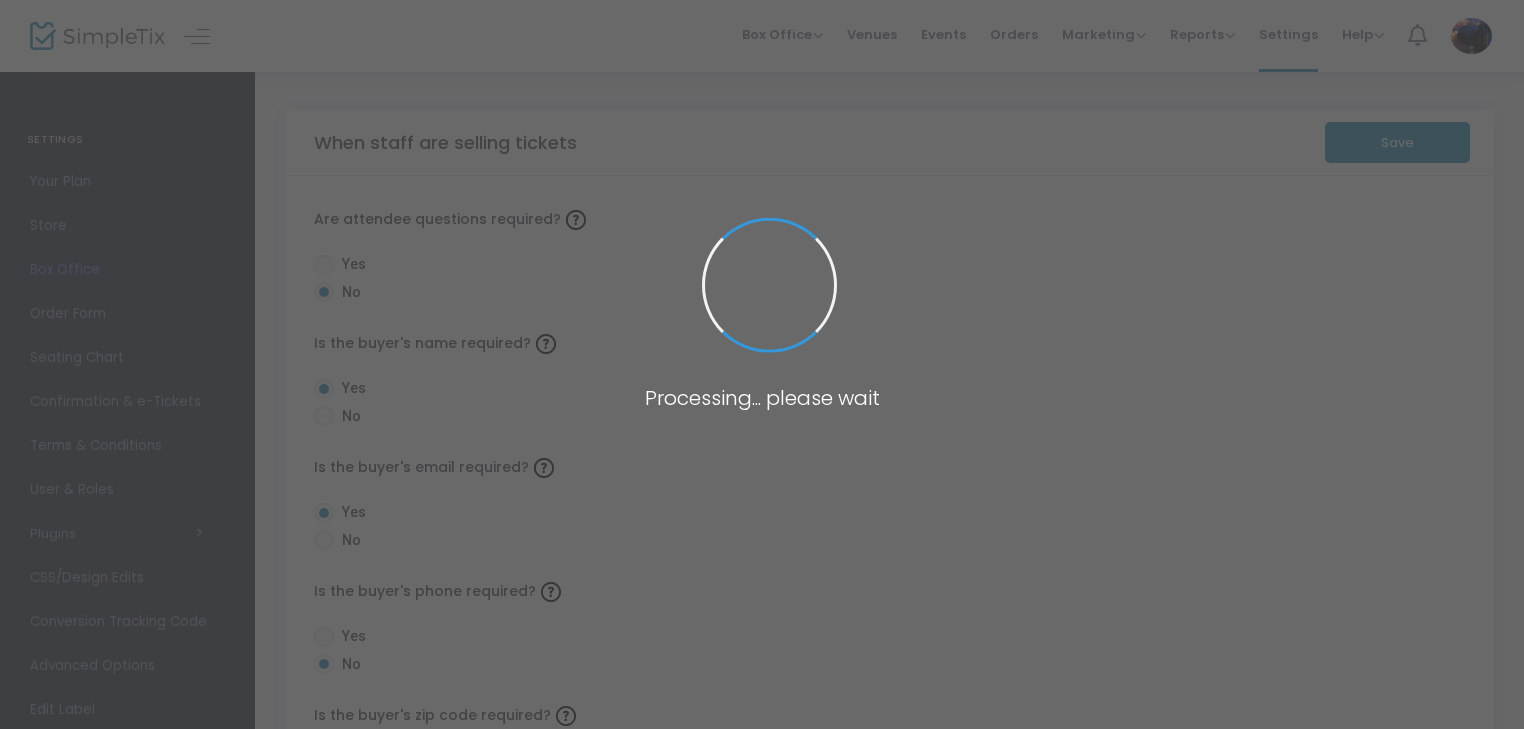 radio on "false" 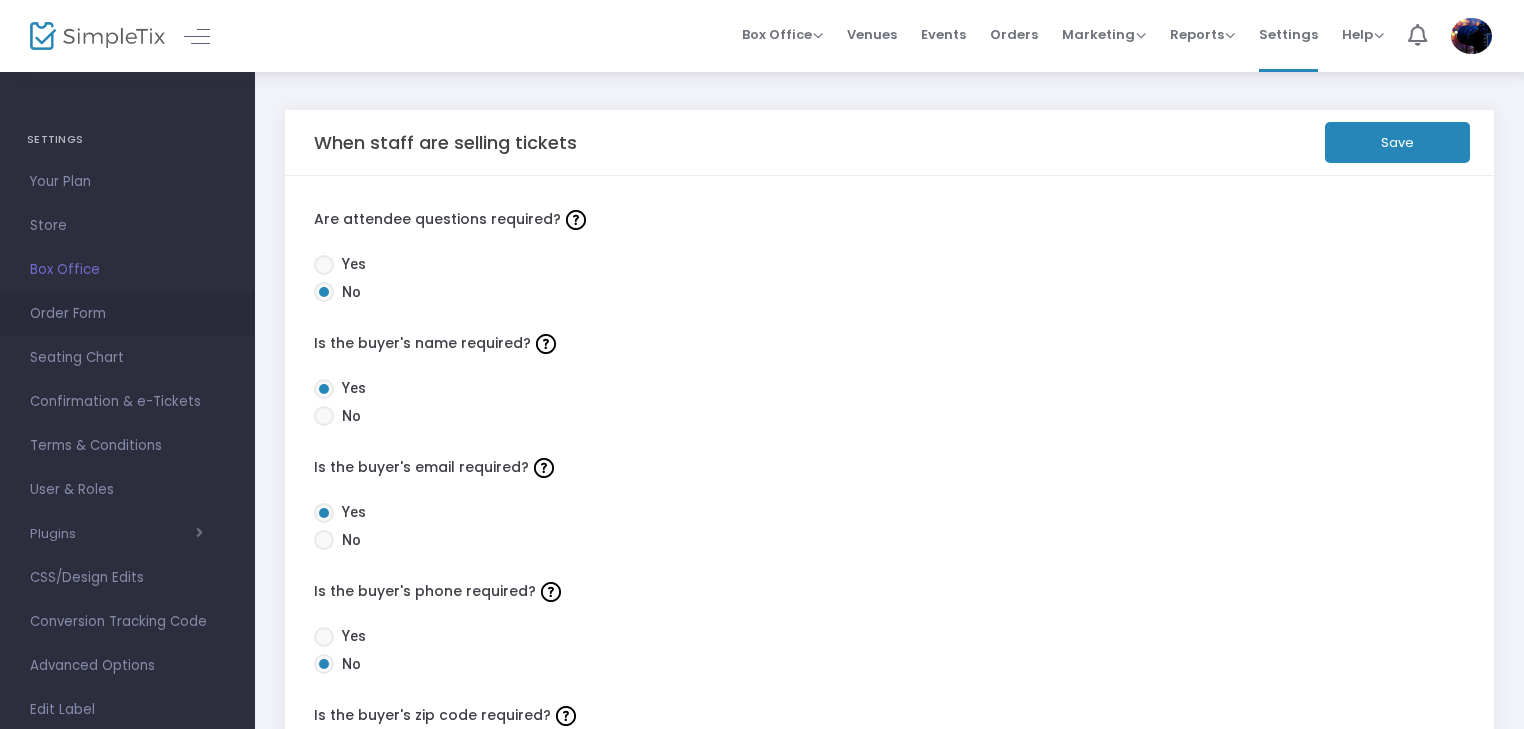 click on "Order Form" at bounding box center (127, 314) 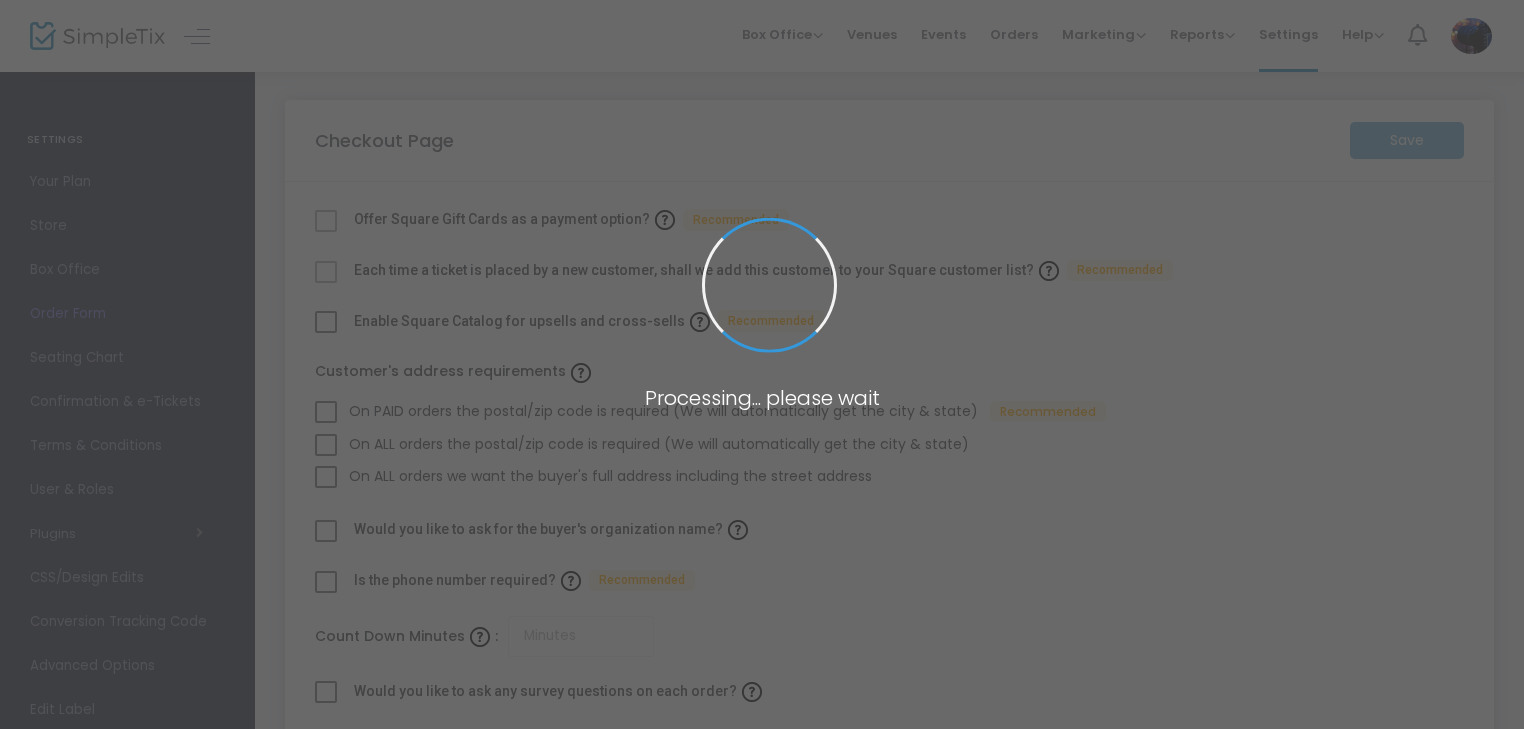 checkbox on "true" 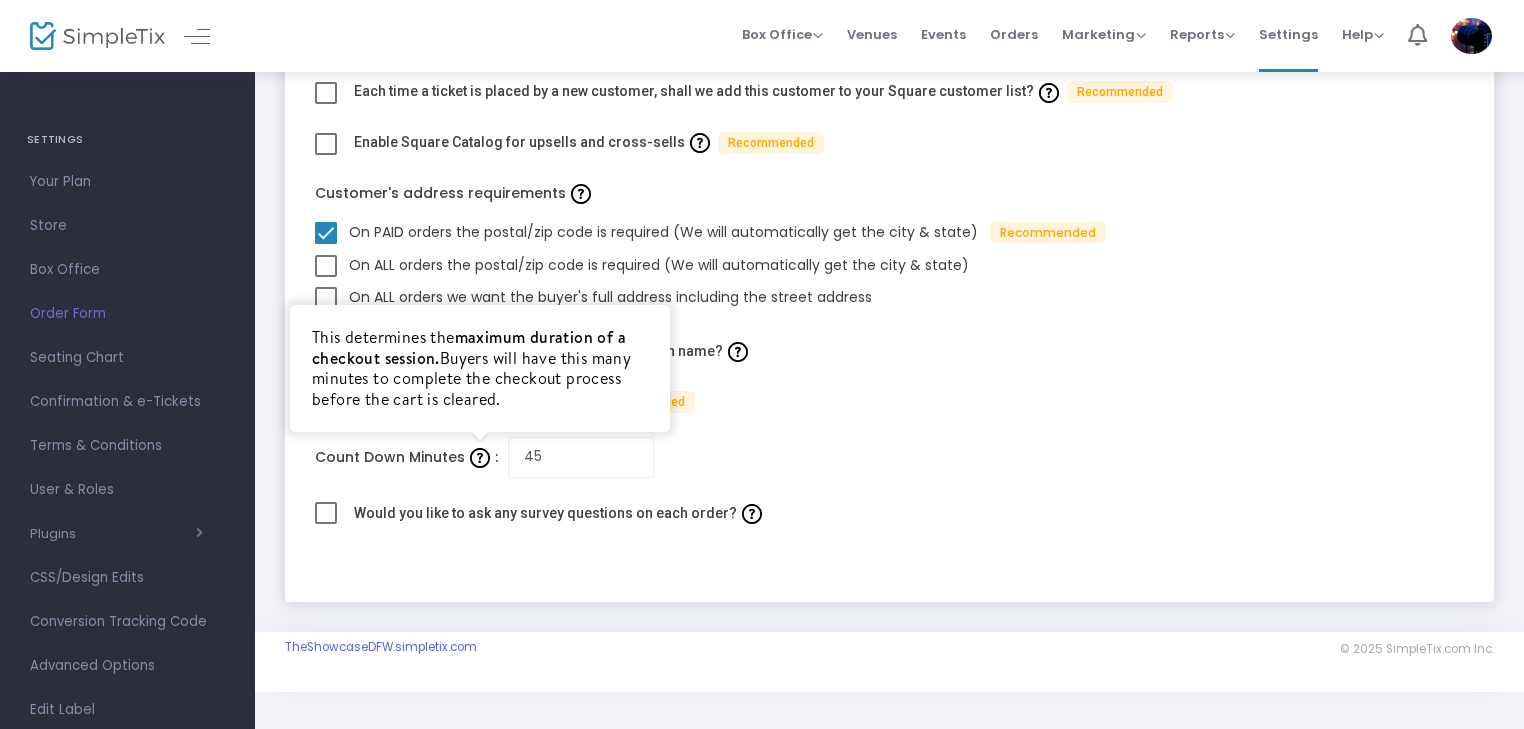 scroll, scrollTop: 201, scrollLeft: 0, axis: vertical 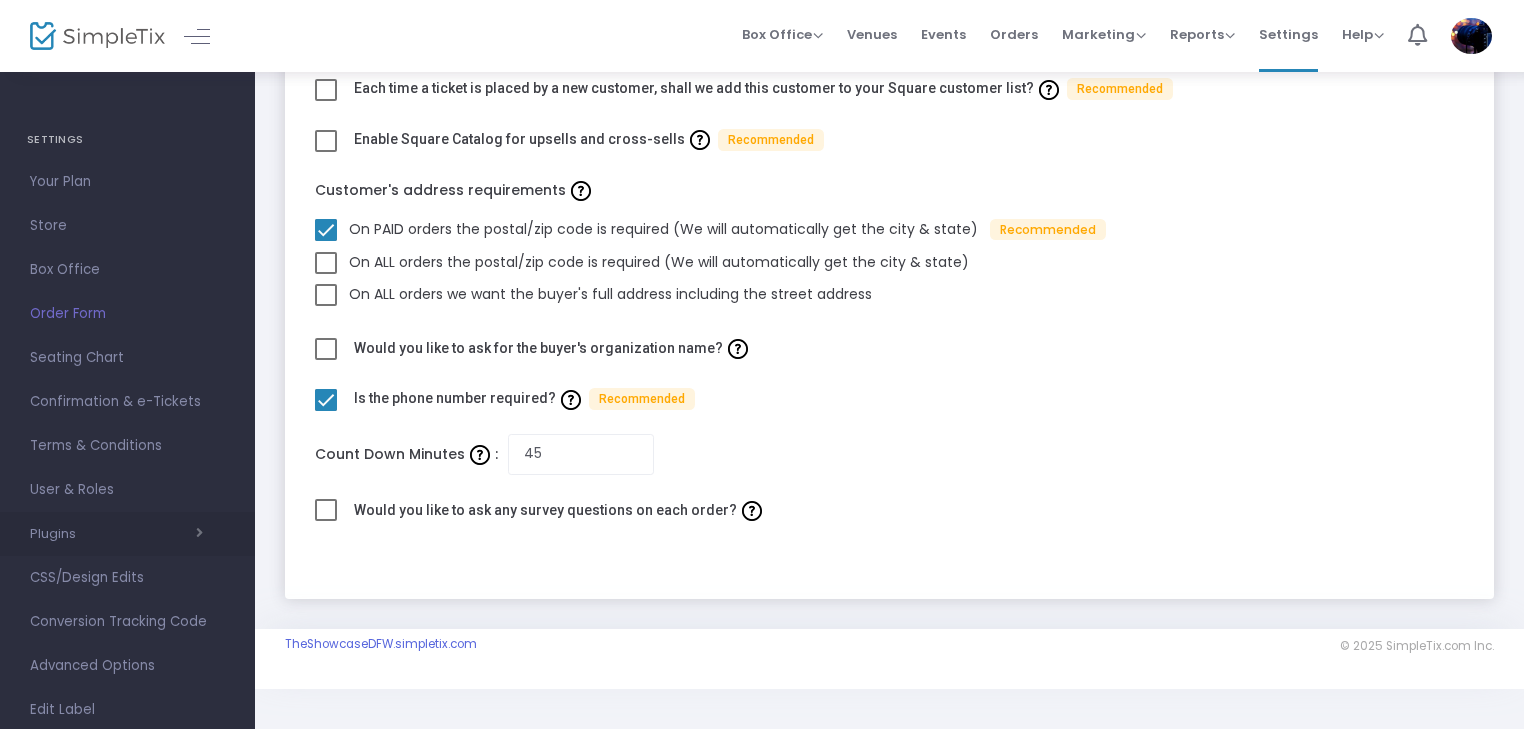 click on "Plugins" at bounding box center (116, 534) 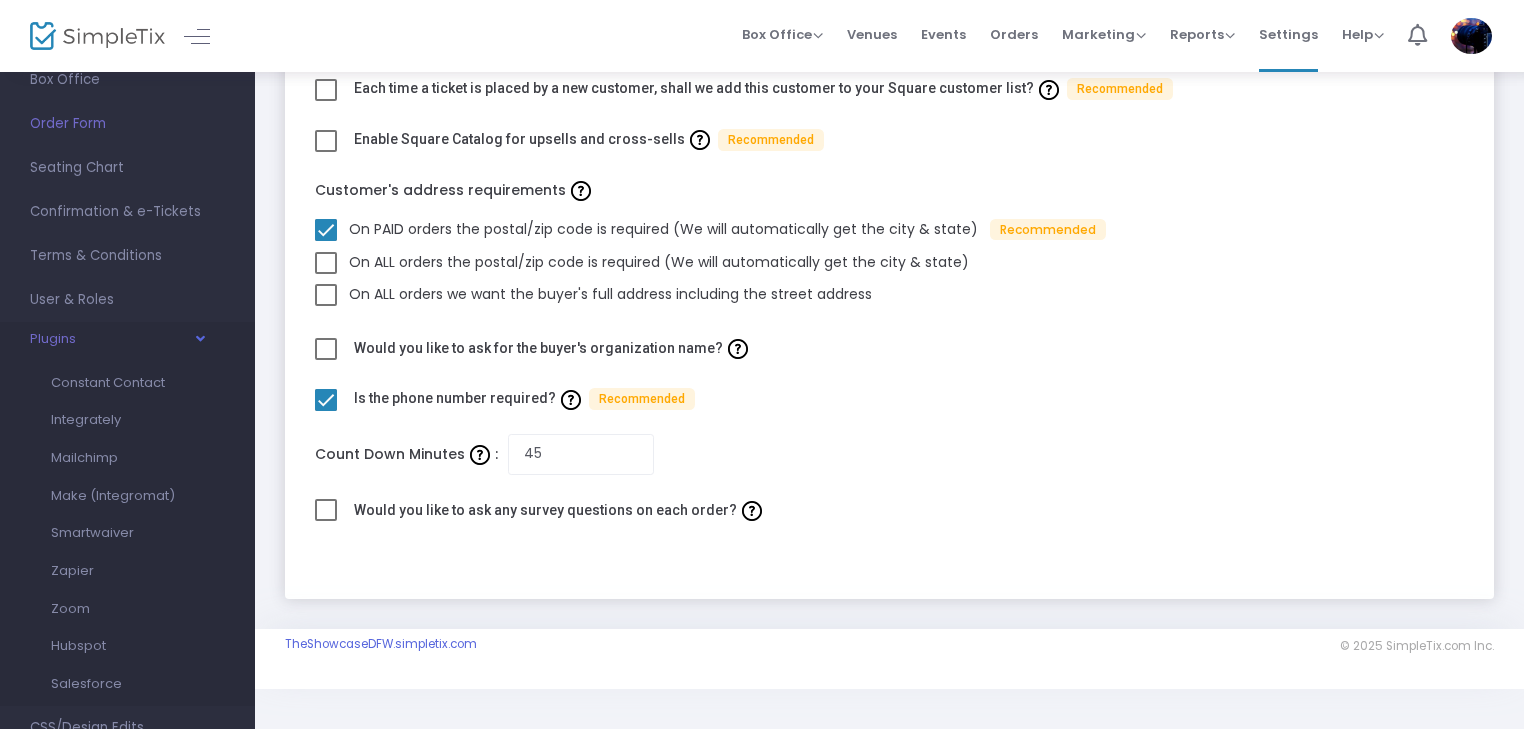 scroll, scrollTop: 200, scrollLeft: 0, axis: vertical 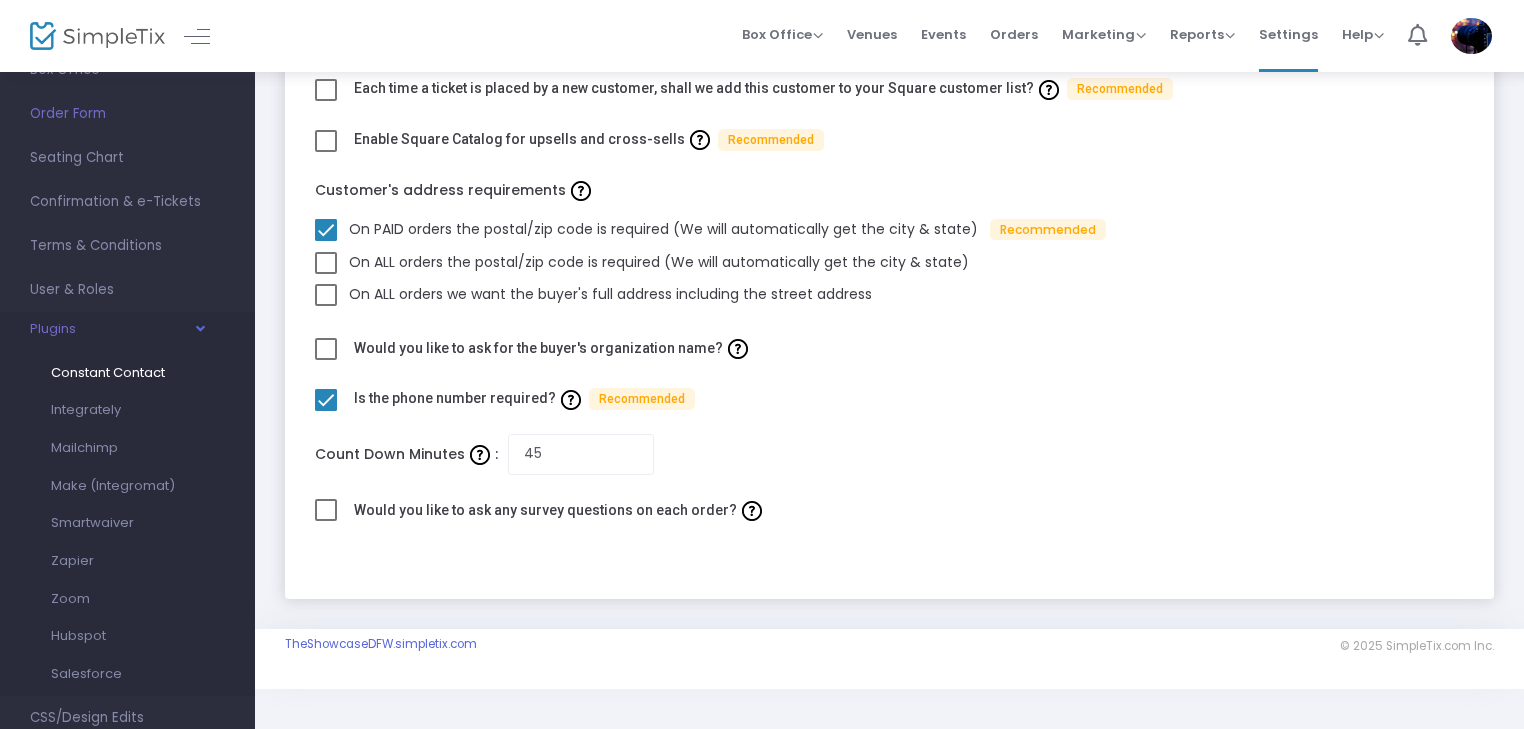 click on "Constant Contact" at bounding box center (108, 372) 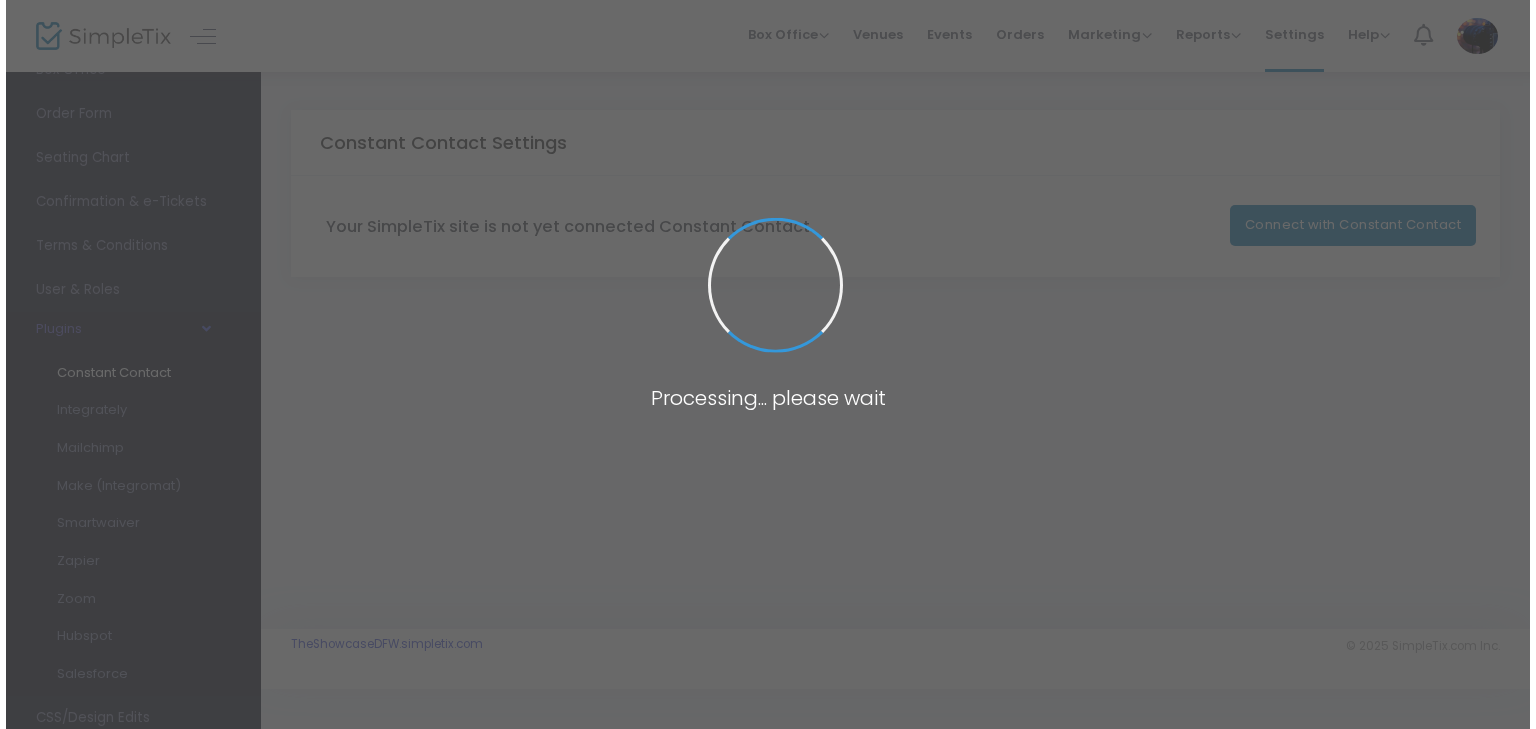 scroll, scrollTop: 0, scrollLeft: 0, axis: both 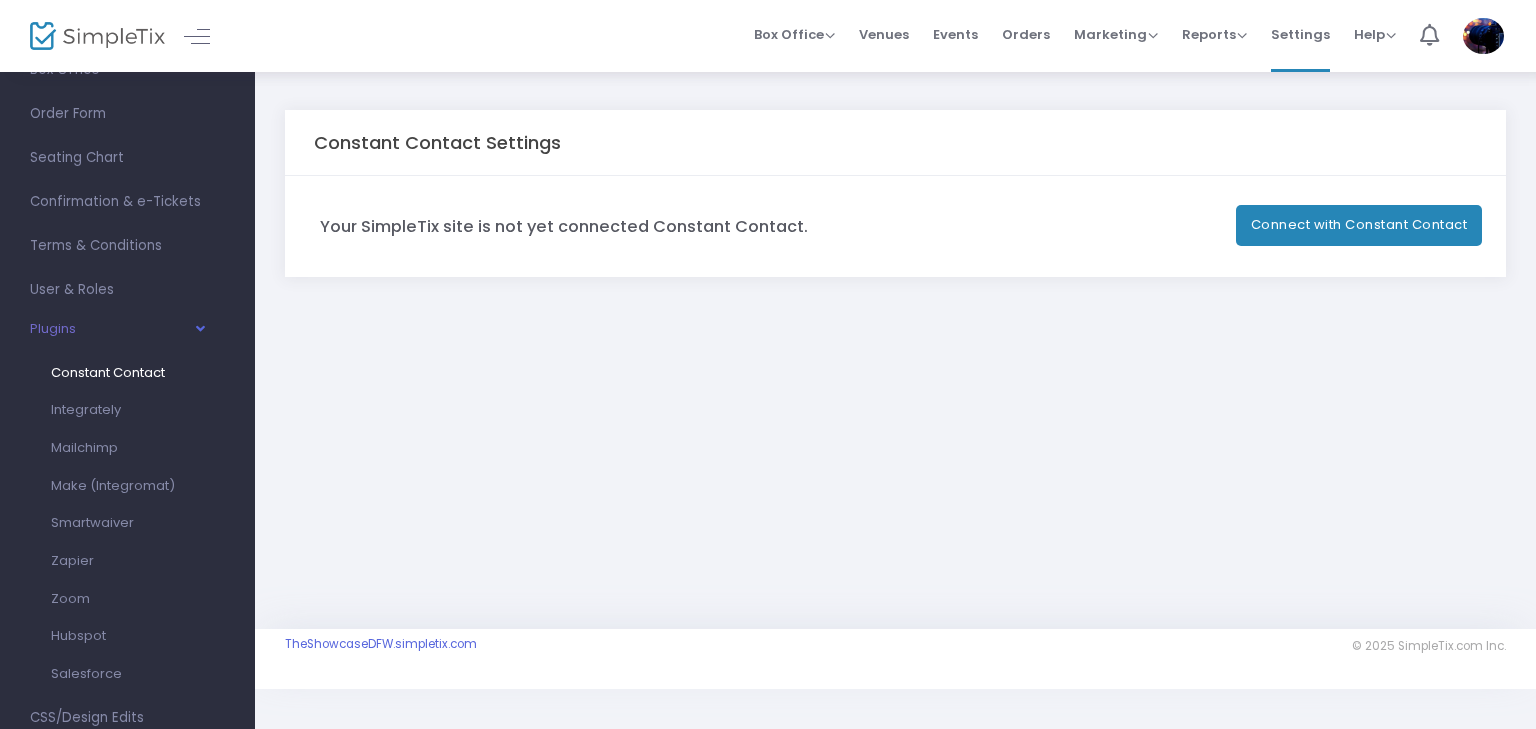 click on "Connect with Constant Contact" 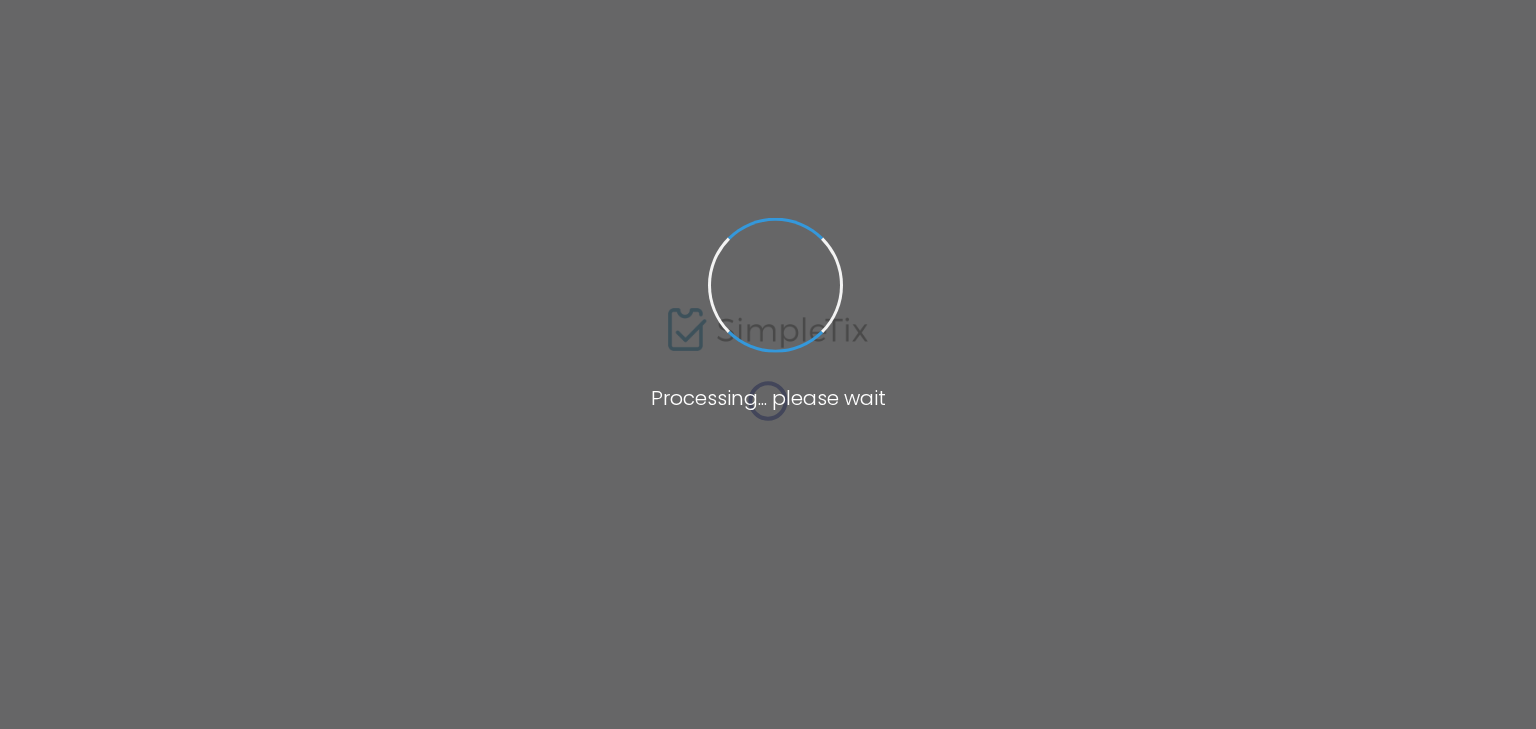 scroll, scrollTop: 0, scrollLeft: 0, axis: both 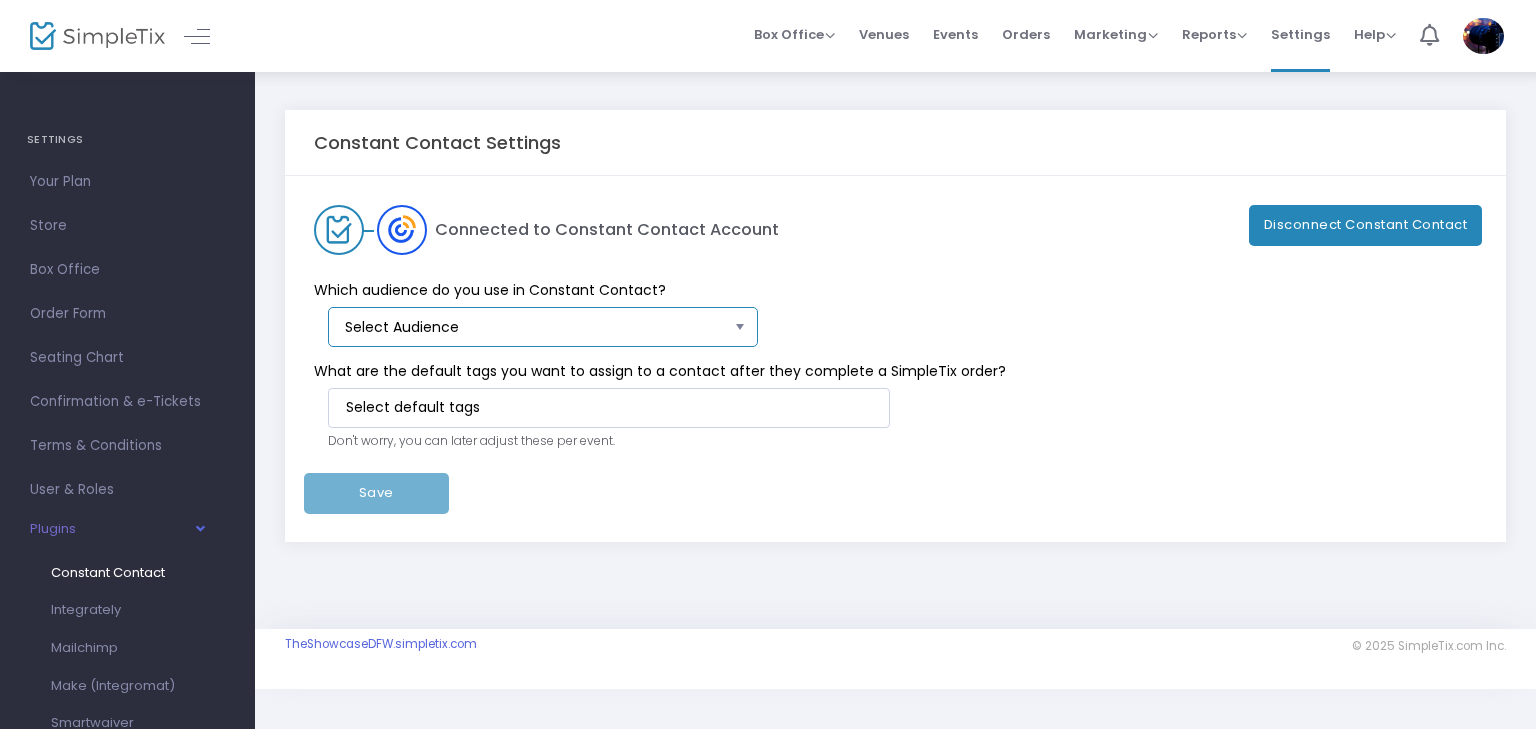 click on "Select Audience" at bounding box center (536, 327) 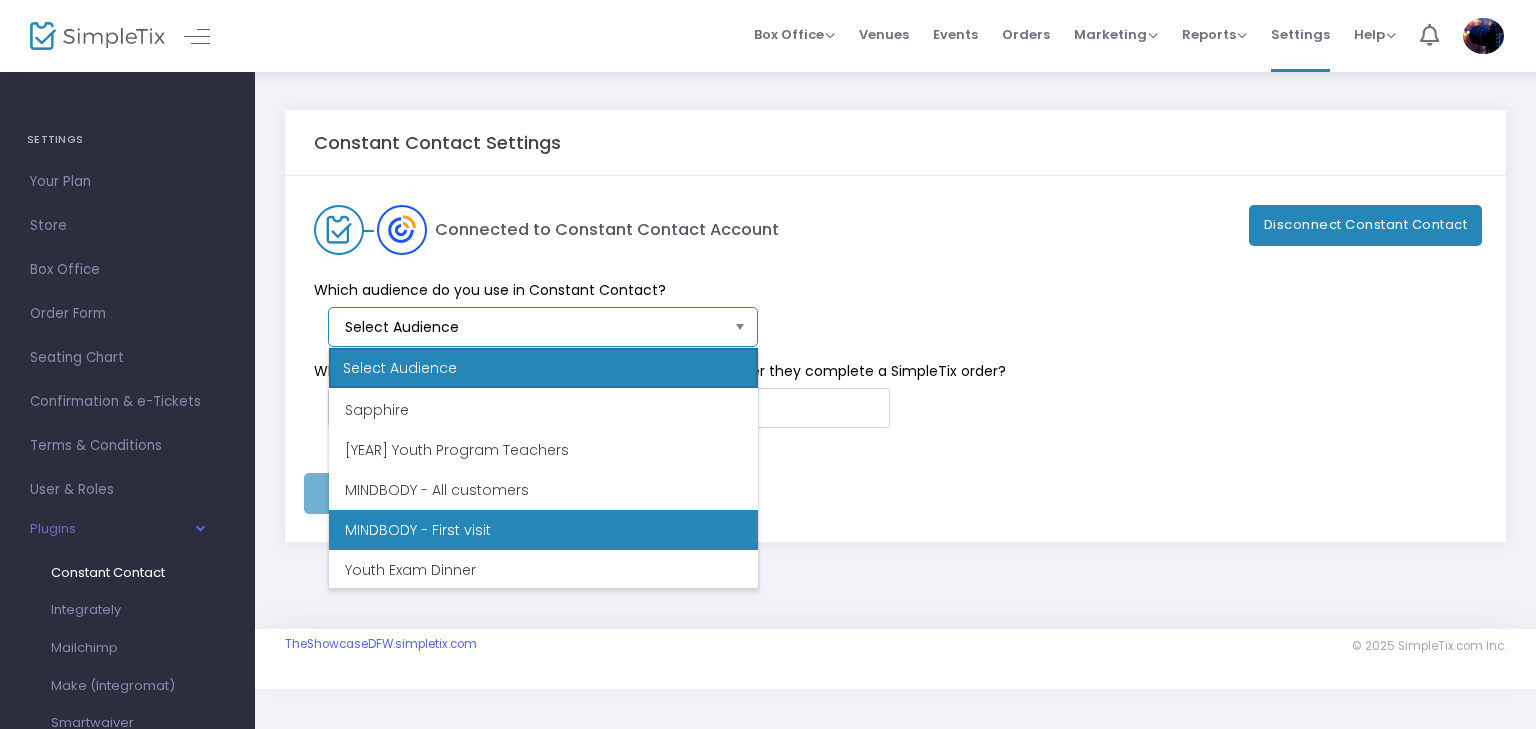scroll, scrollTop: 600, scrollLeft: 0, axis: vertical 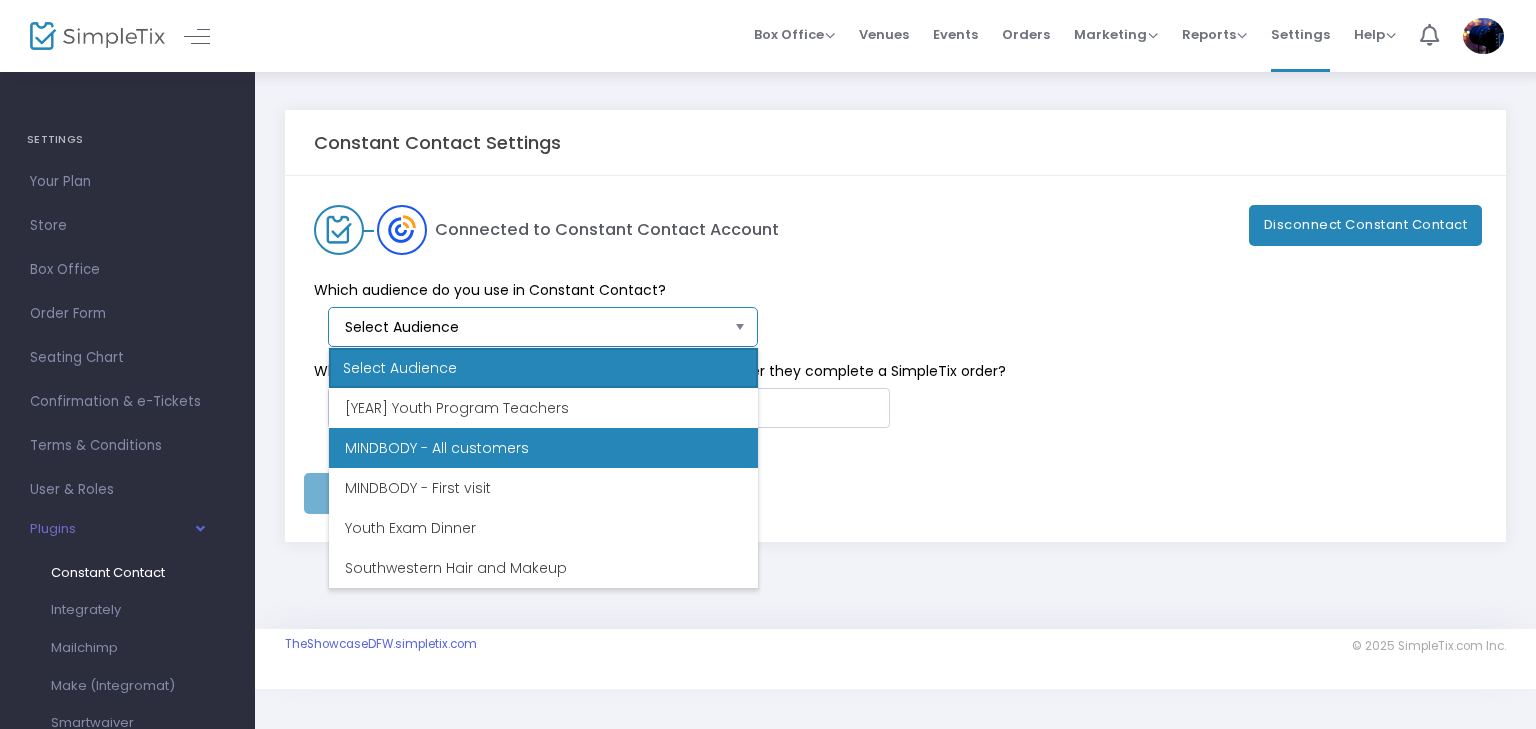 click on "MINDBODY - All customers" at bounding box center [437, 448] 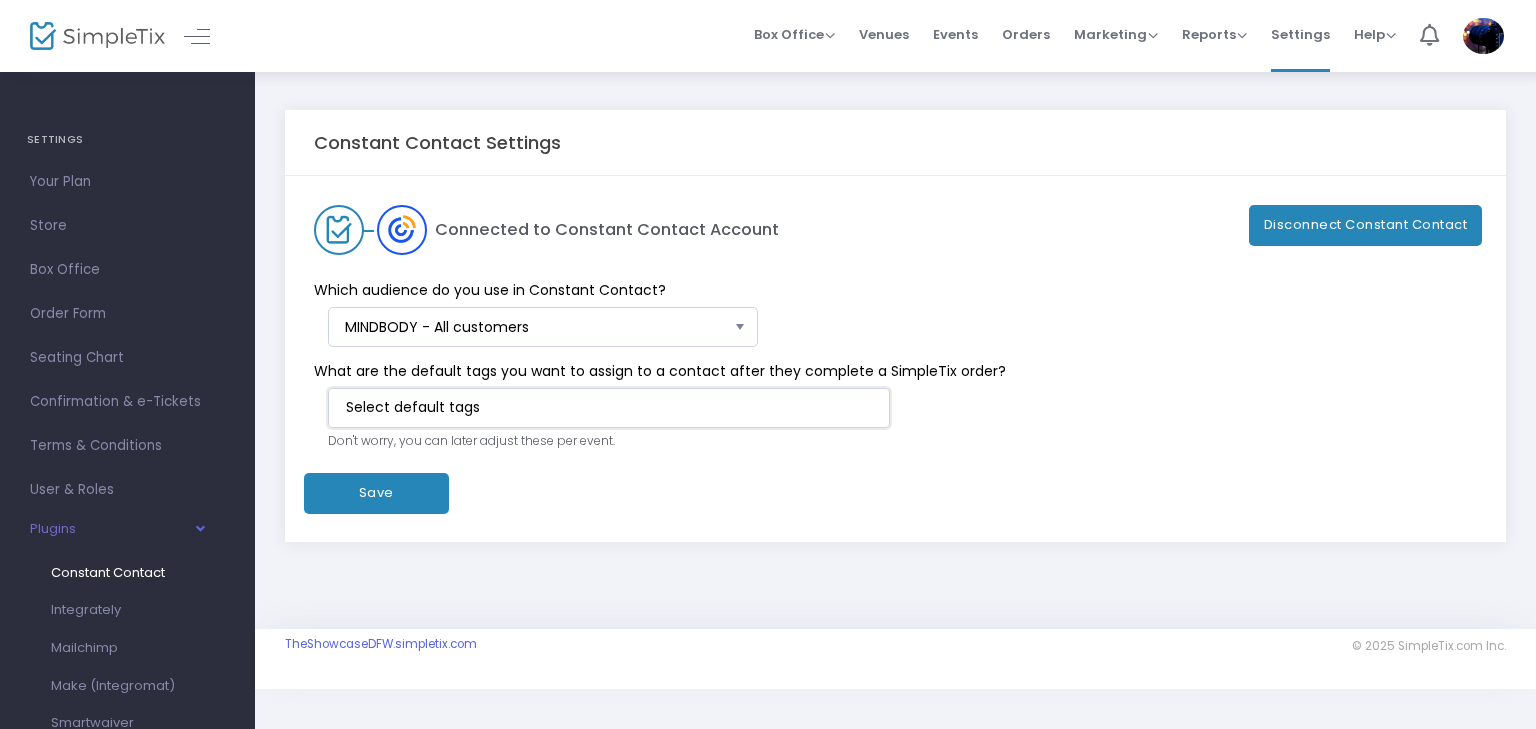 click at bounding box center [613, 407] 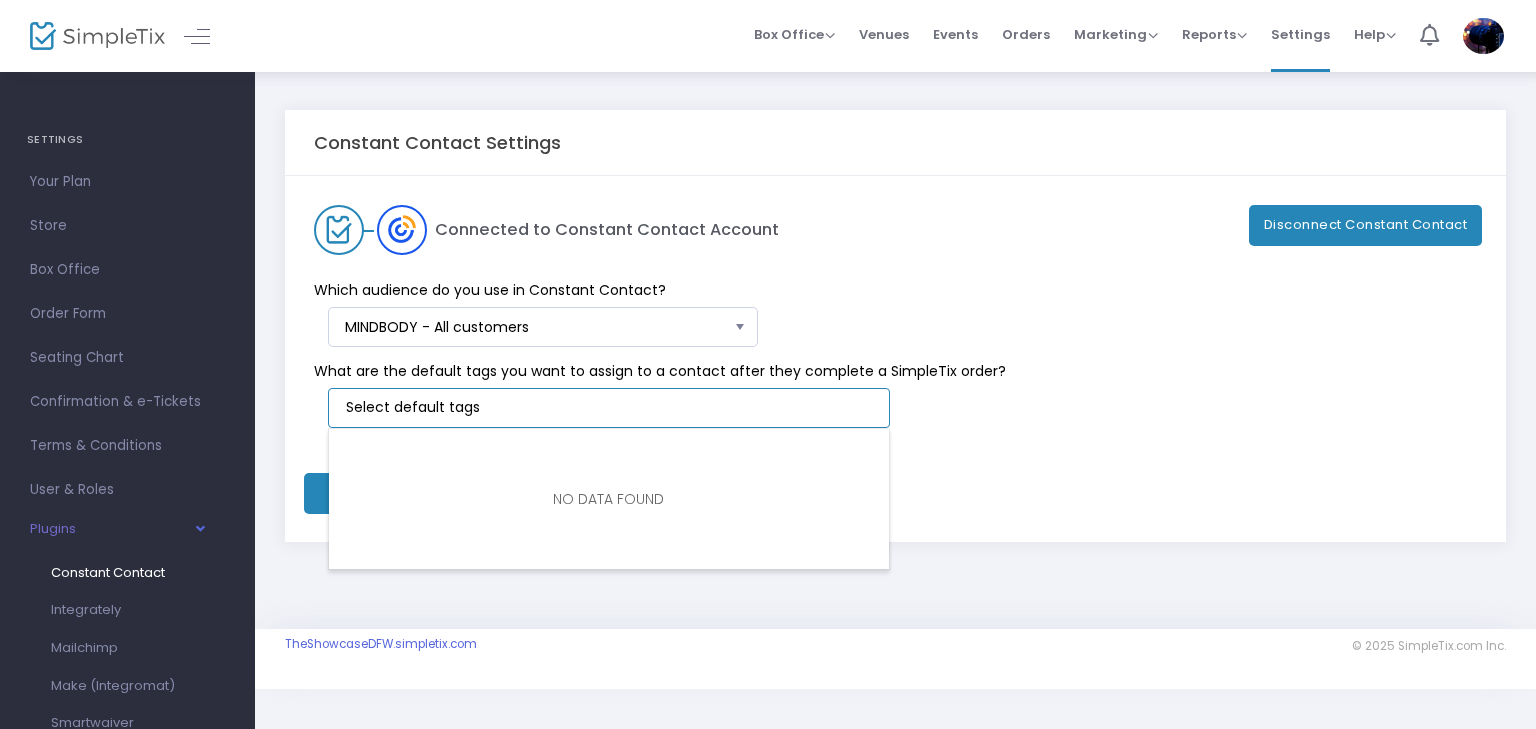 click at bounding box center [613, 407] 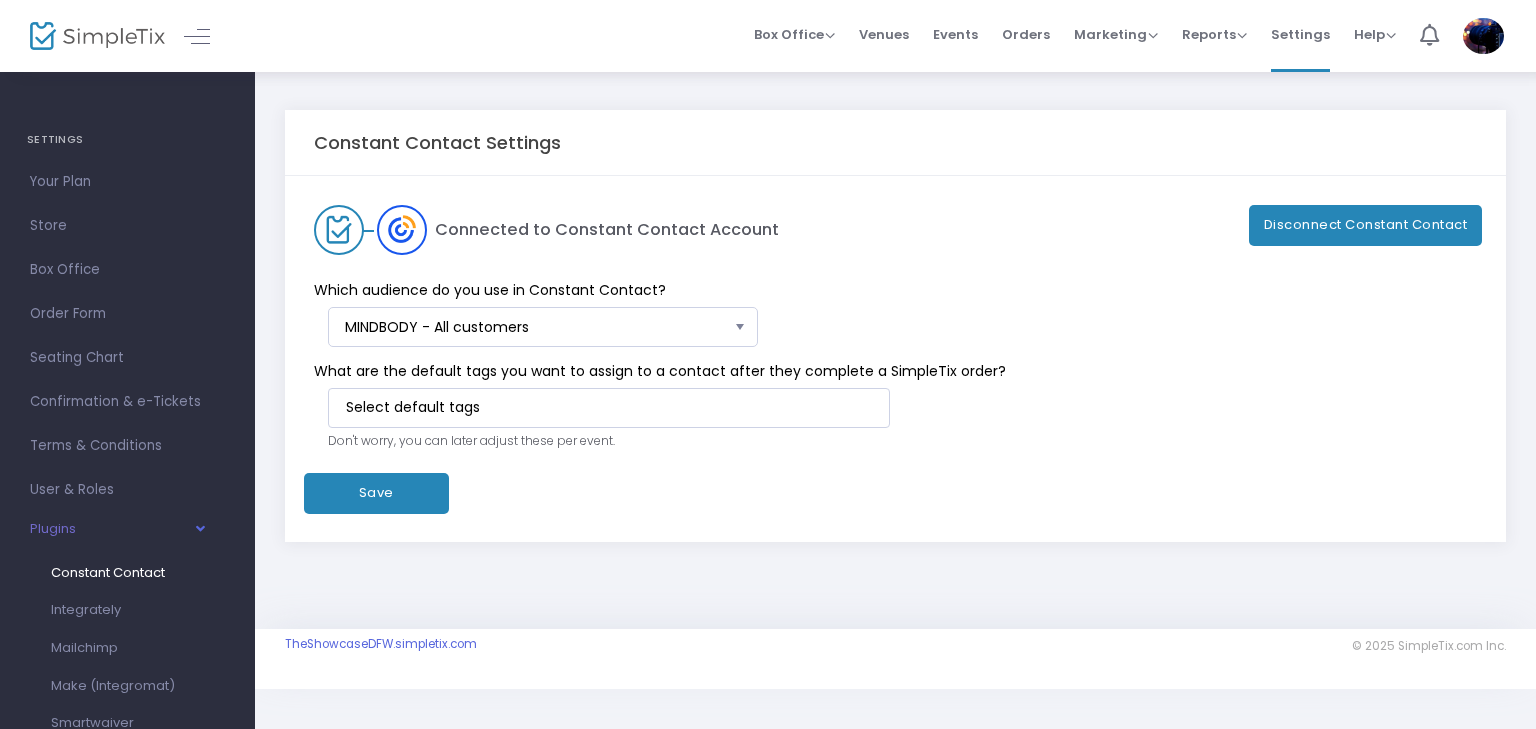 click on "What are the default tags you want to assign to a contact after they complete a SimpleTix order?  Tag cannot be over 100 characters. Tag cannot be accept <> characters. Don't worry, you can later adjust these per event." 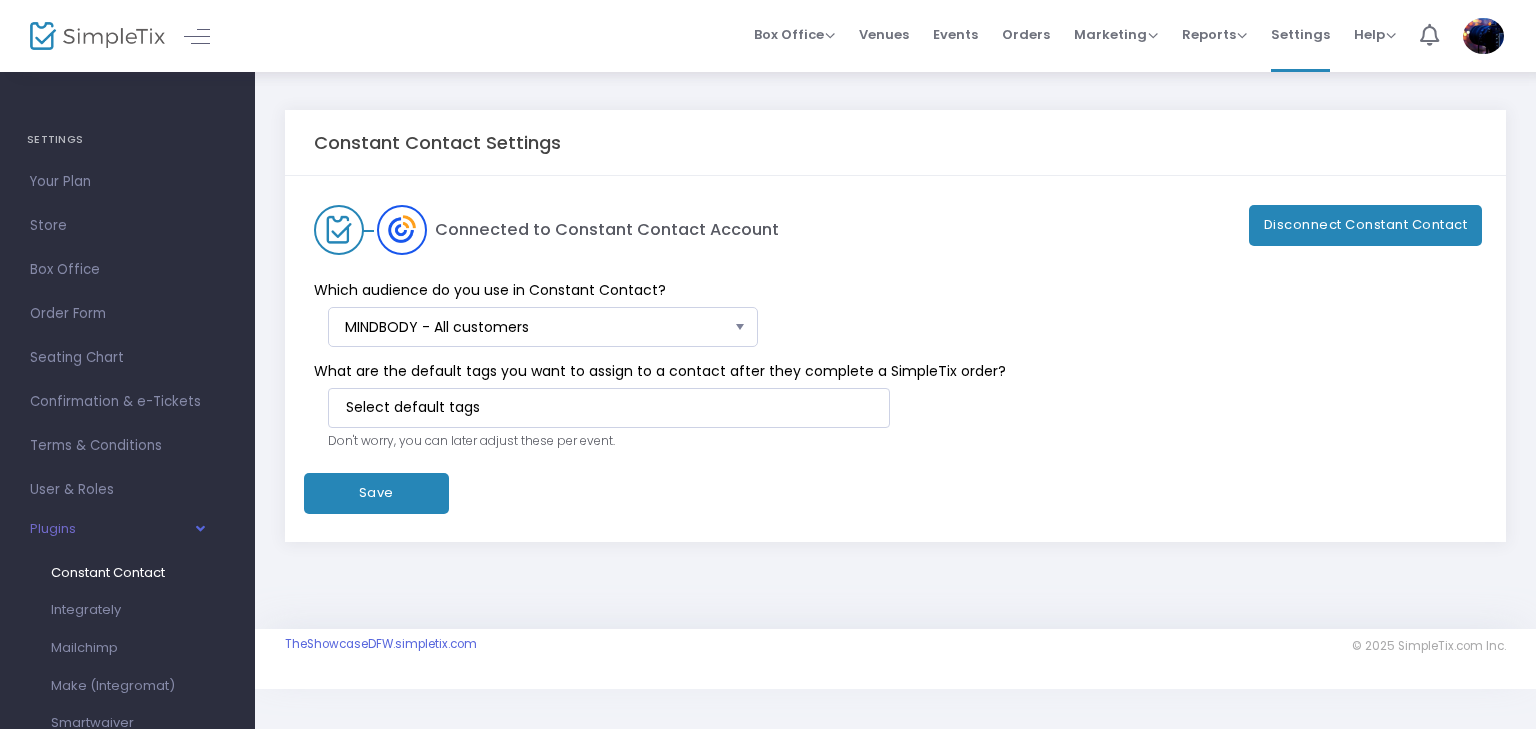click on "Save" 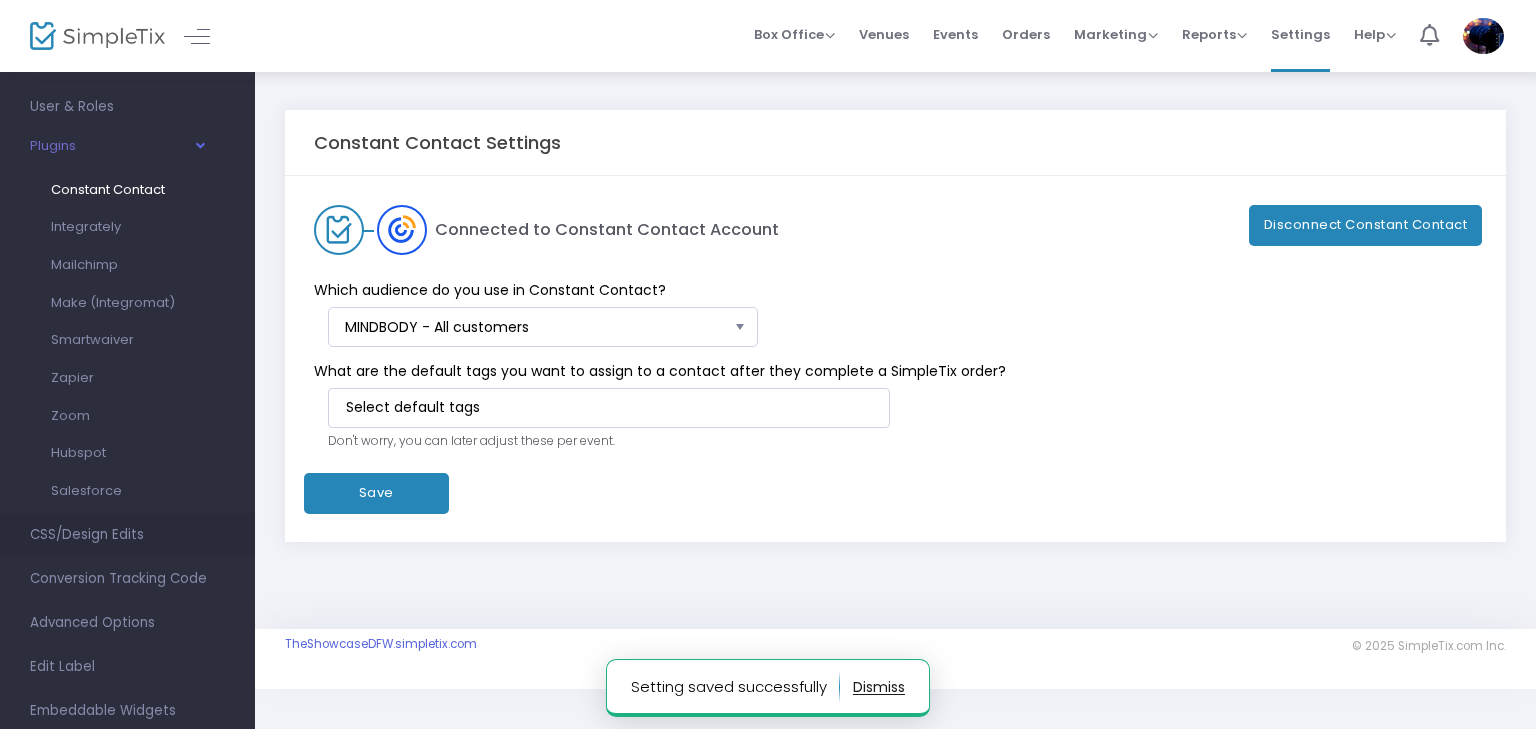 scroll, scrollTop: 400, scrollLeft: 0, axis: vertical 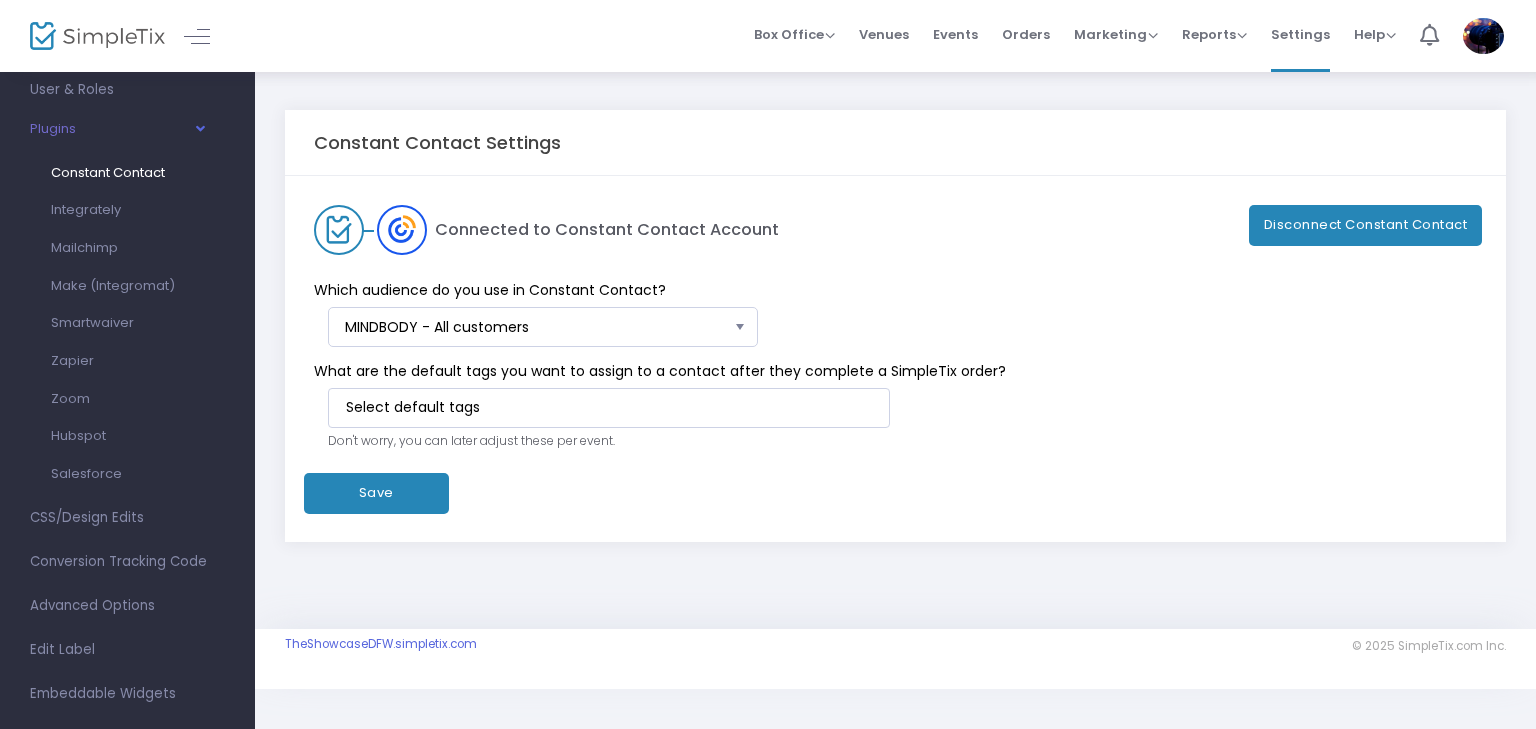 click on "CSS/Design Edits" at bounding box center [127, 518] 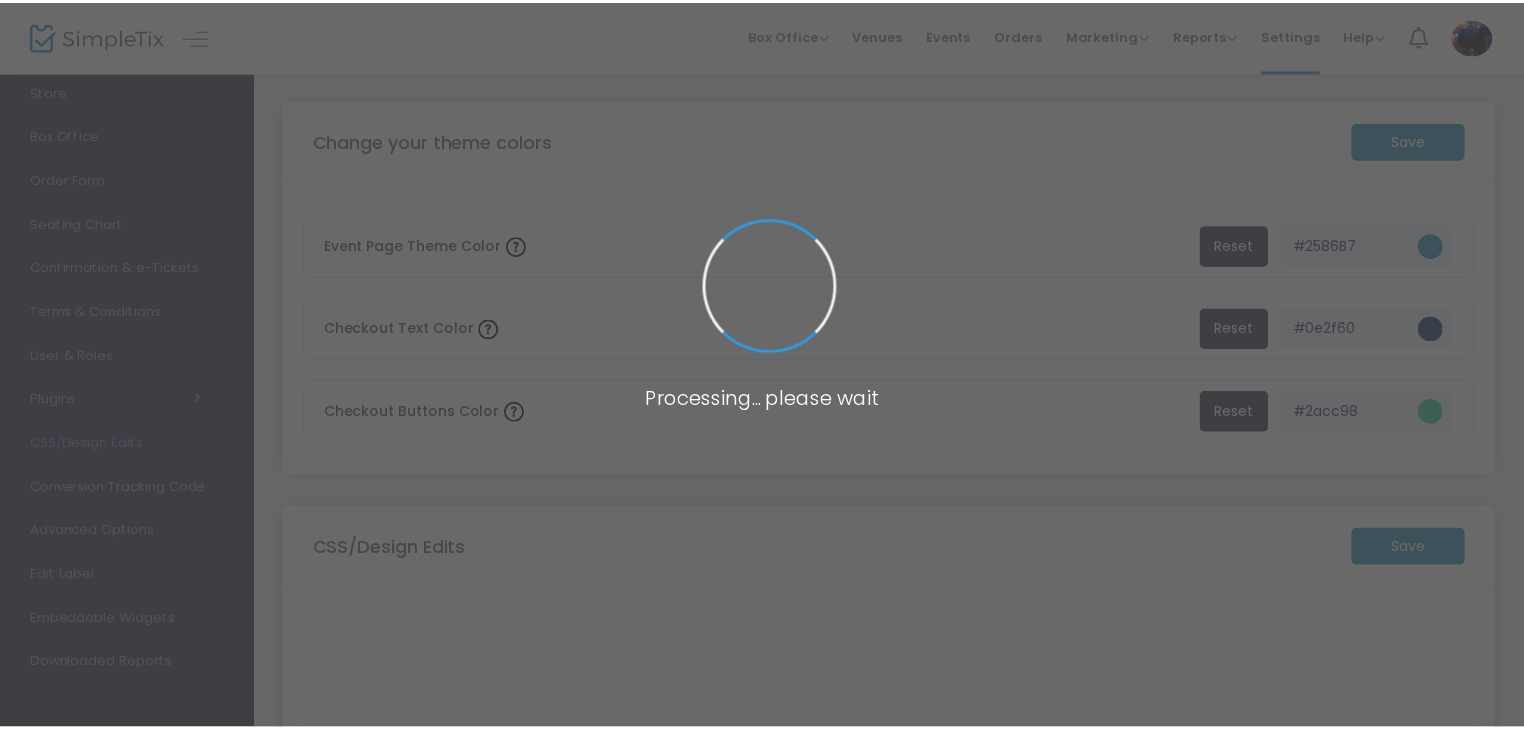 scroll, scrollTop: 134, scrollLeft: 0, axis: vertical 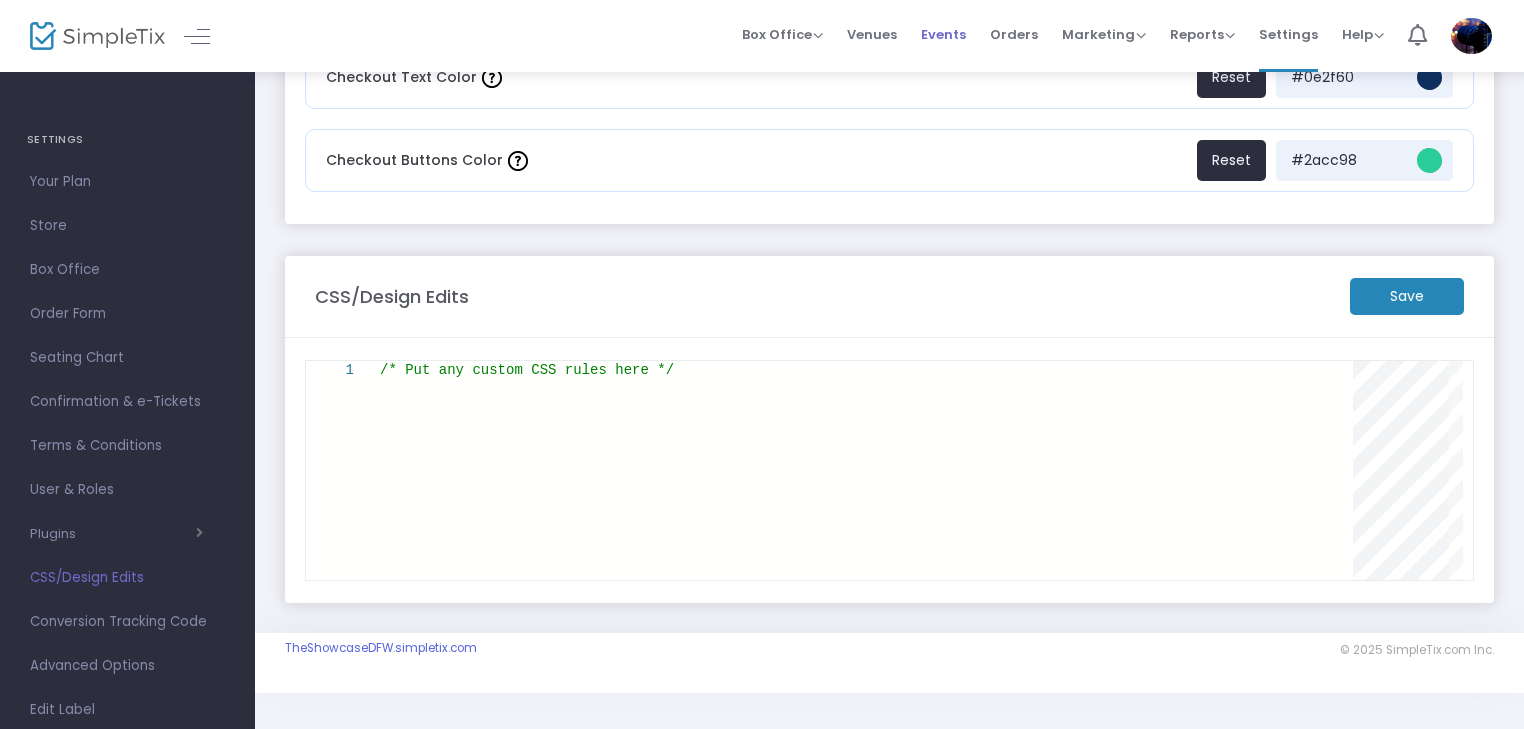 click on "Events" at bounding box center (943, 34) 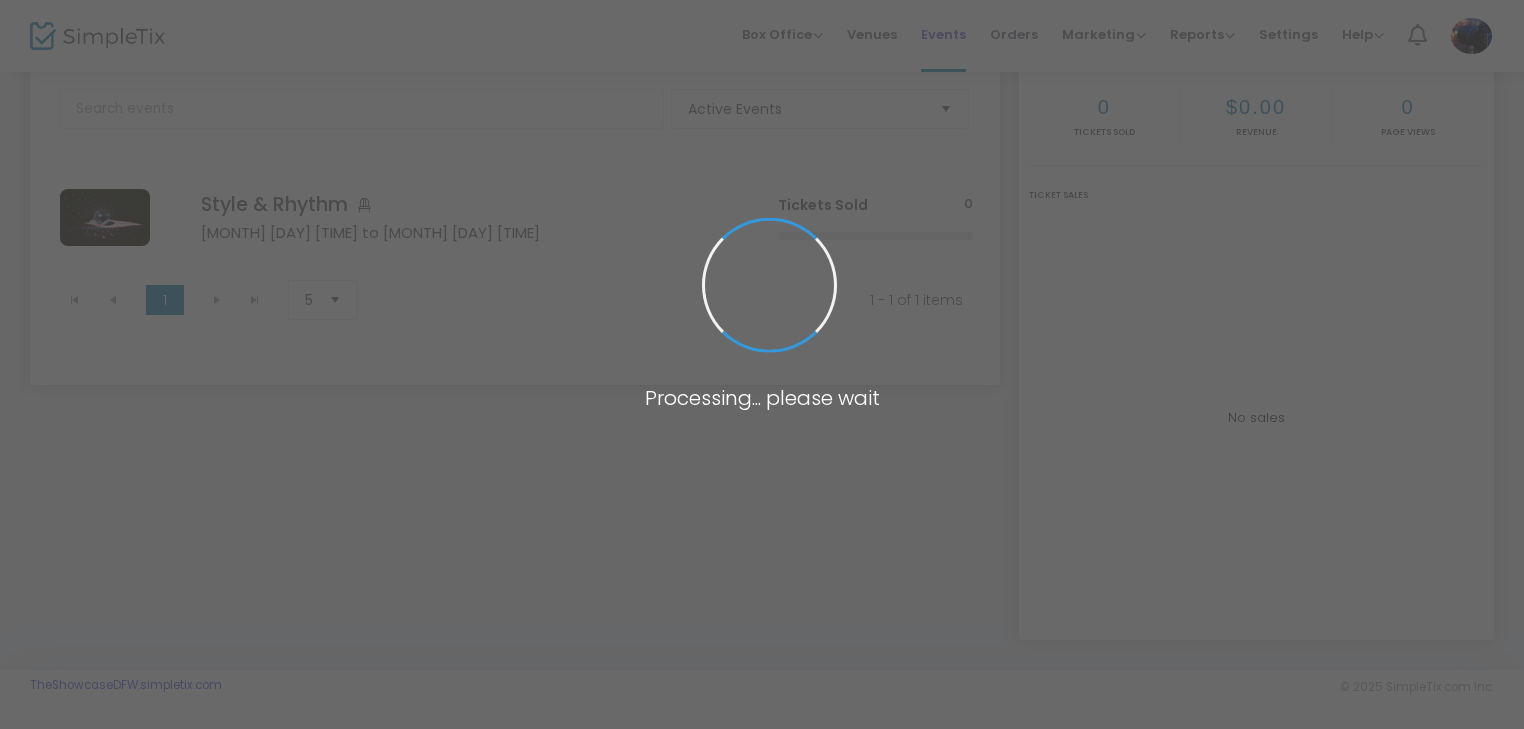 scroll, scrollTop: 114, scrollLeft: 0, axis: vertical 